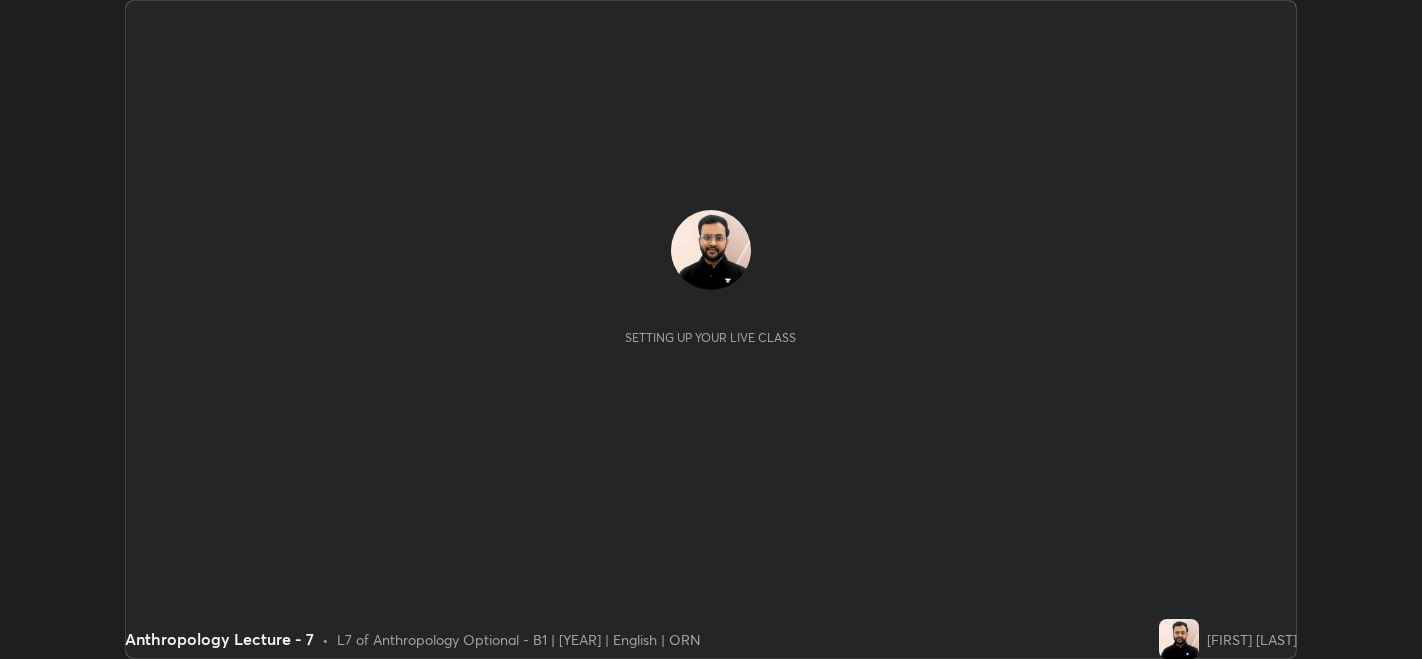 scroll, scrollTop: 0, scrollLeft: 0, axis: both 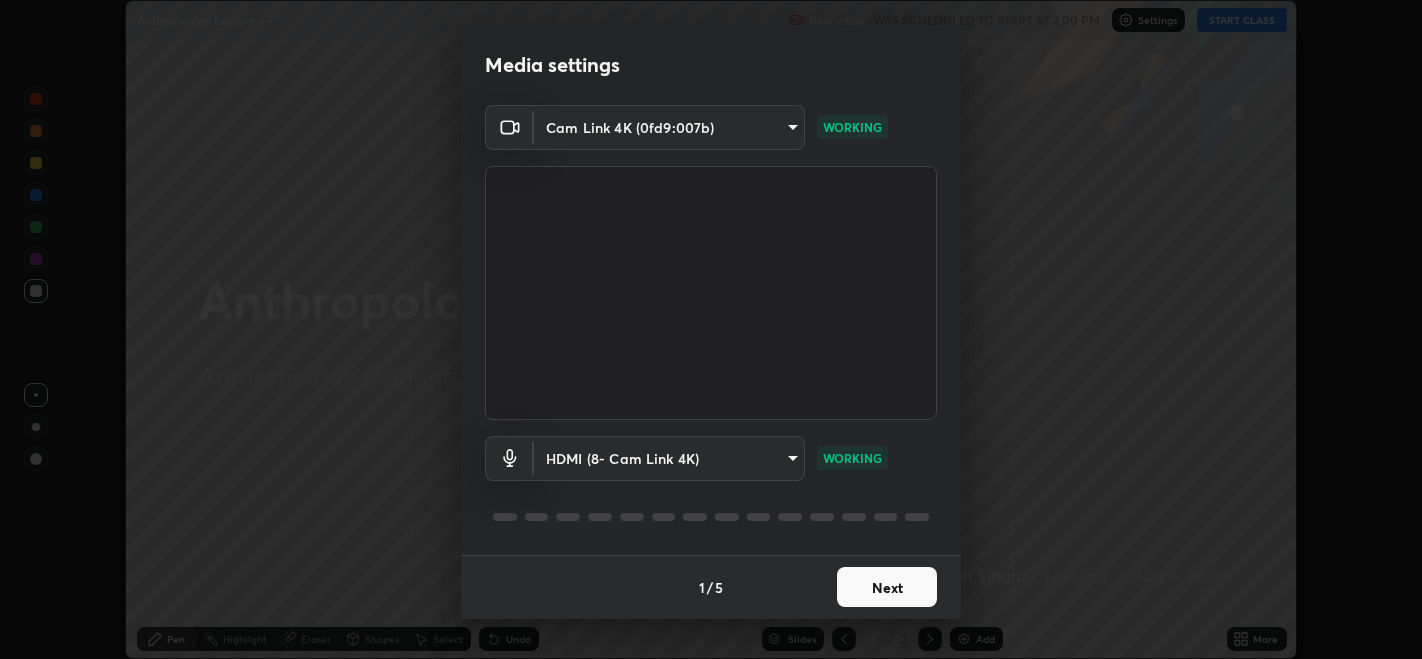 click on "Next" at bounding box center (887, 587) 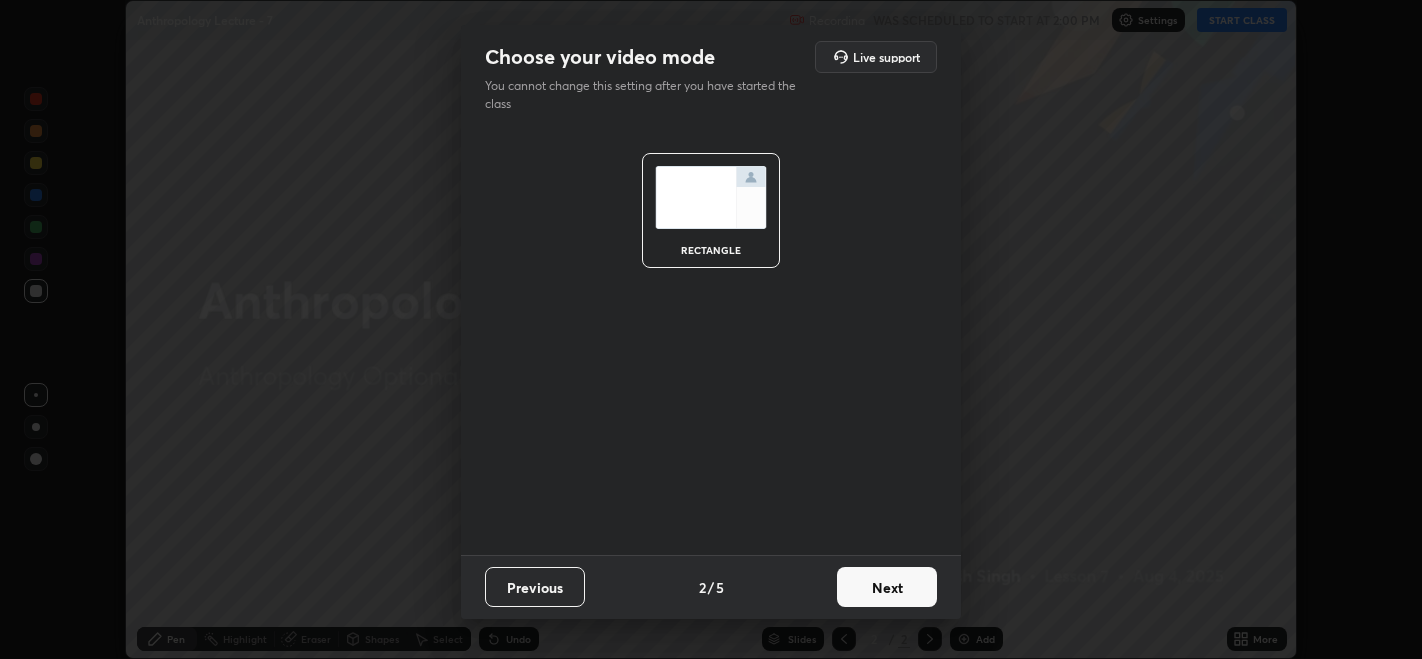 click on "Next" at bounding box center [887, 587] 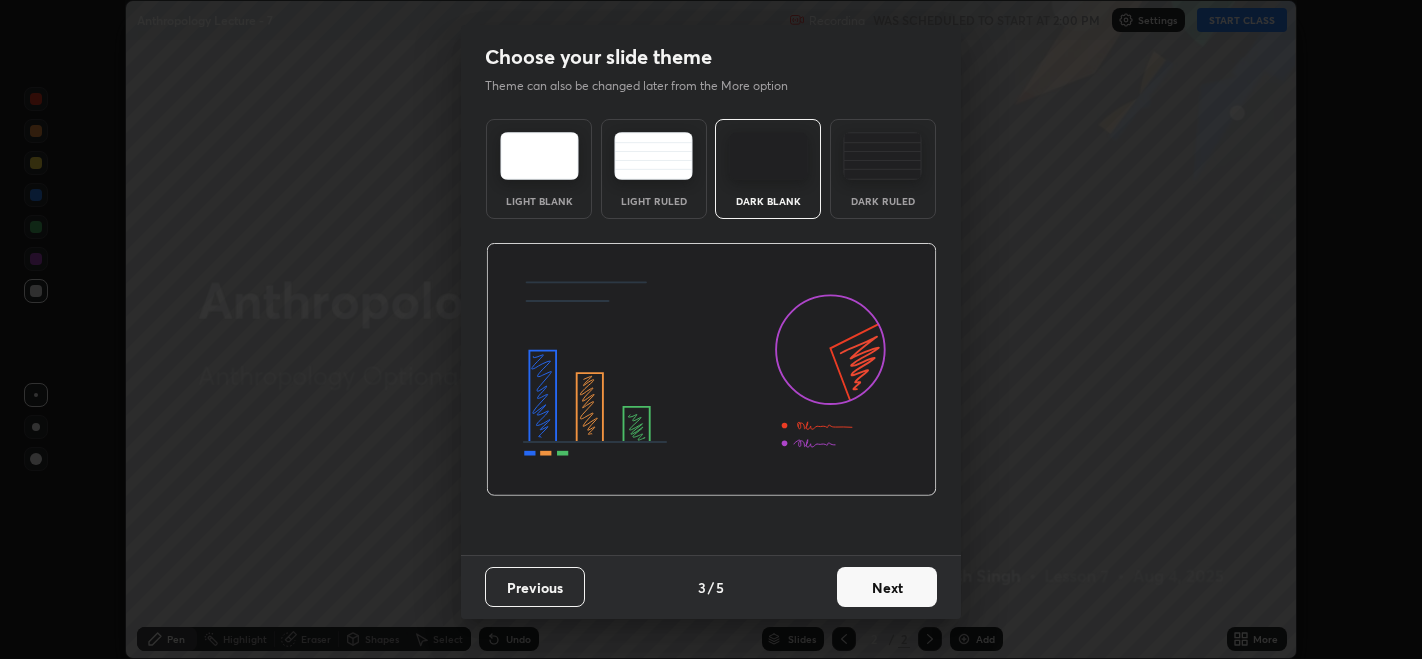 click on "Next" at bounding box center (887, 587) 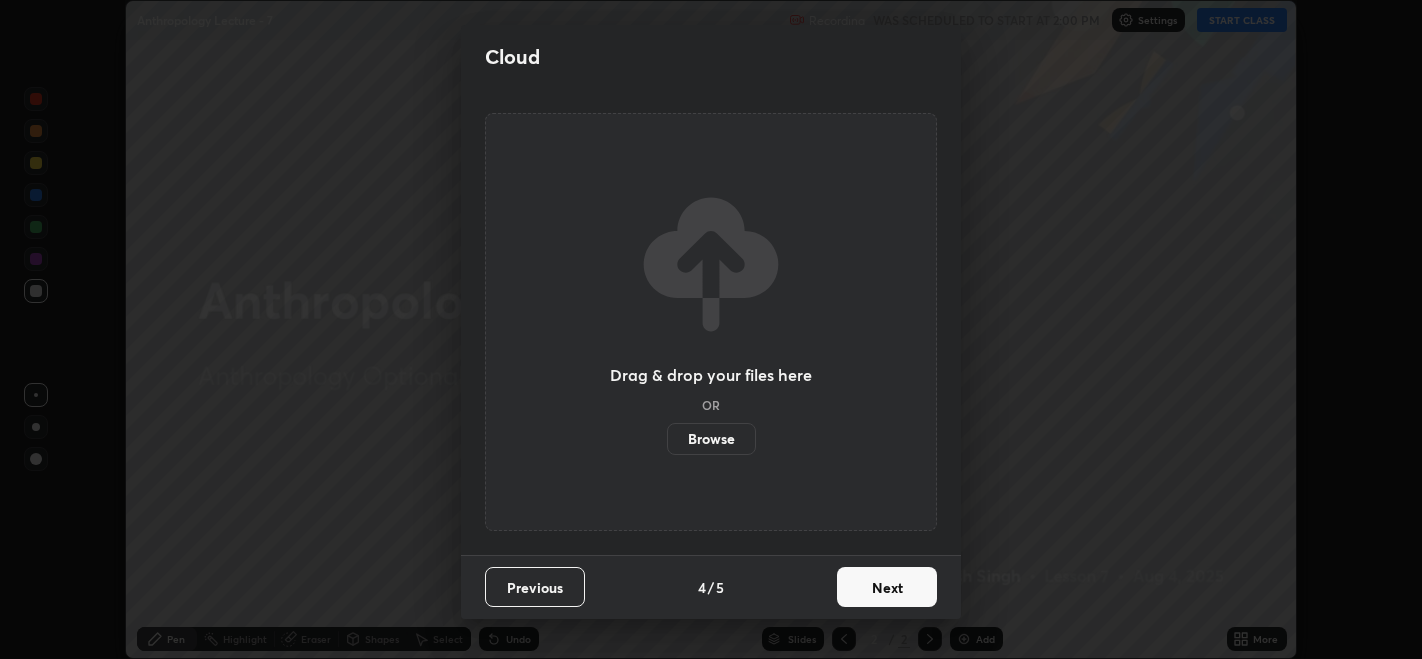 click on "Next" at bounding box center (887, 587) 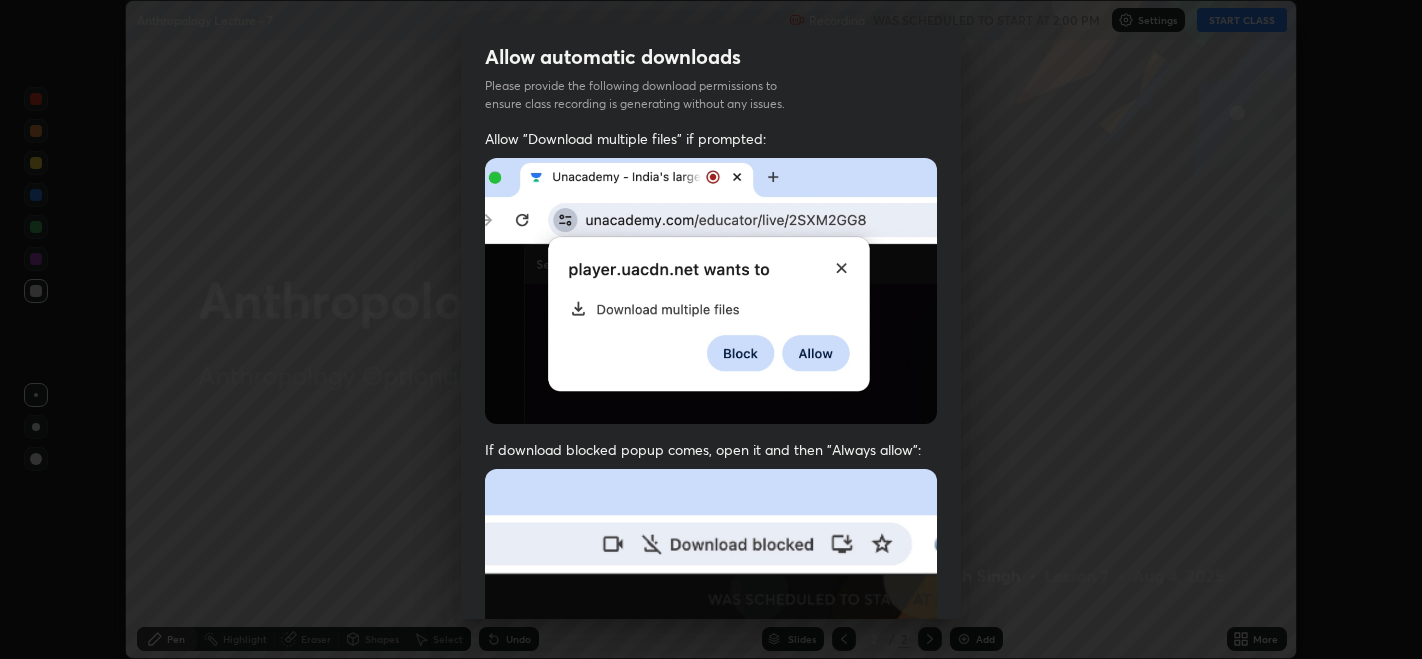 click at bounding box center (711, 687) 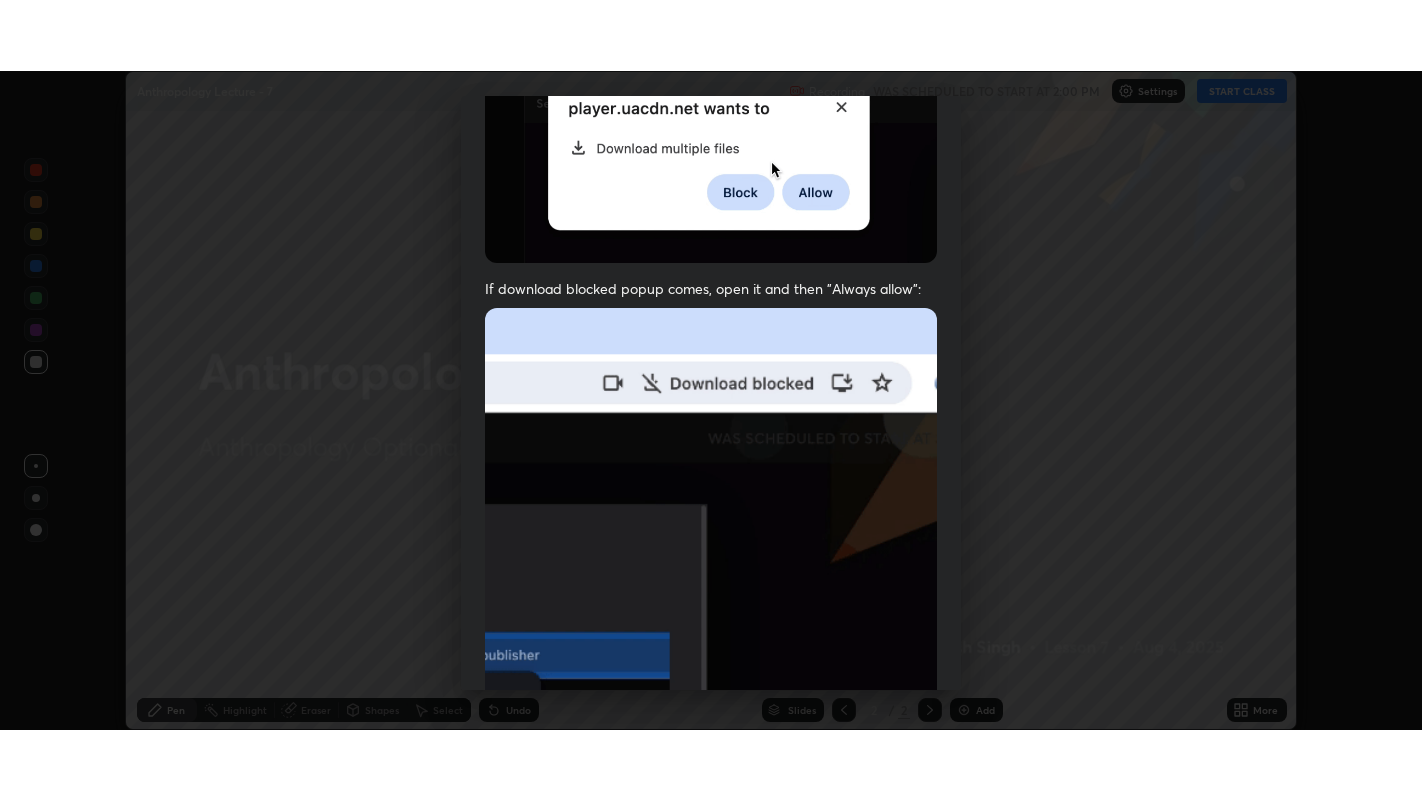 scroll, scrollTop: 405, scrollLeft: 0, axis: vertical 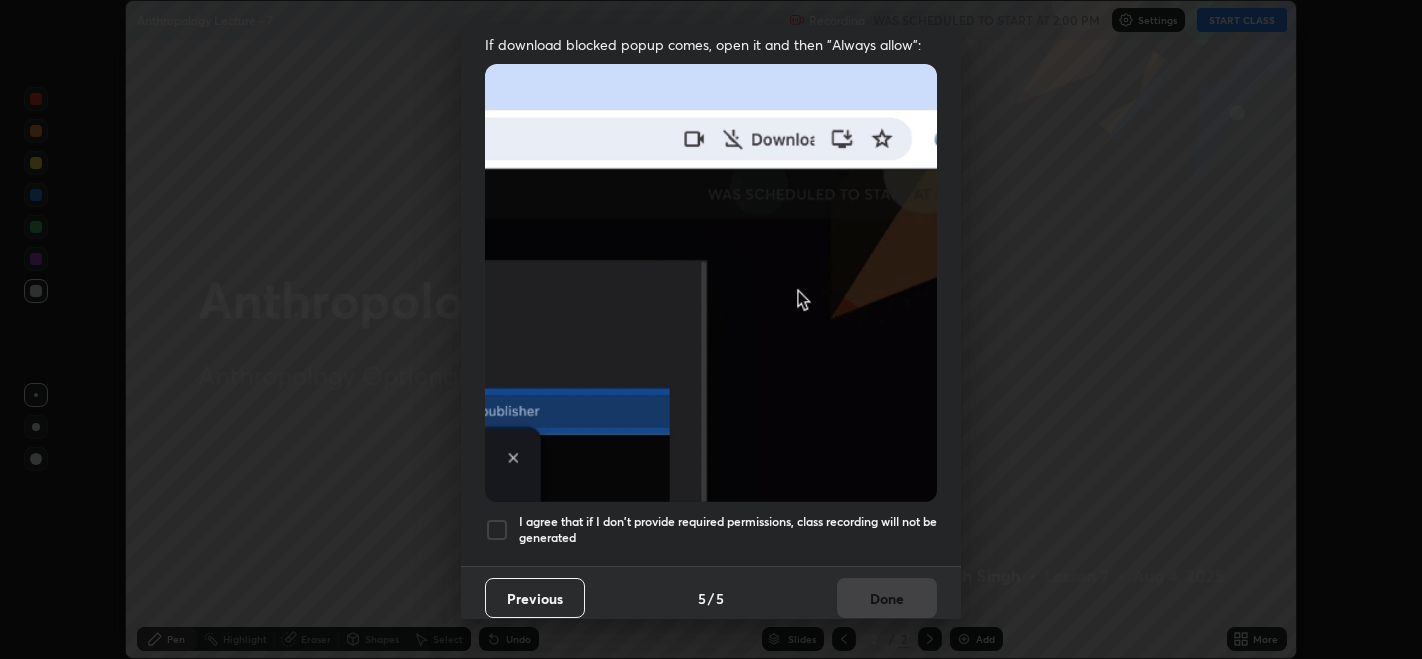 click at bounding box center (497, 530) 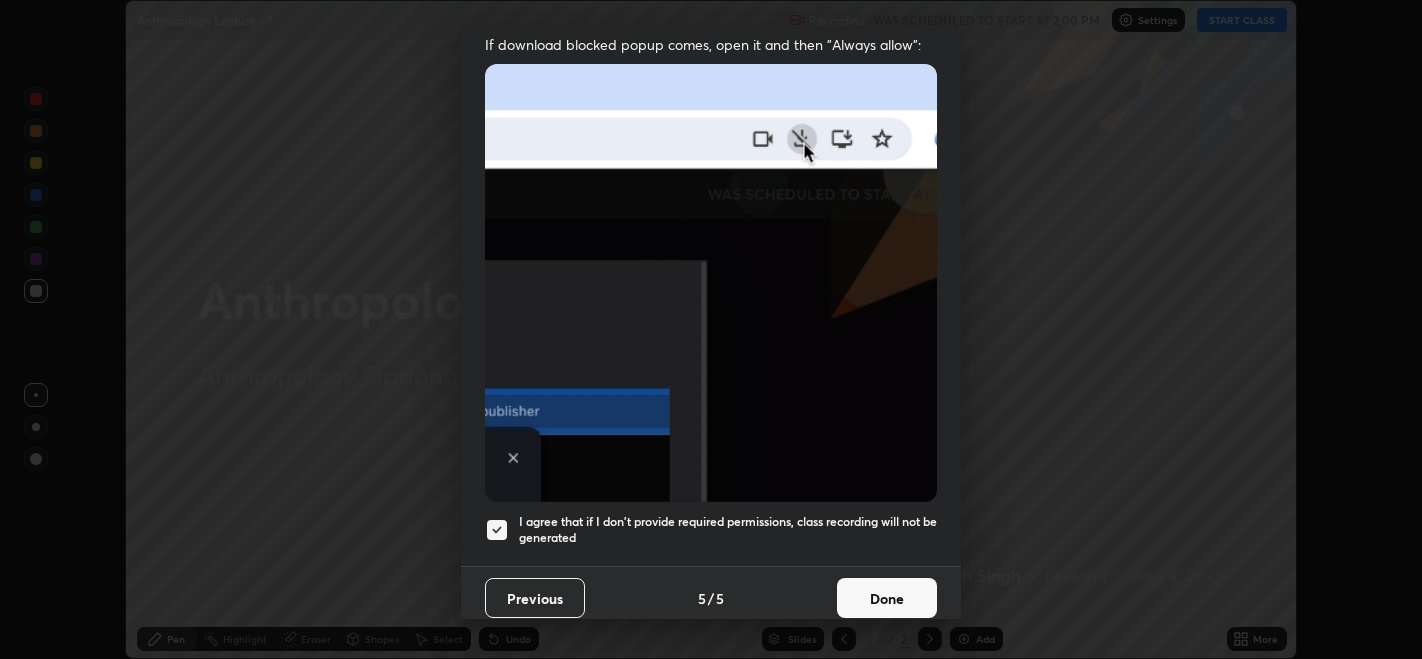 click on "Done" at bounding box center (887, 598) 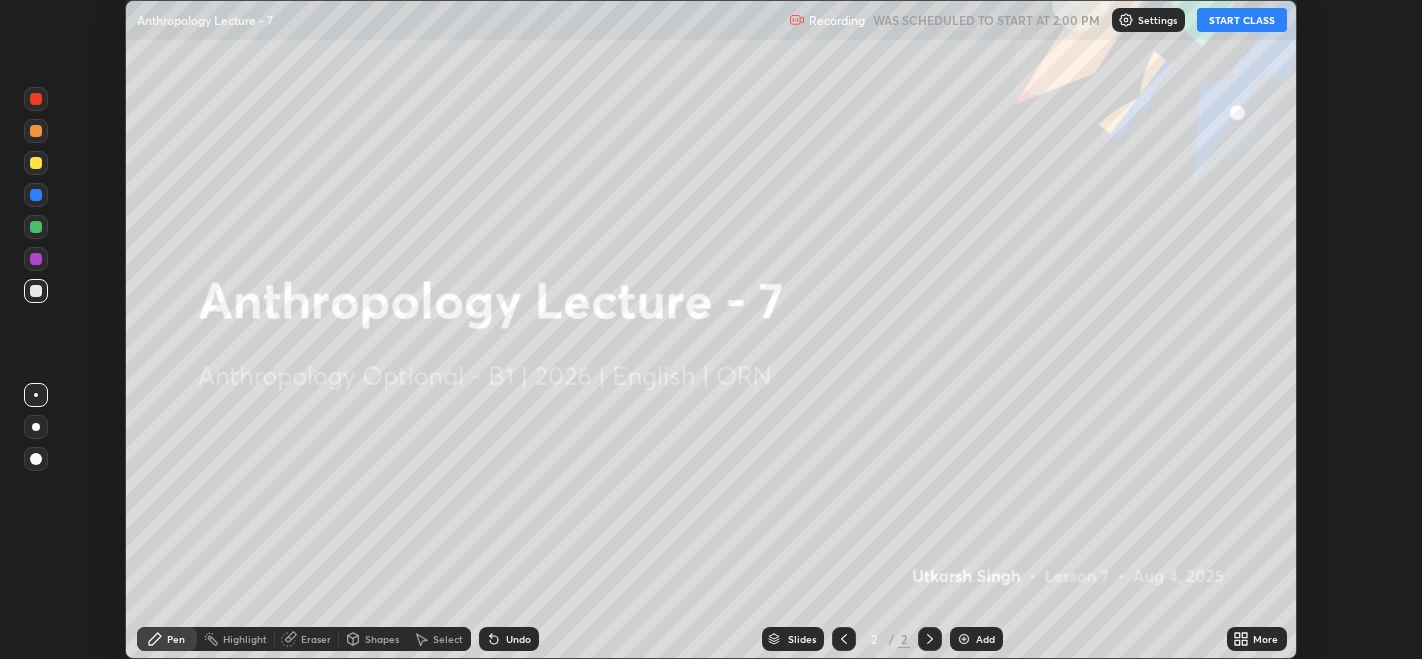 click 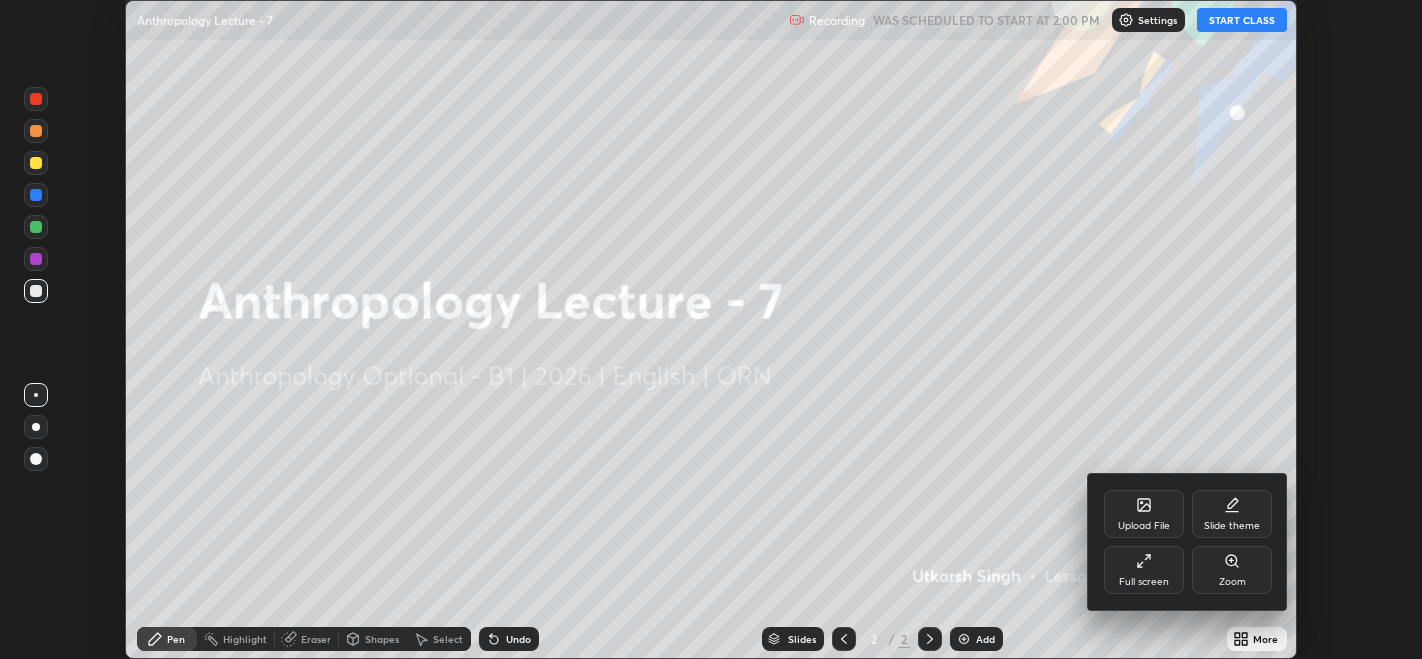 click on "Upload File" at bounding box center (1144, 514) 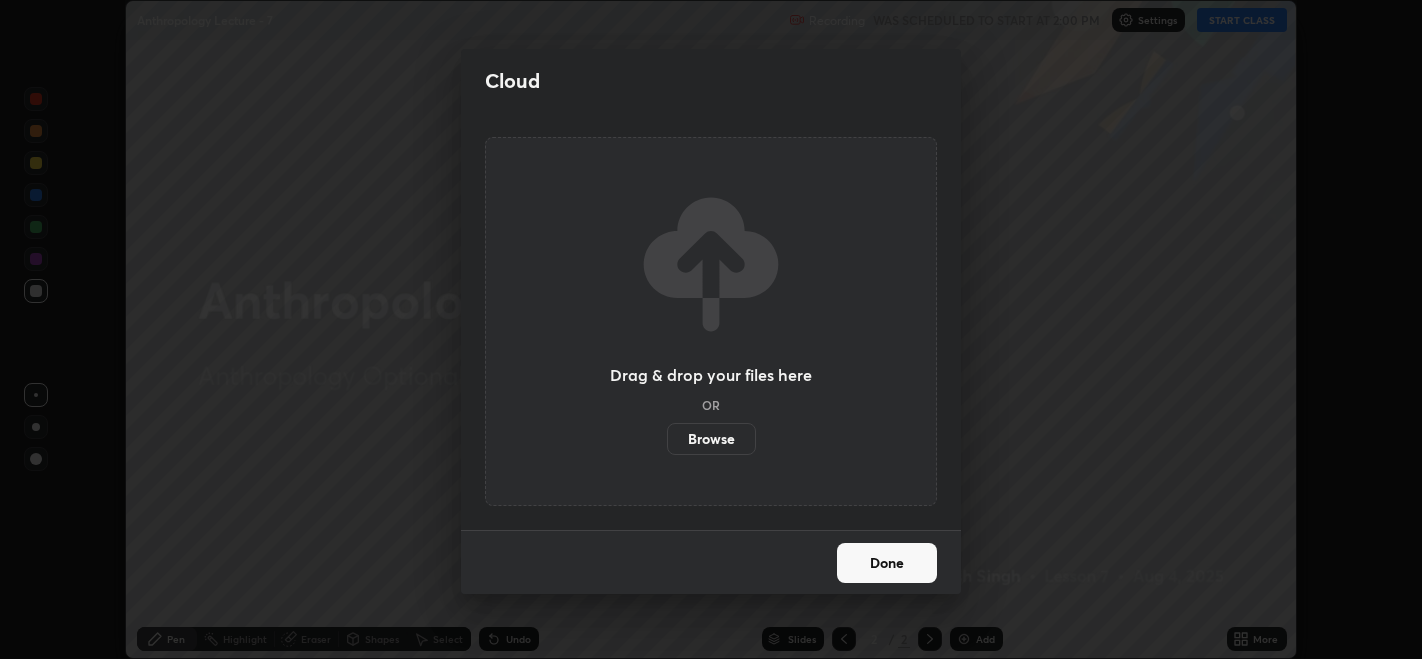 click on "Browse" at bounding box center (711, 439) 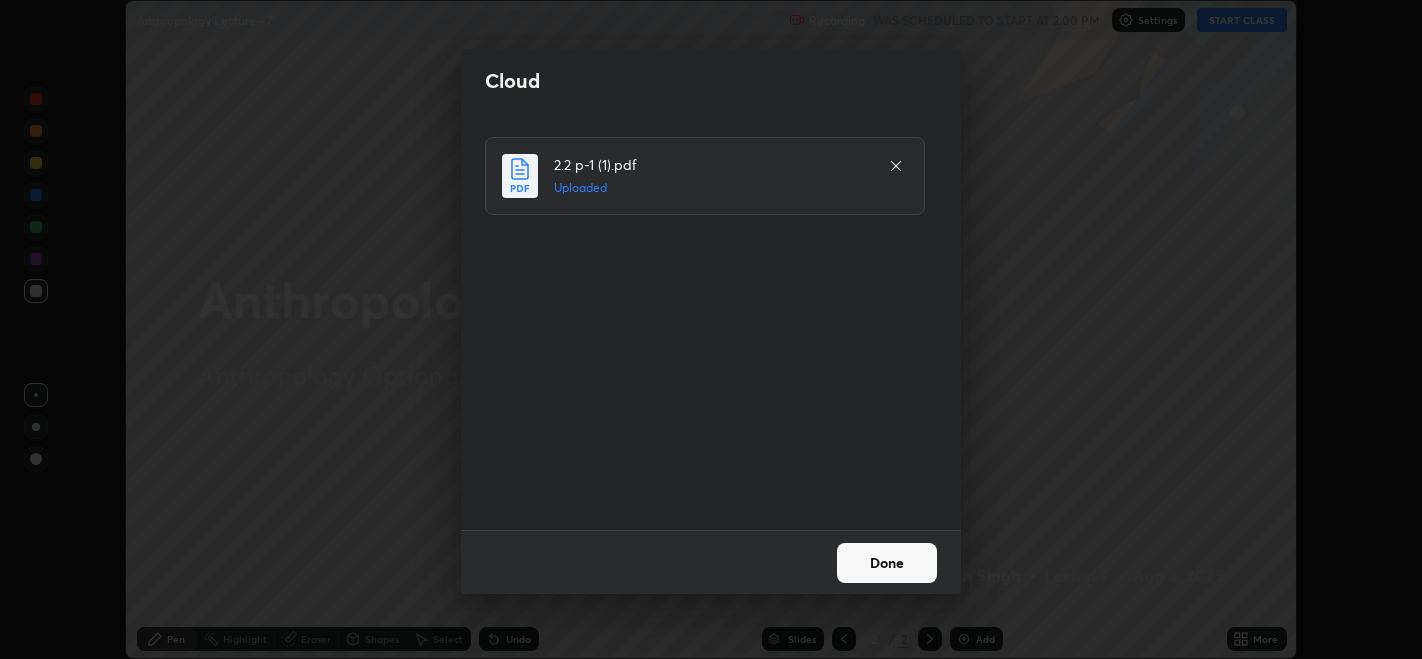 click on "Done" at bounding box center (887, 563) 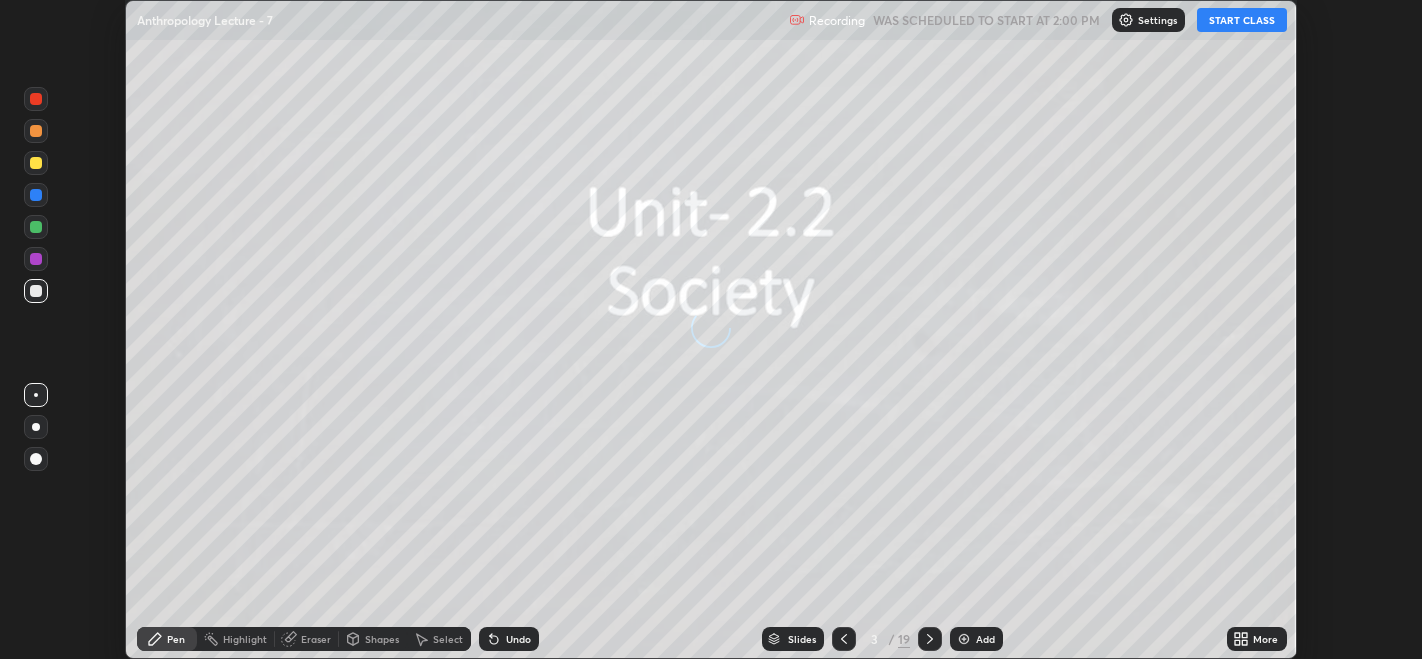 click 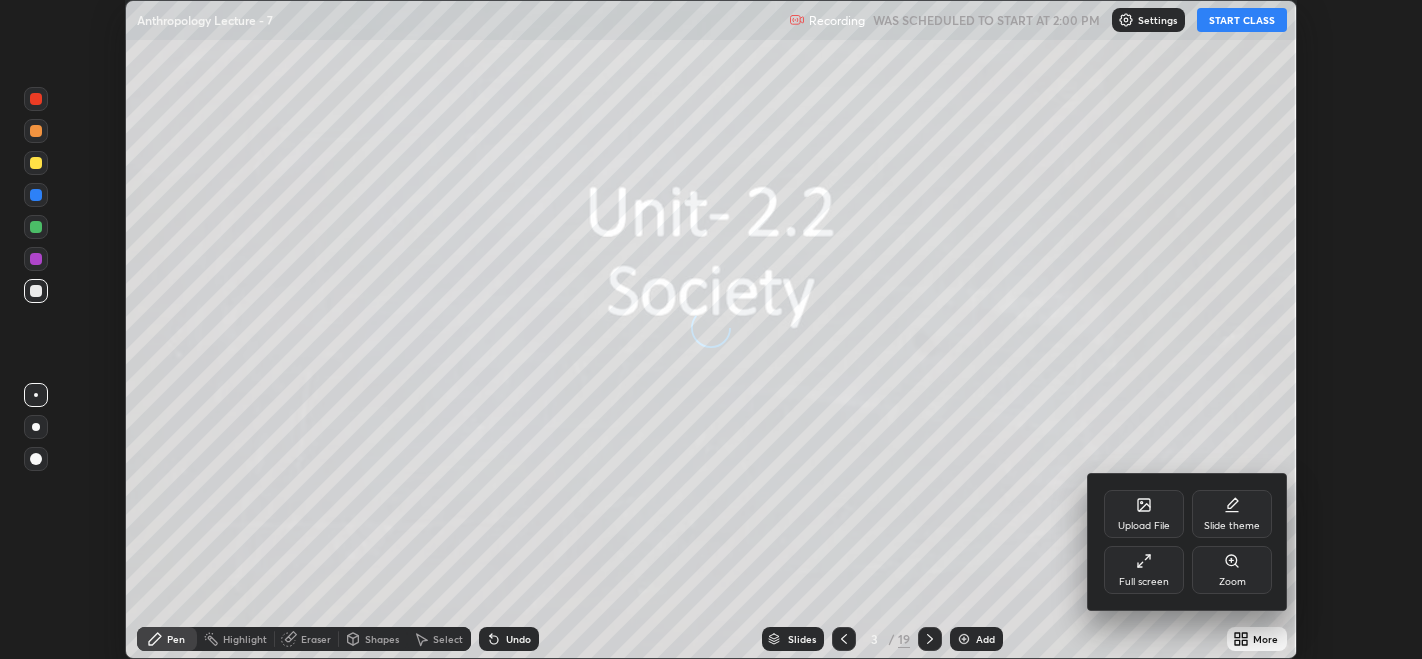 click on "Full screen" at bounding box center (1144, 570) 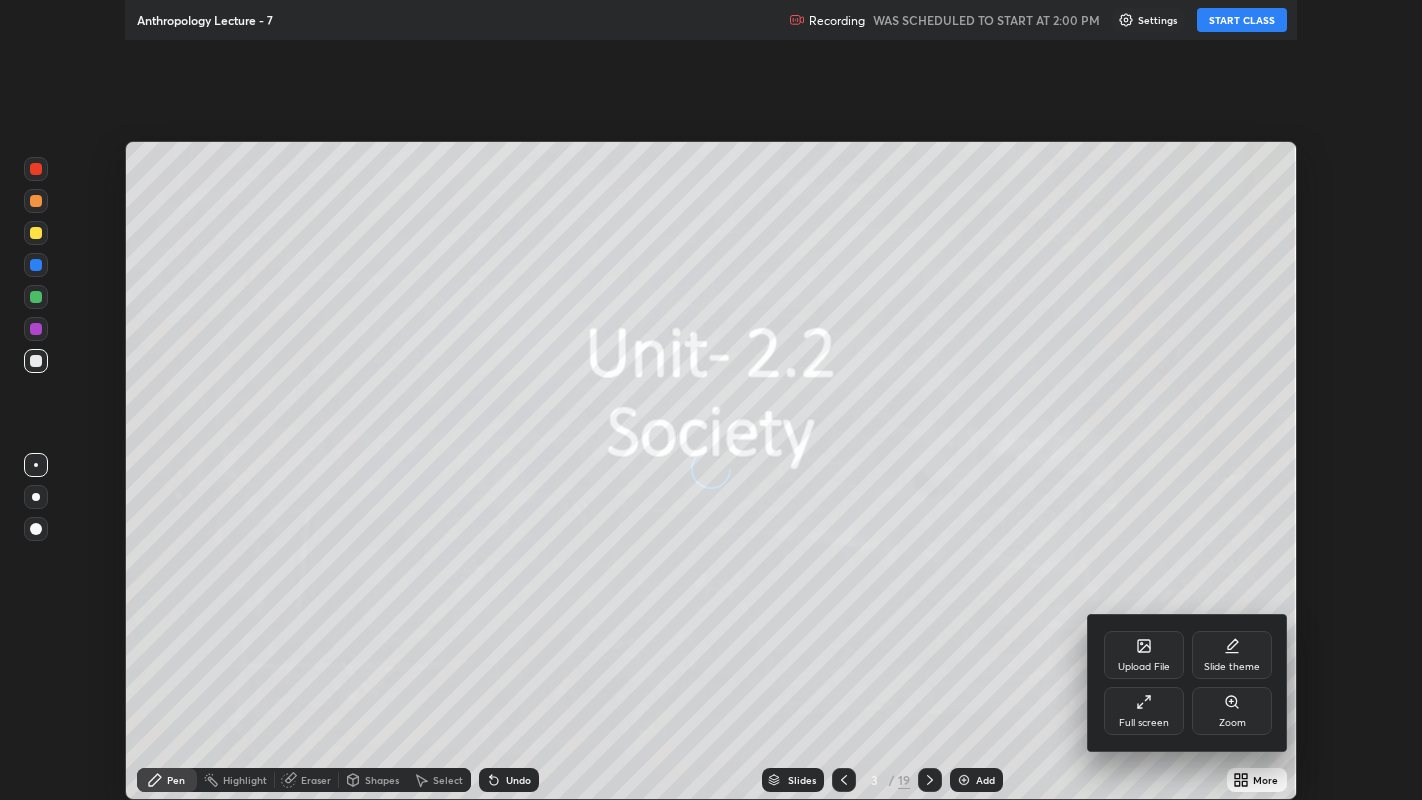scroll, scrollTop: 99200, scrollLeft: 98577, axis: both 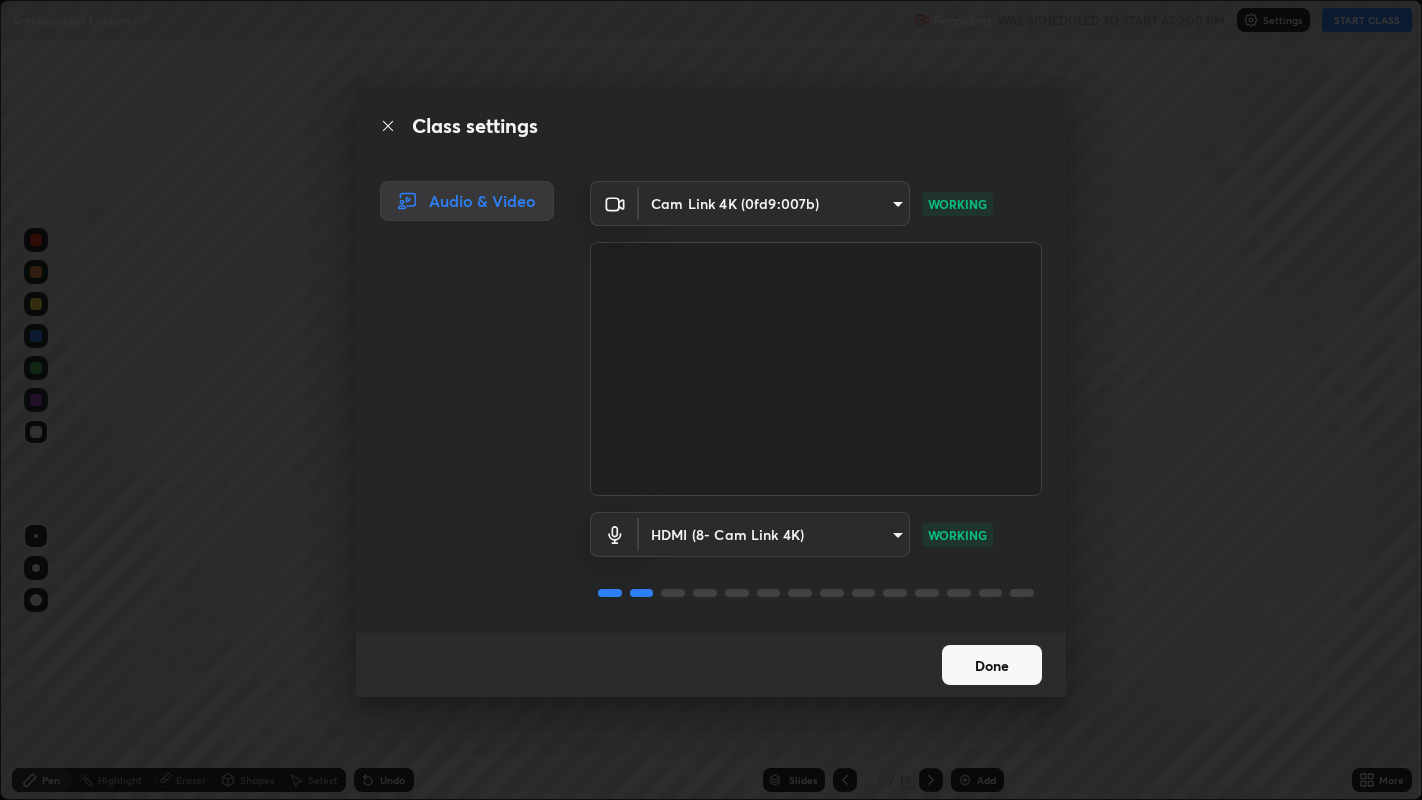 click on "Done" at bounding box center (992, 665) 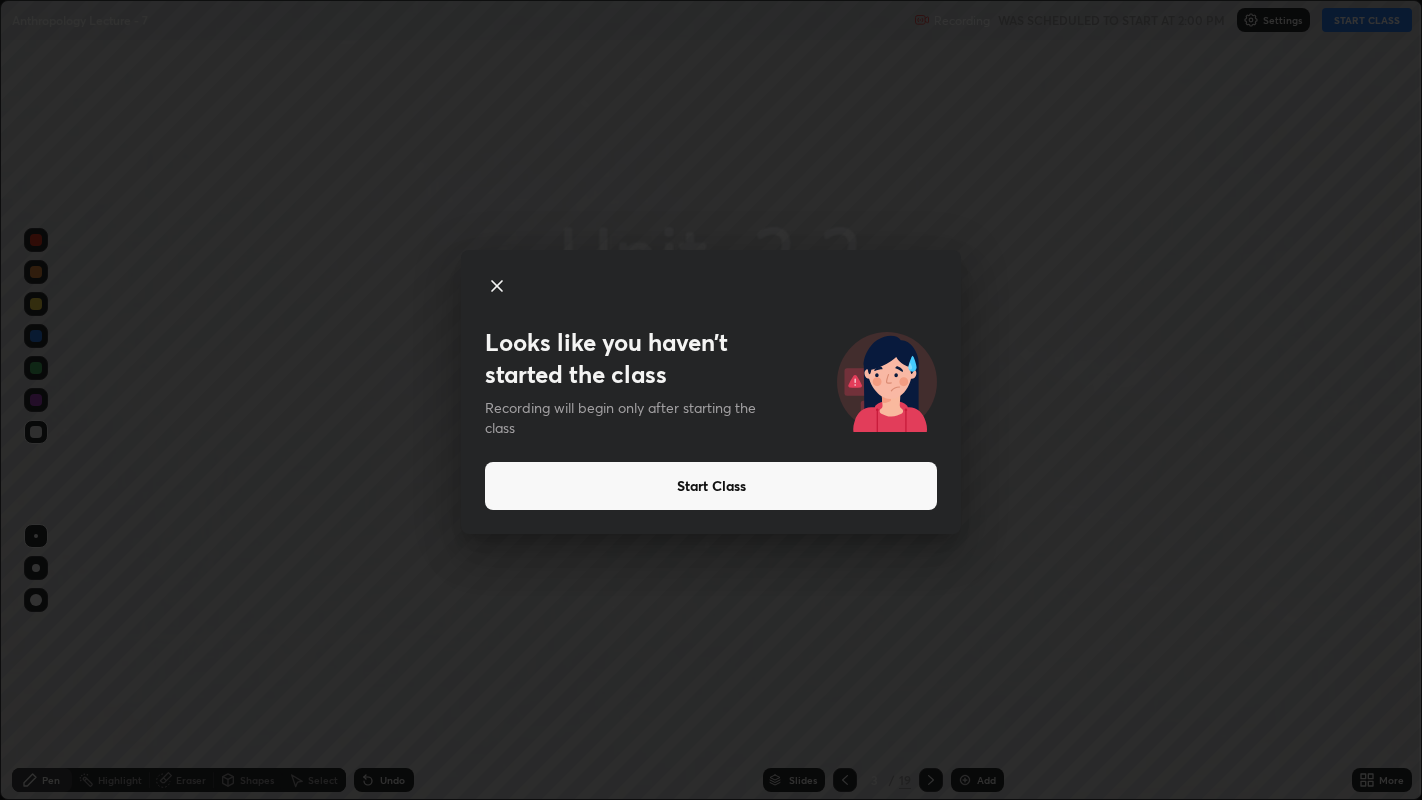 click on "Start Class" at bounding box center [711, 486] 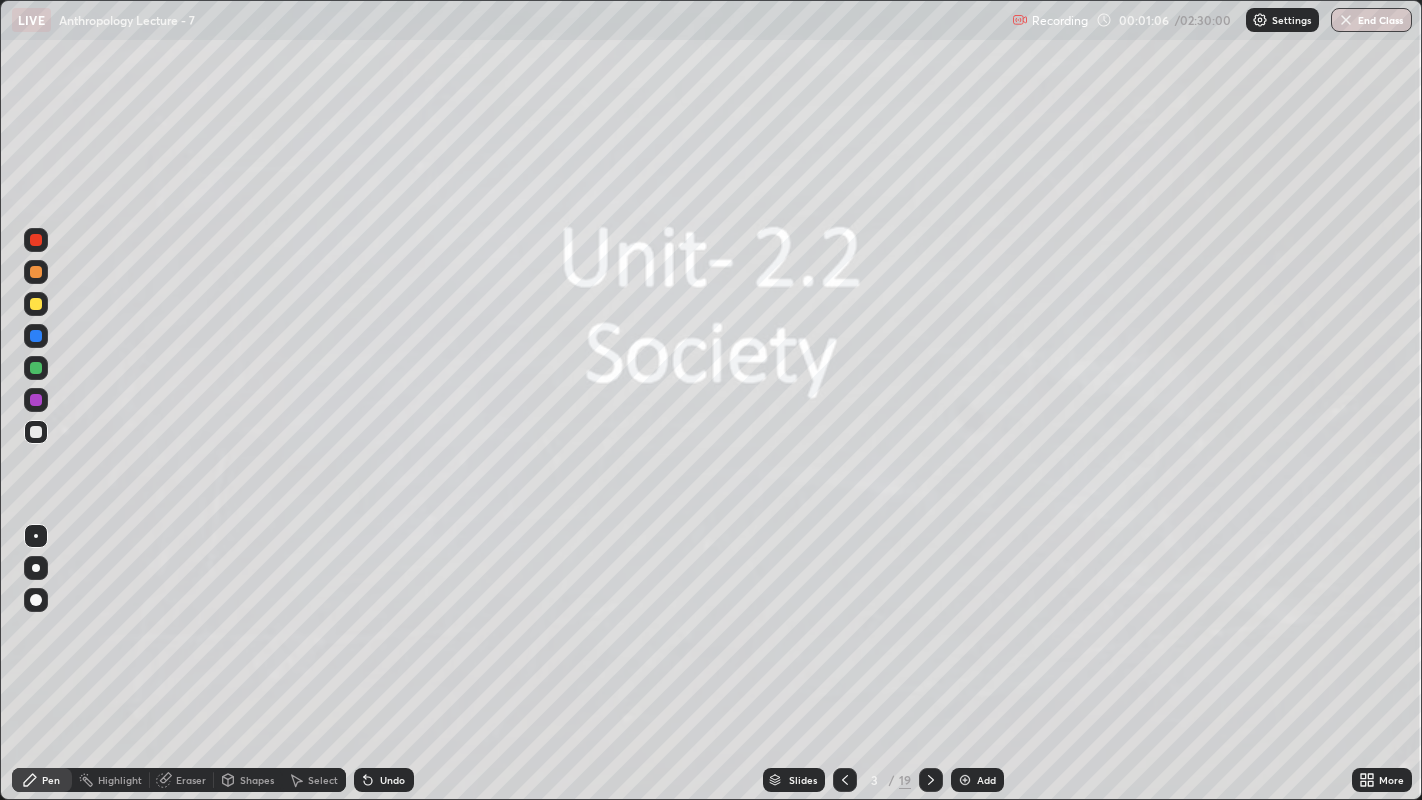 click 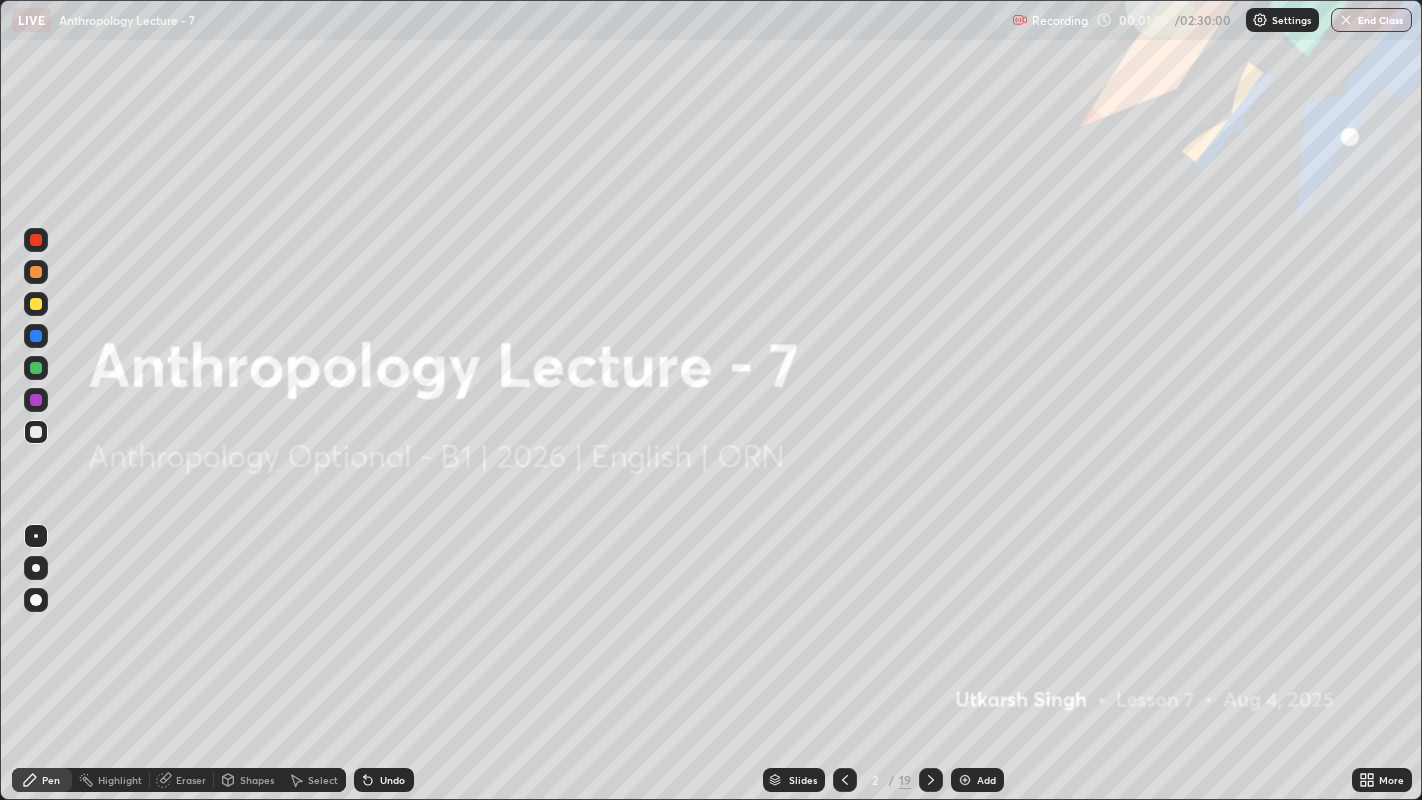 click 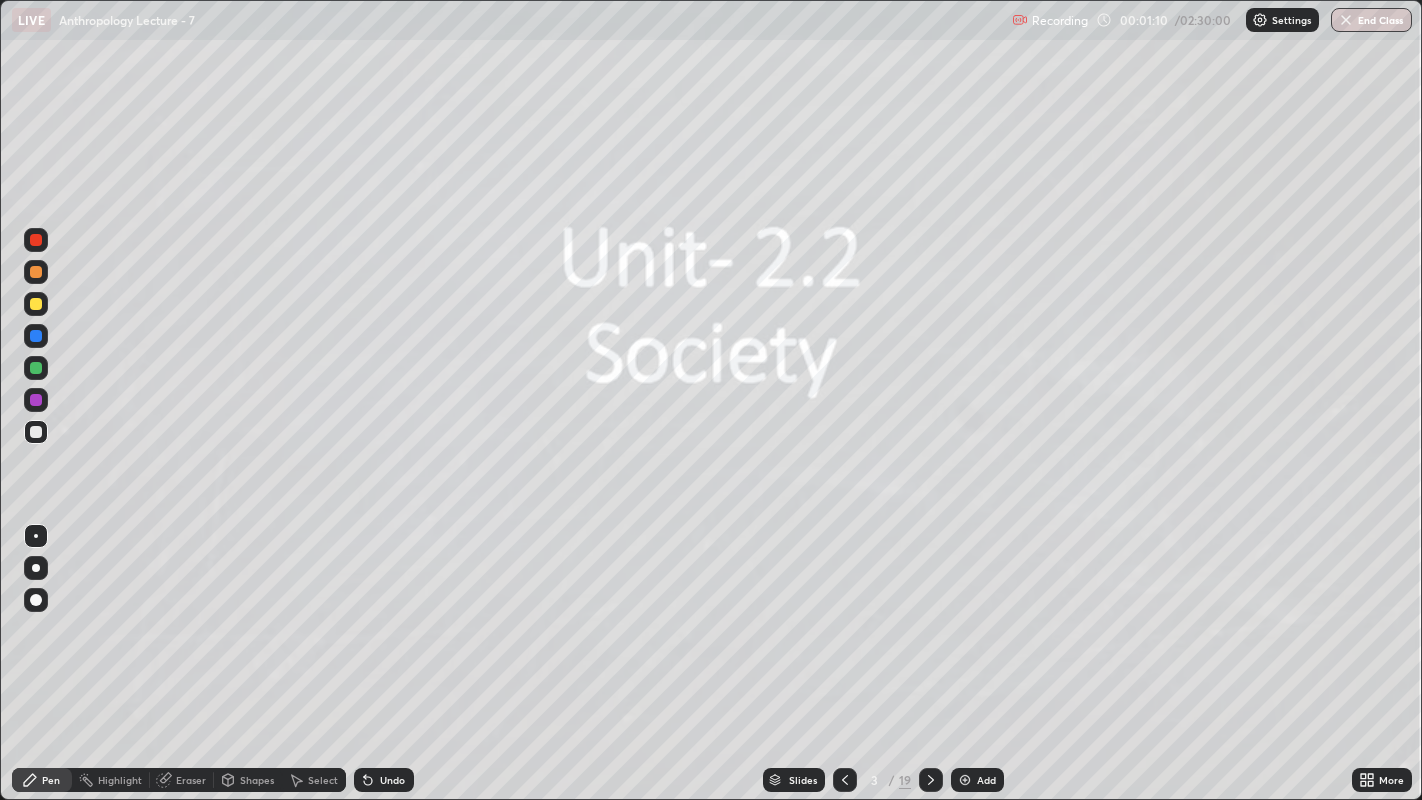 click at bounding box center [965, 780] 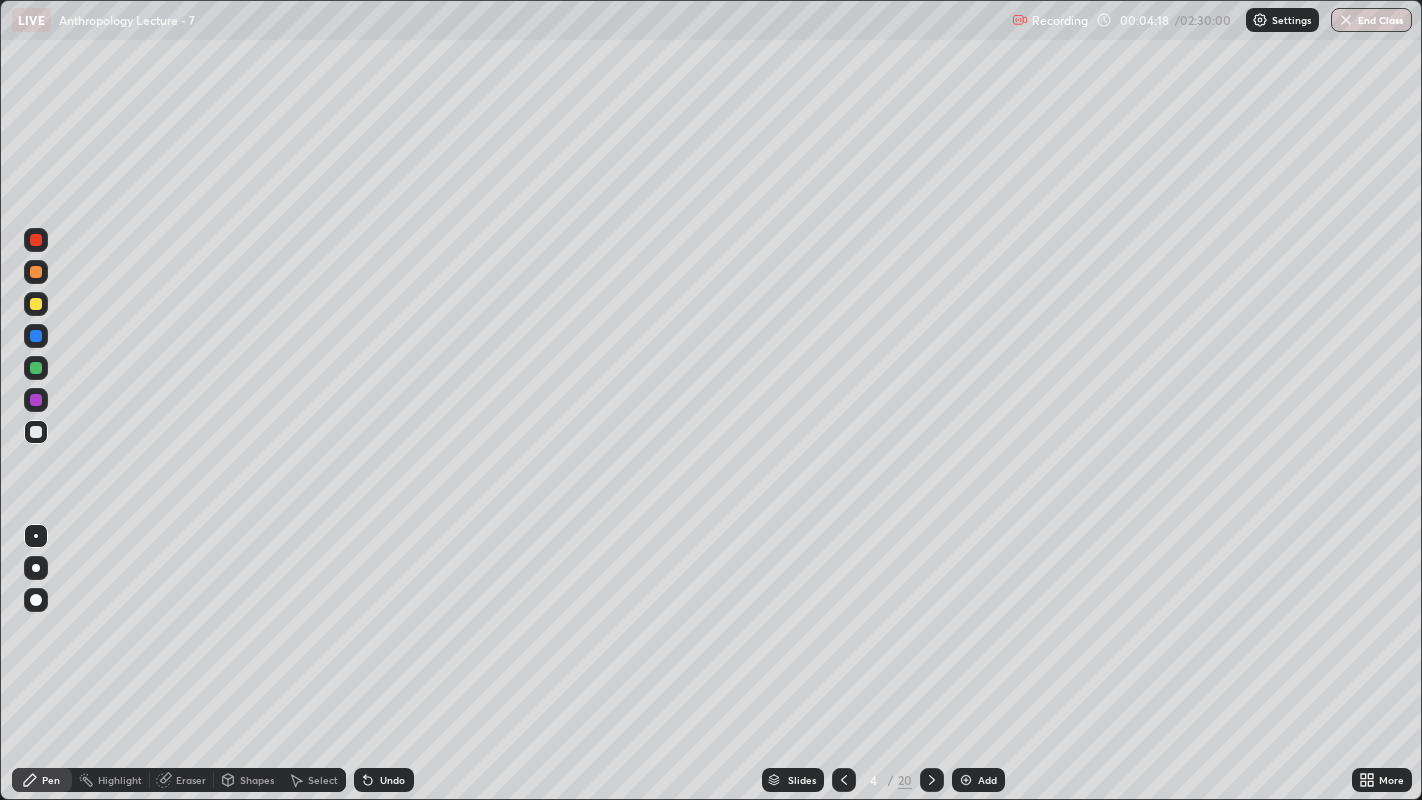 click on "Add" at bounding box center [978, 780] 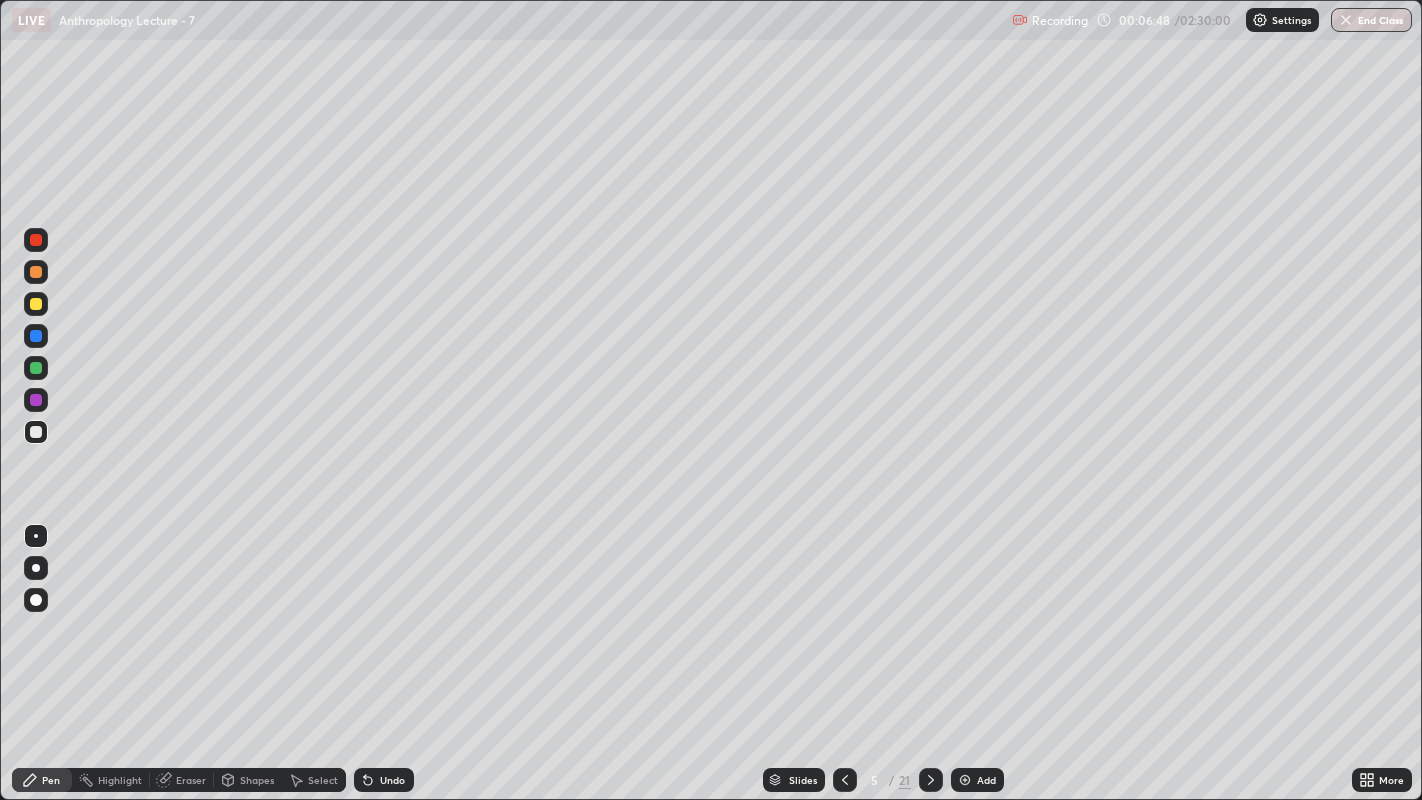 click at bounding box center [965, 780] 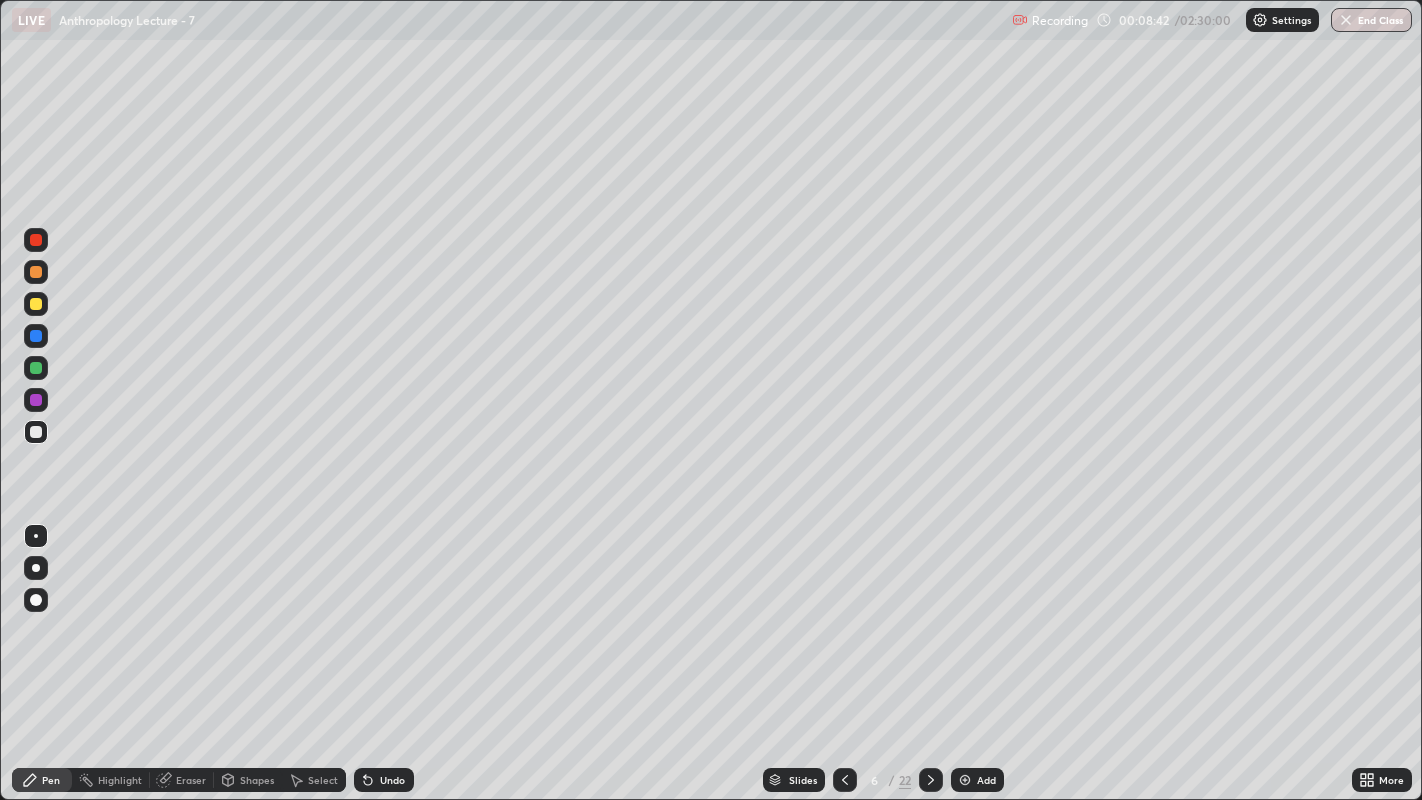 click 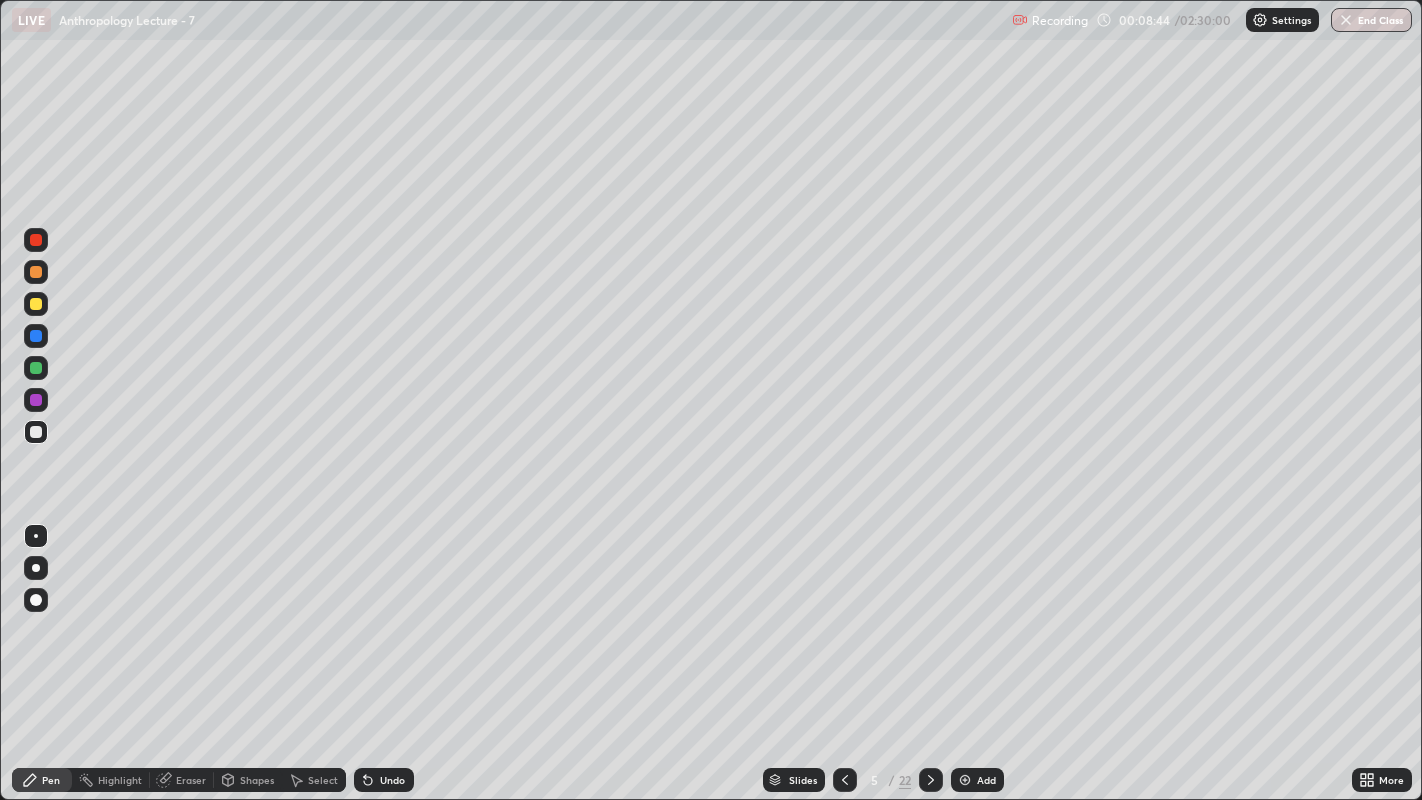 click 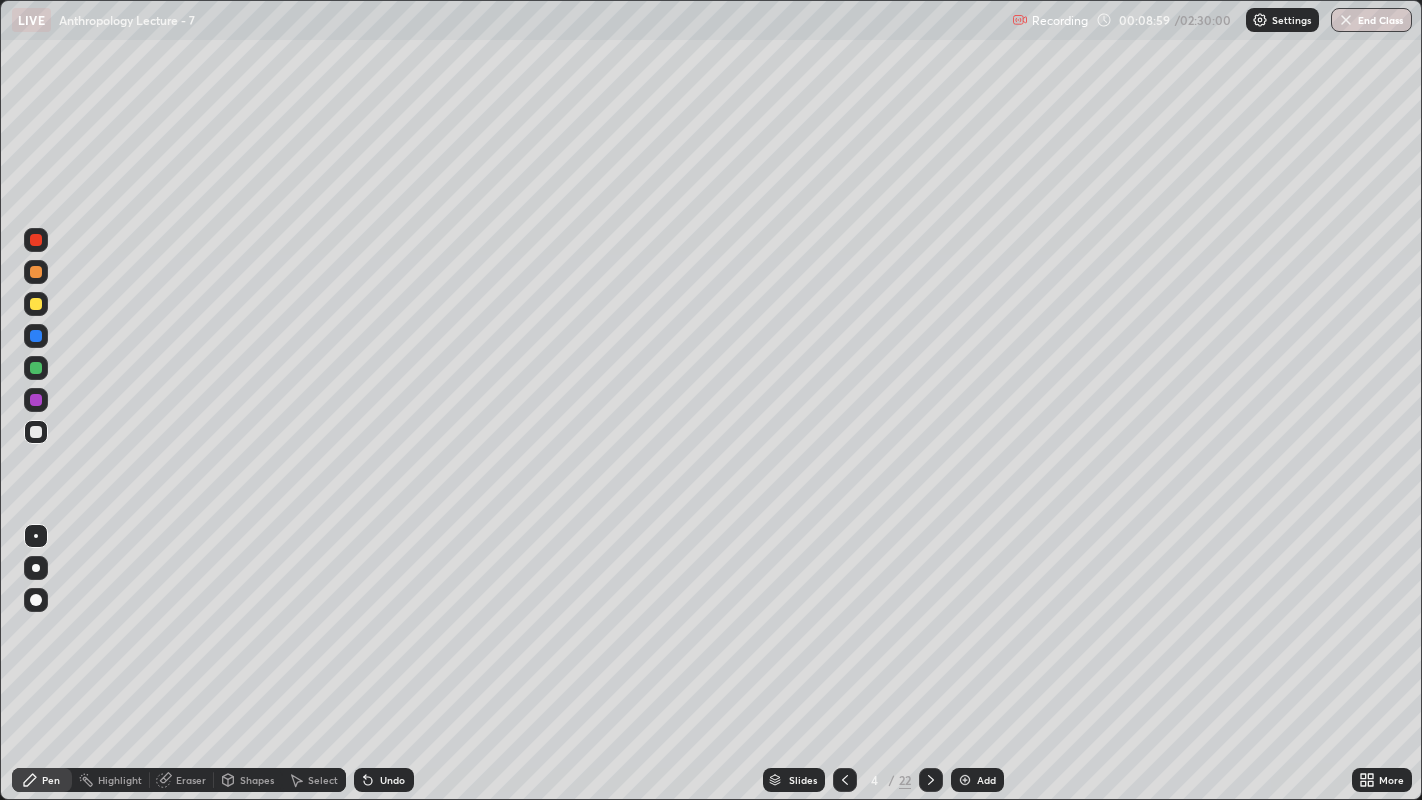 click 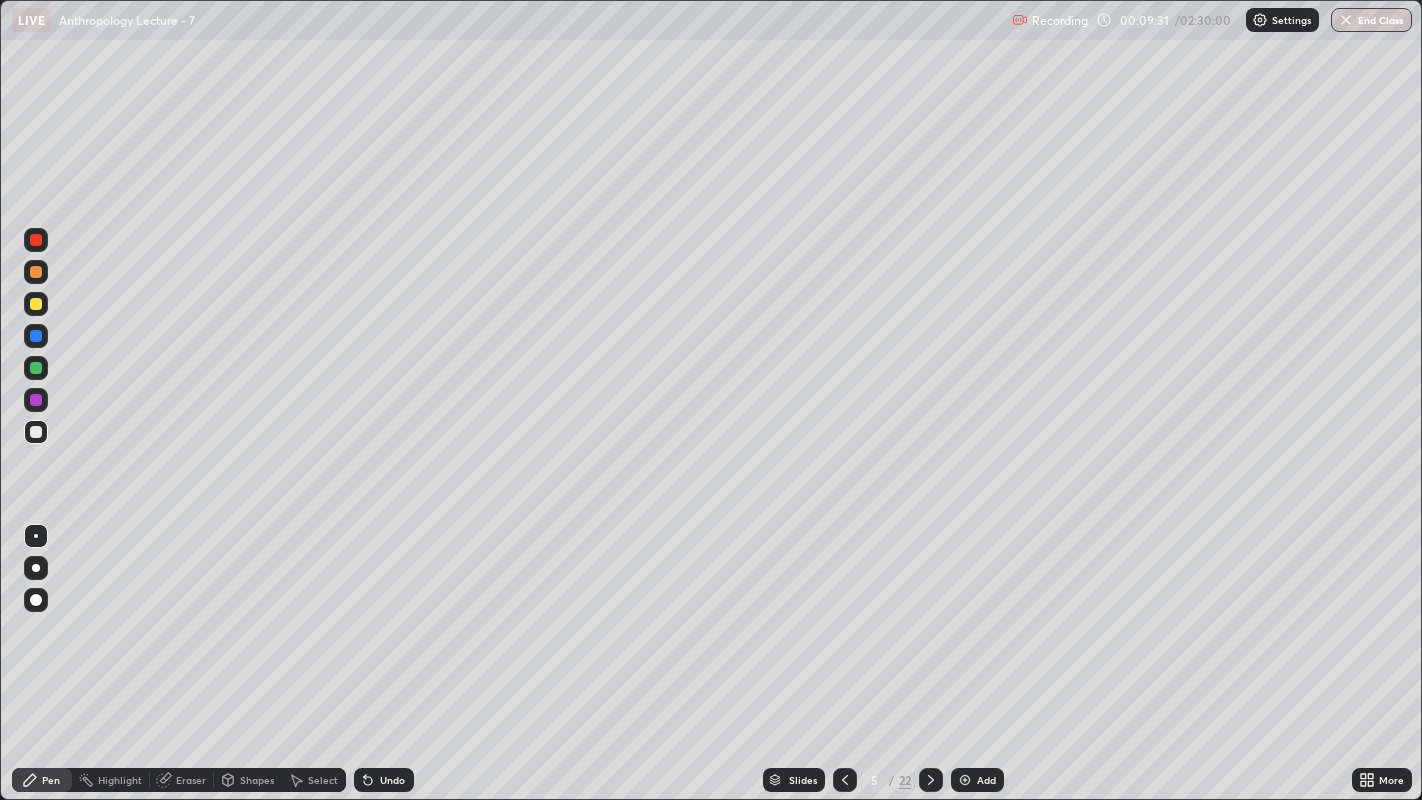 click at bounding box center [931, 780] 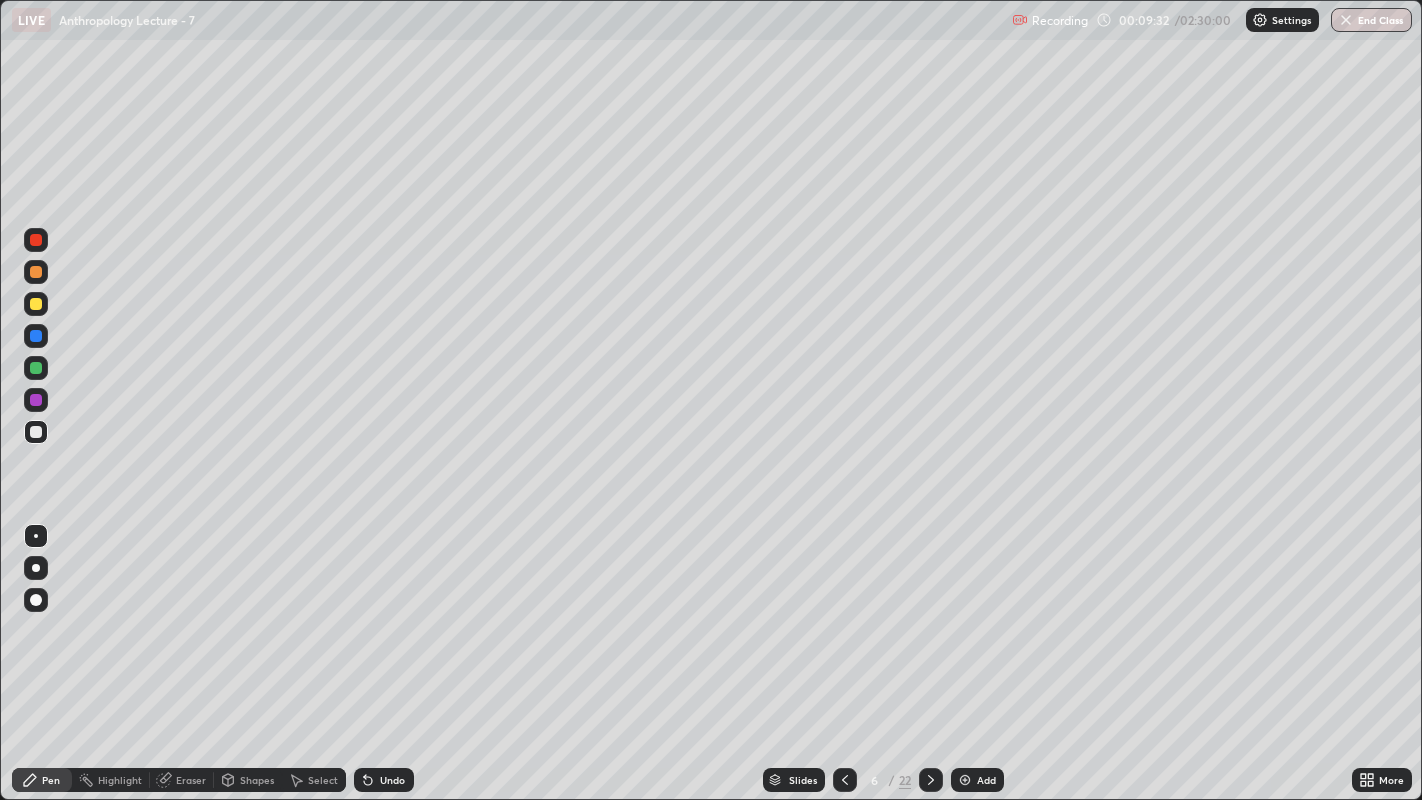 click 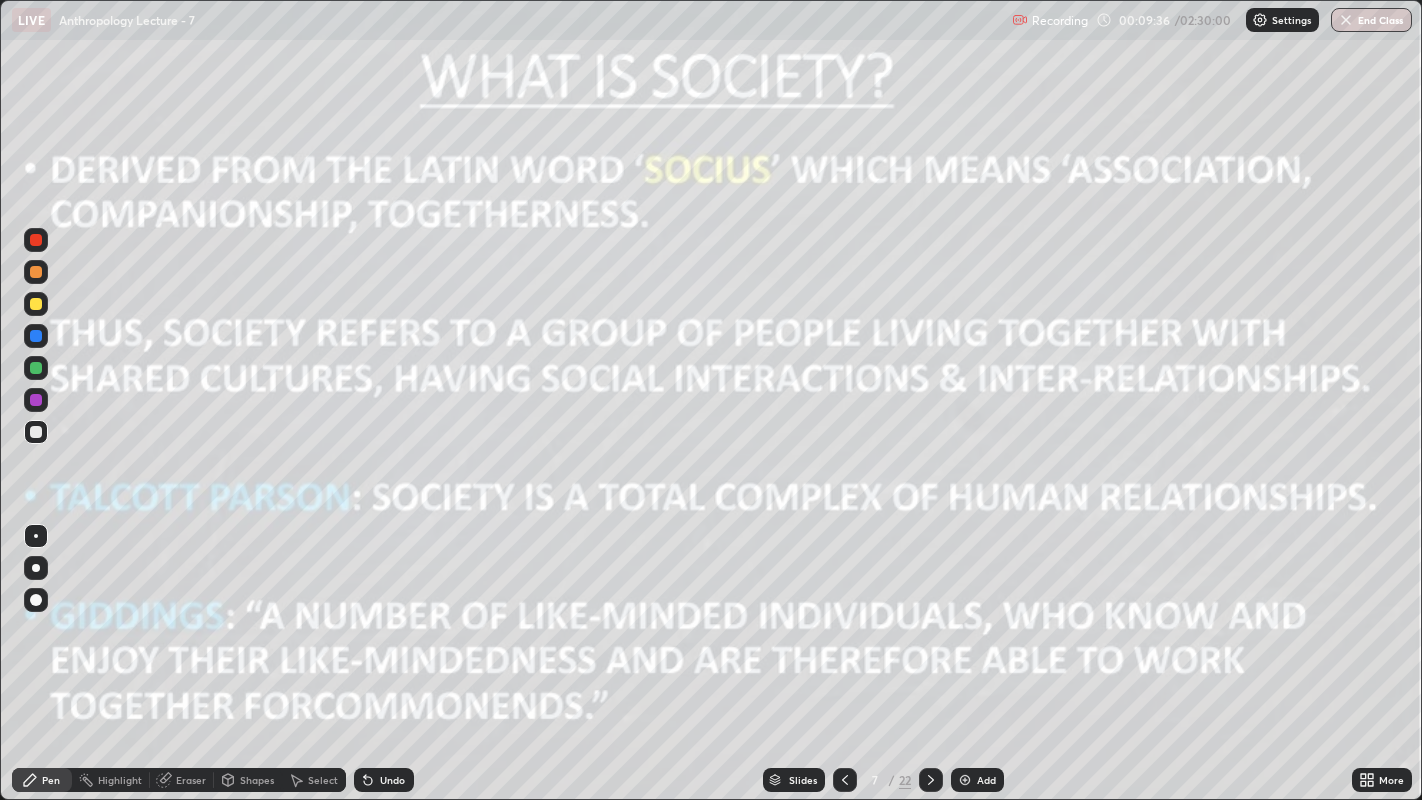 click 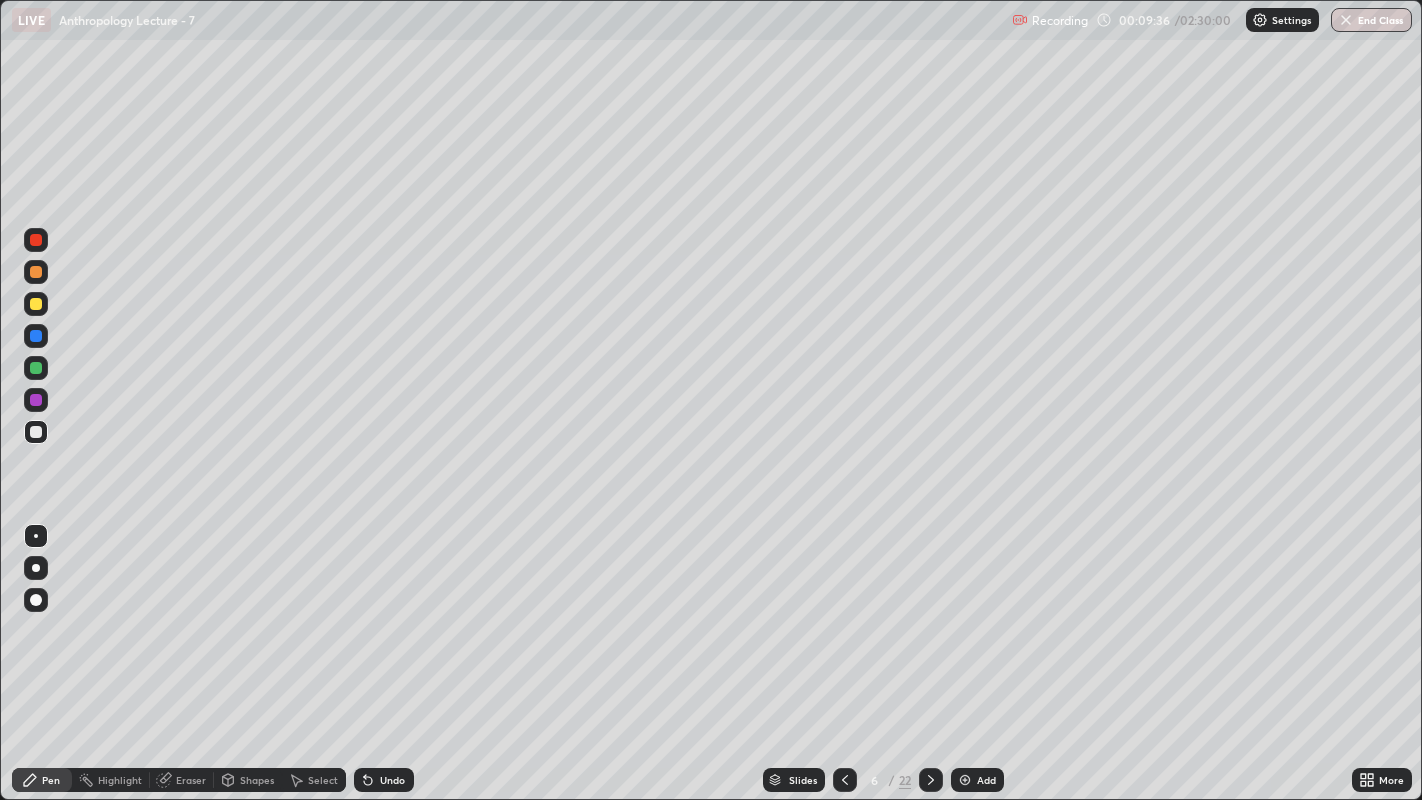 click at bounding box center [965, 780] 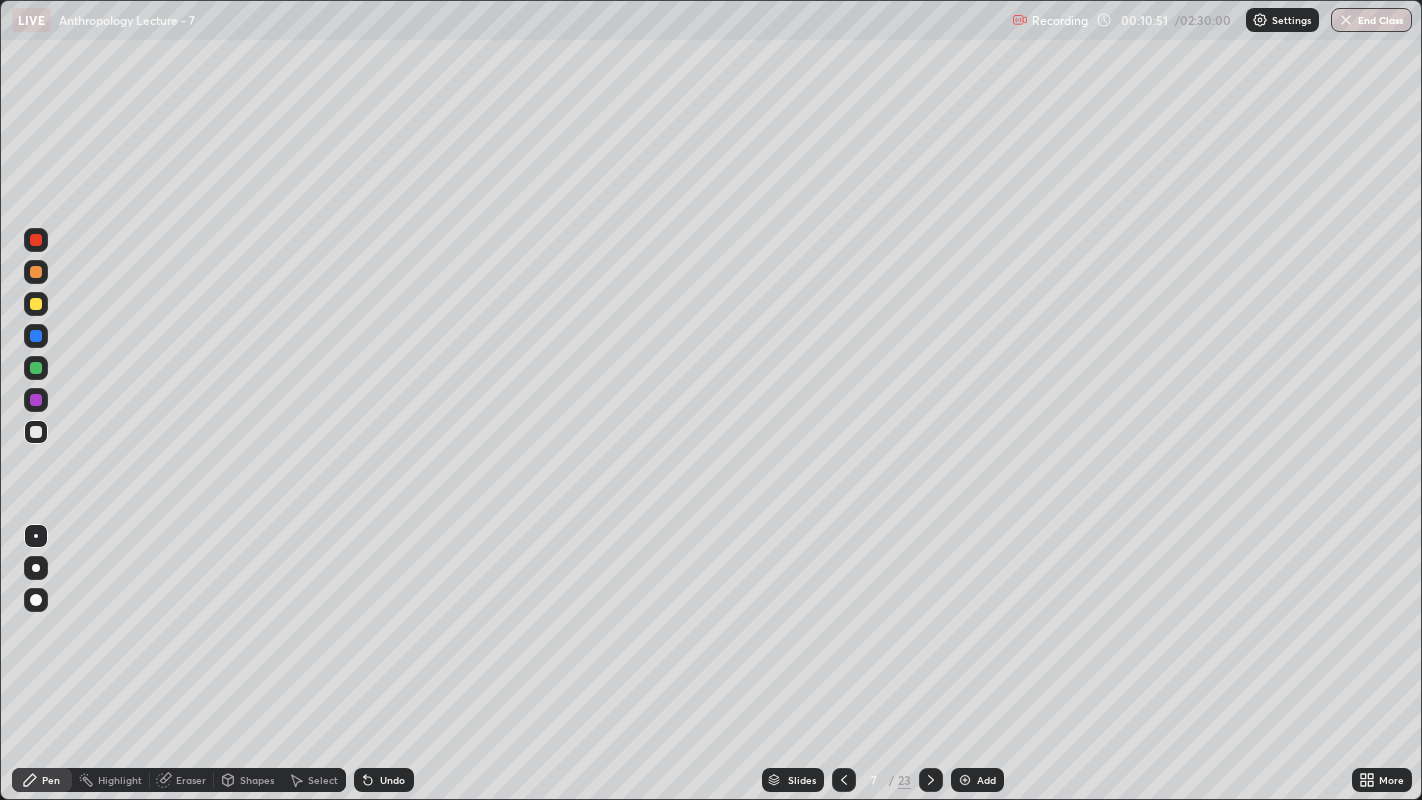 click at bounding box center (965, 780) 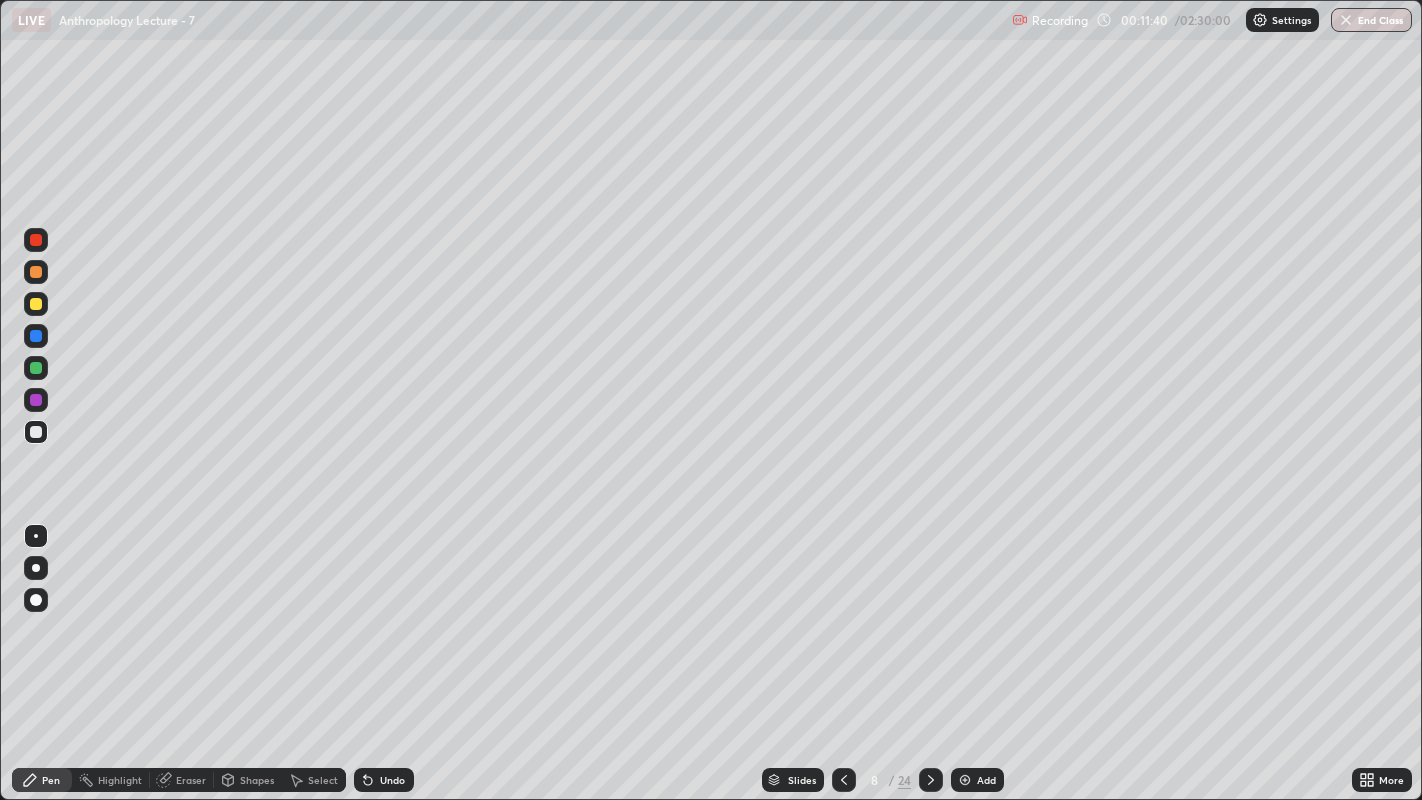 click at bounding box center [36, 304] 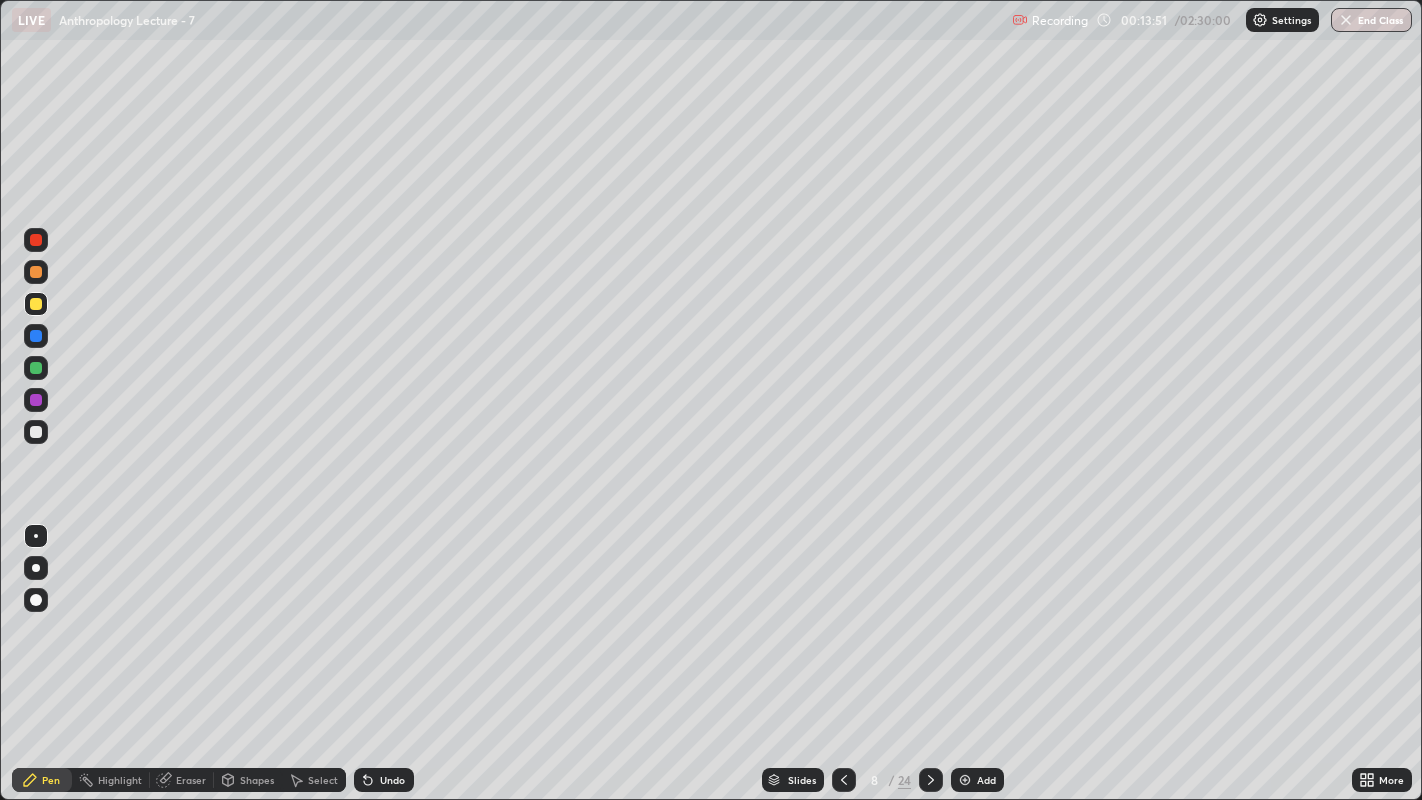 click 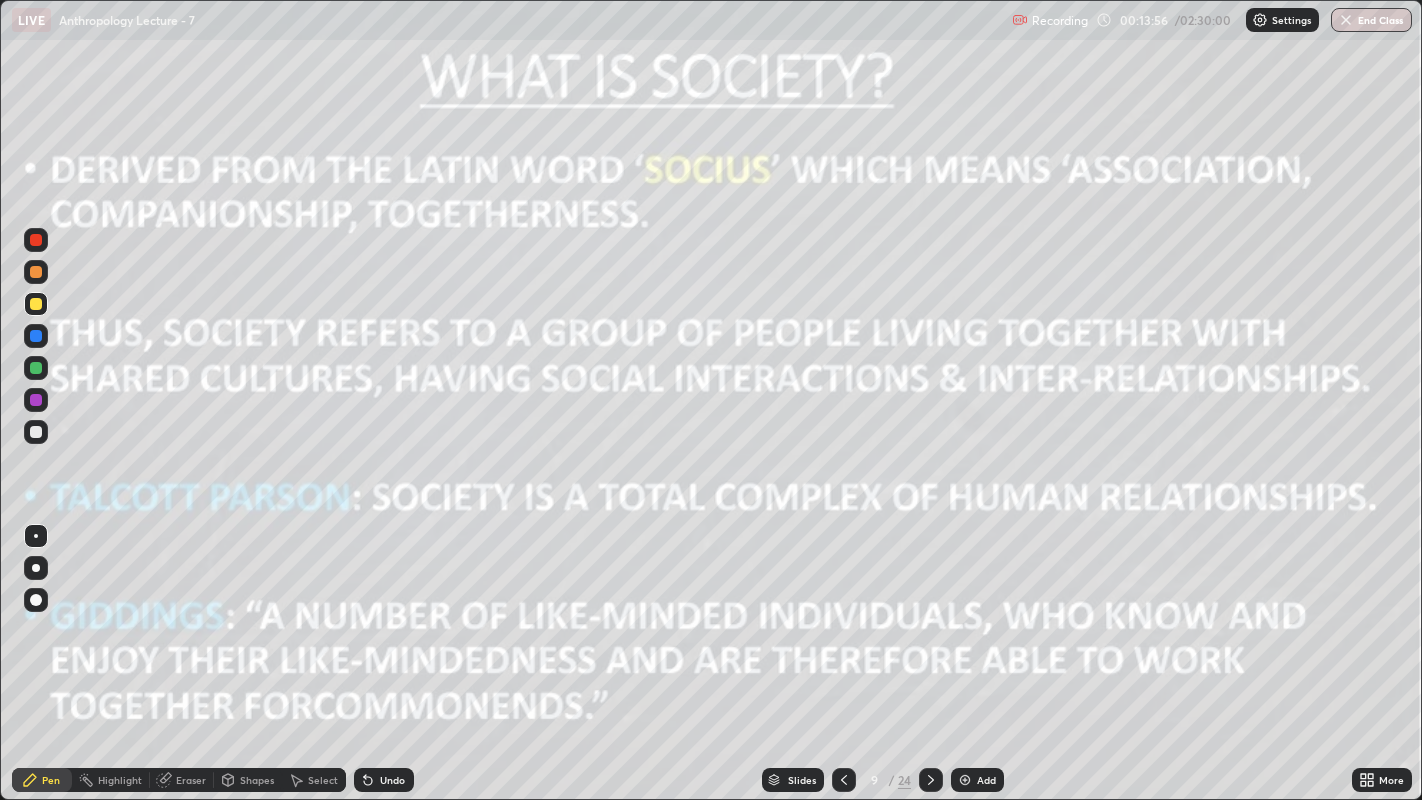 click at bounding box center [965, 780] 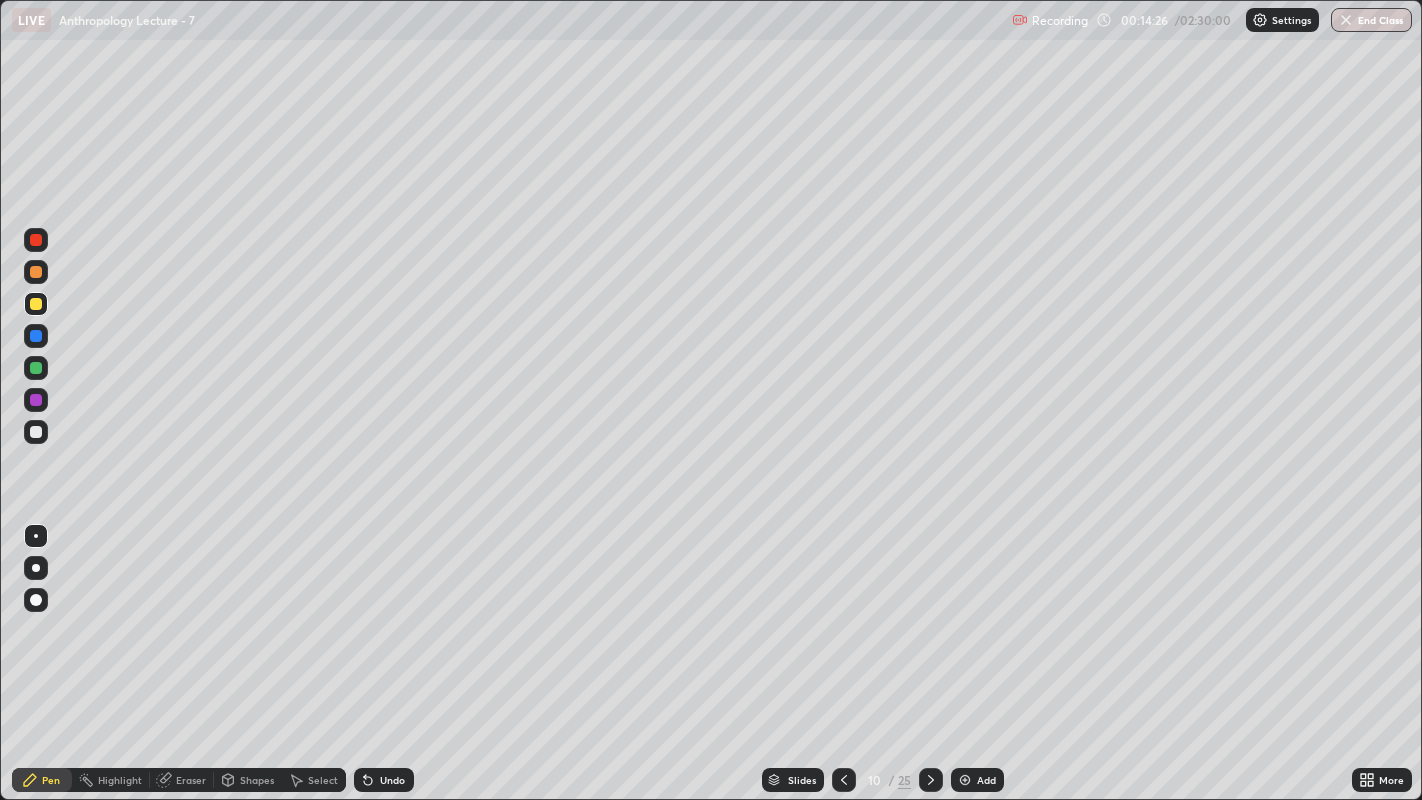 click at bounding box center (36, 336) 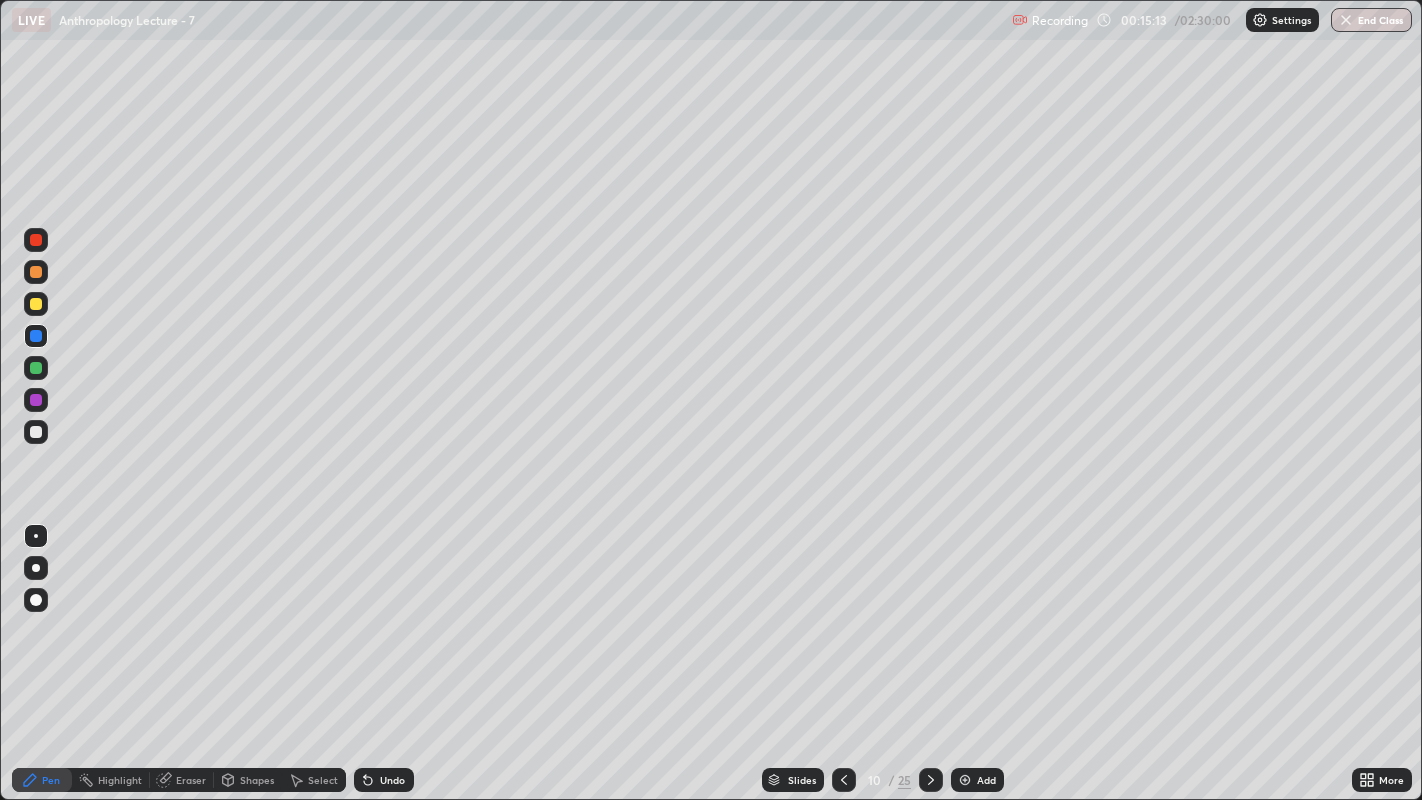 click 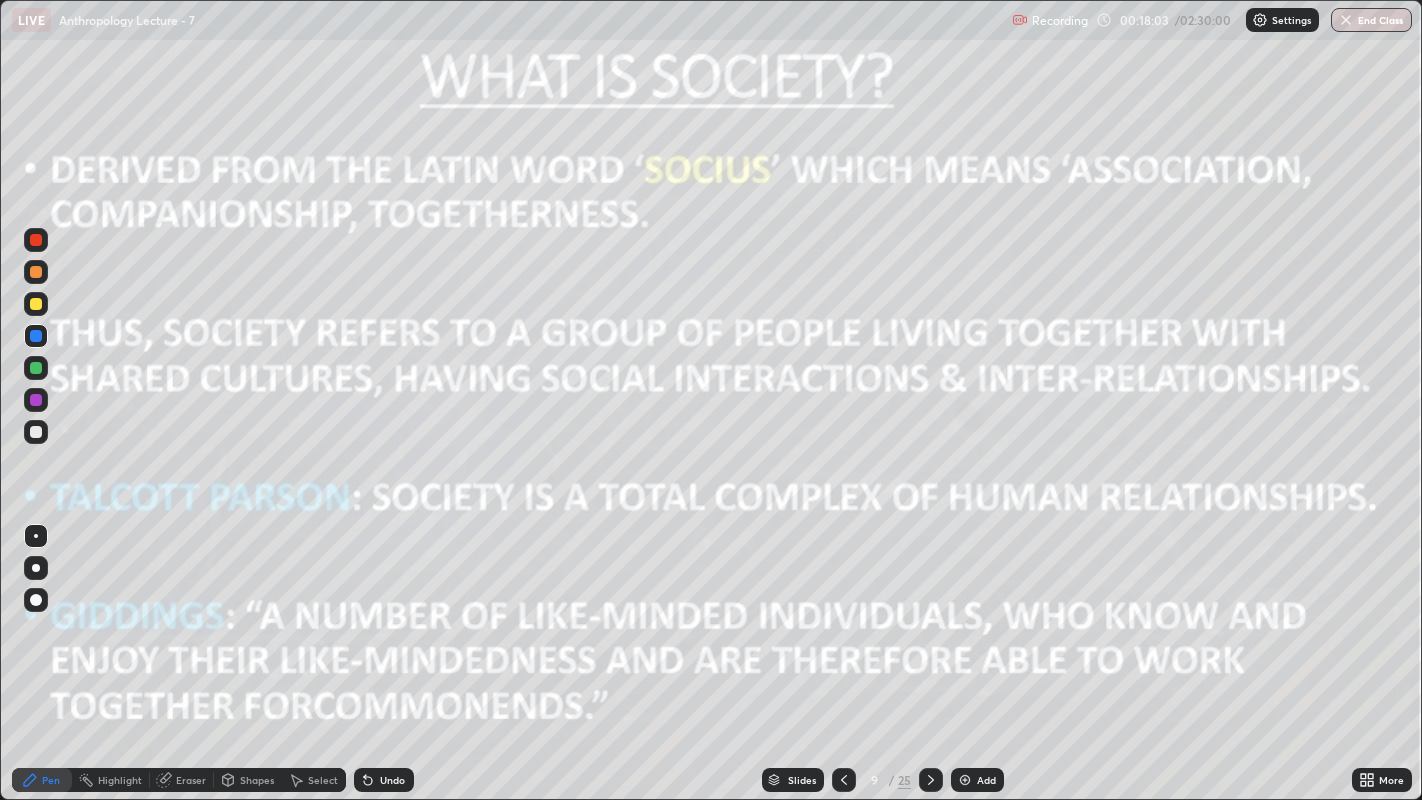 click at bounding box center [36, 304] 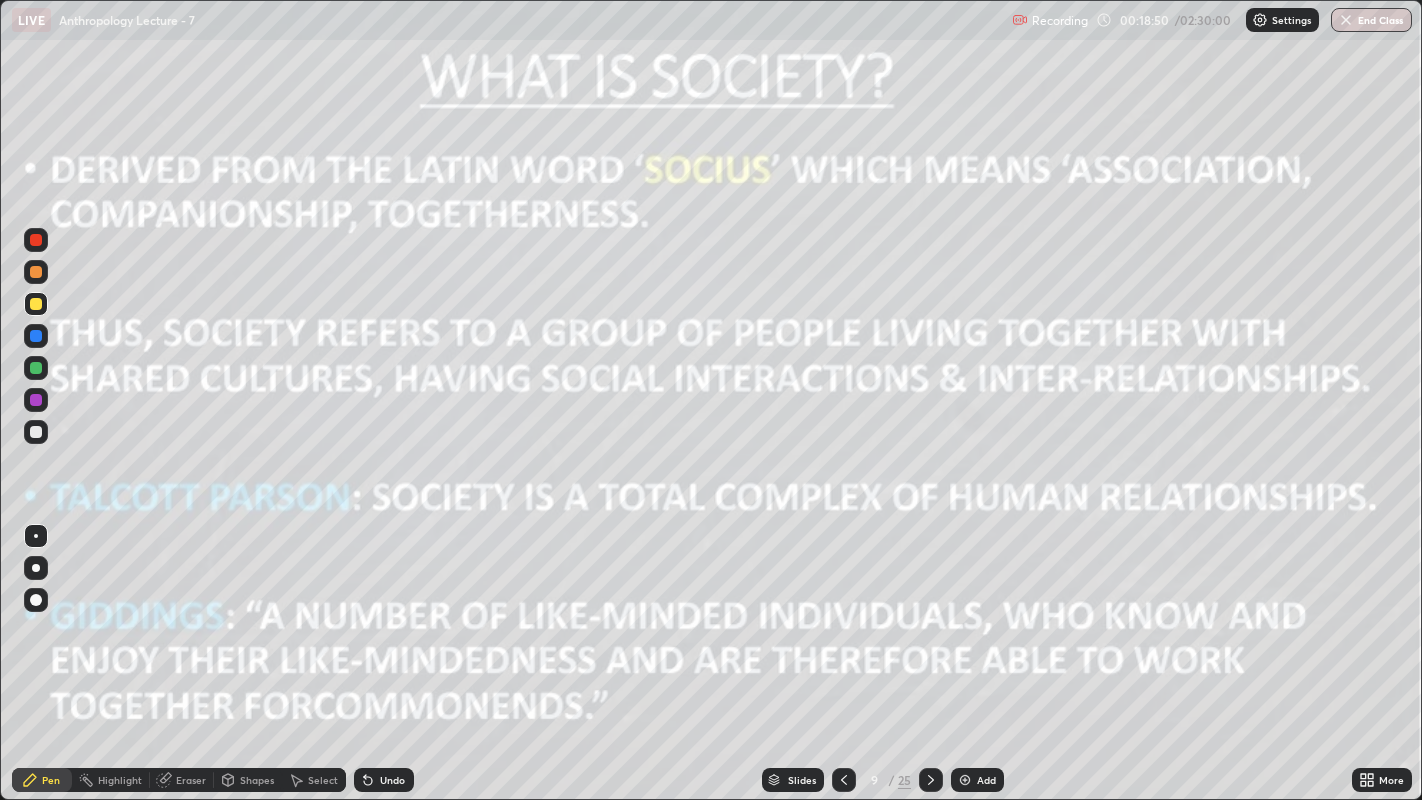 click 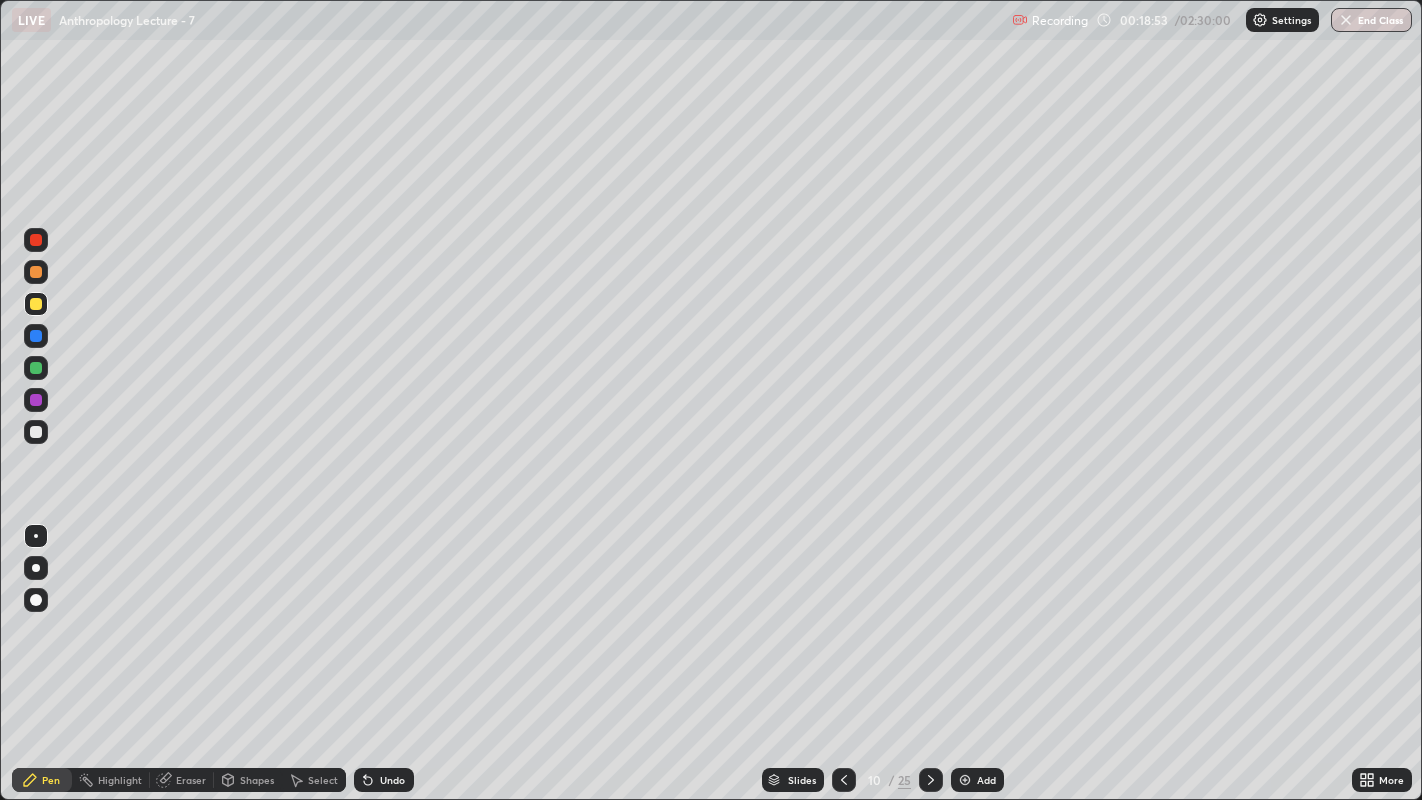 click 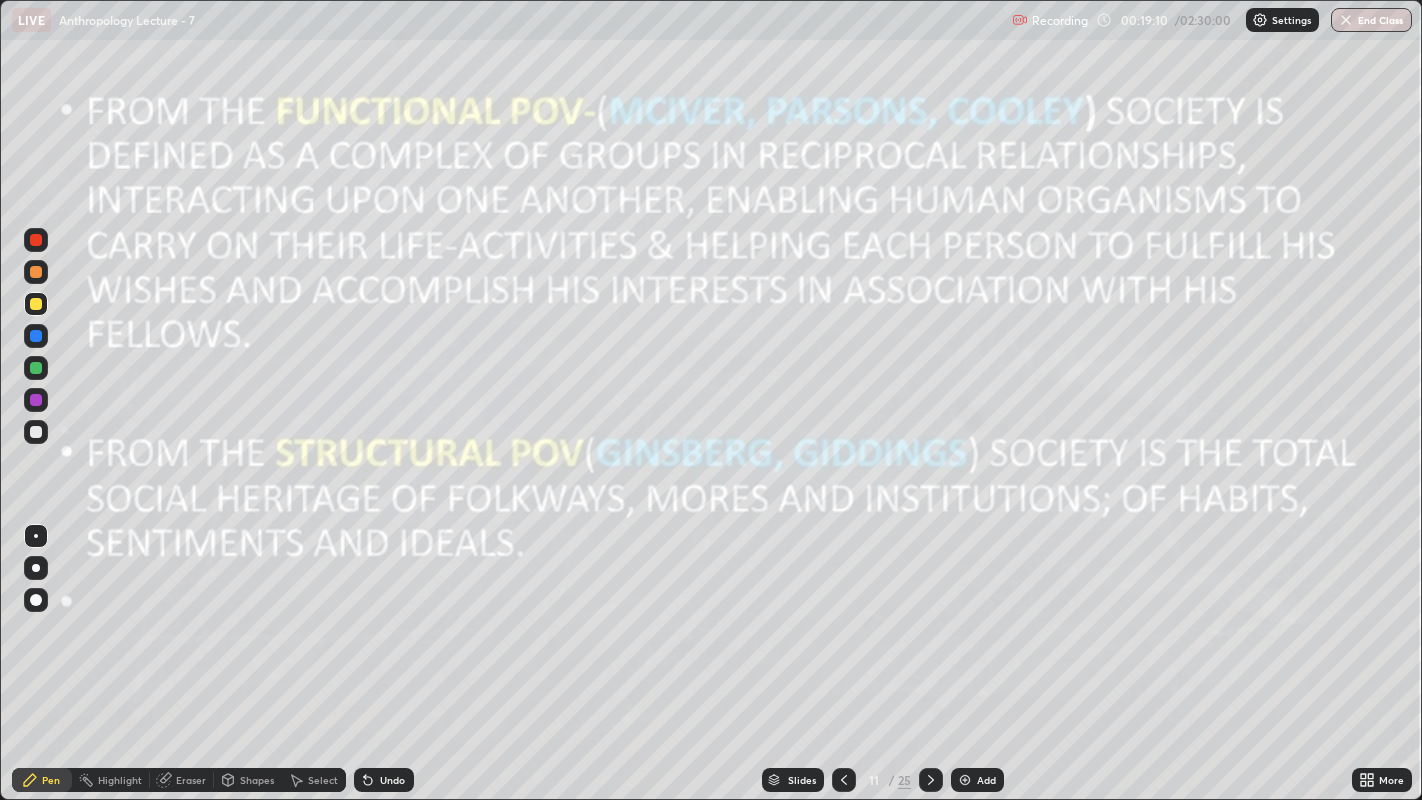 click at bounding box center (965, 780) 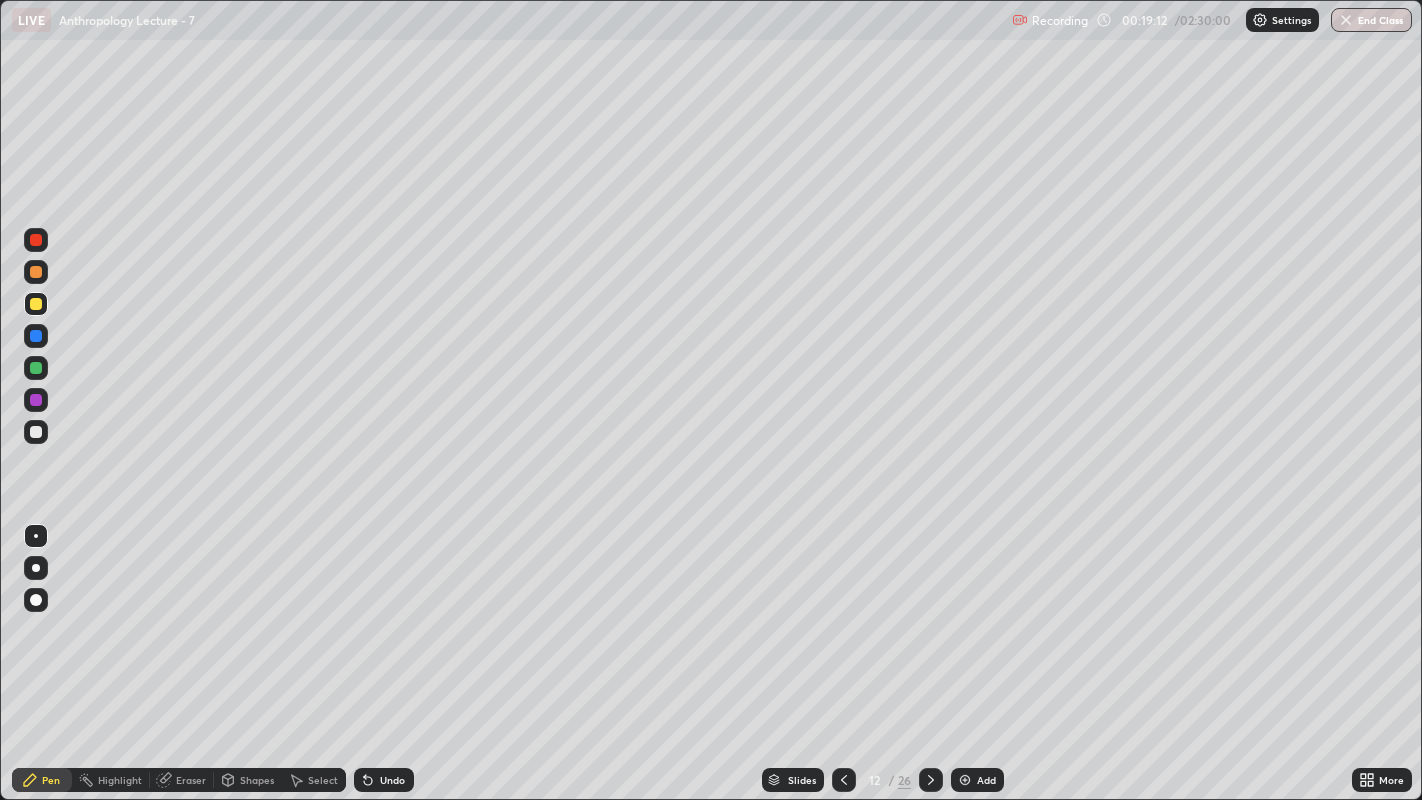 click at bounding box center (36, 432) 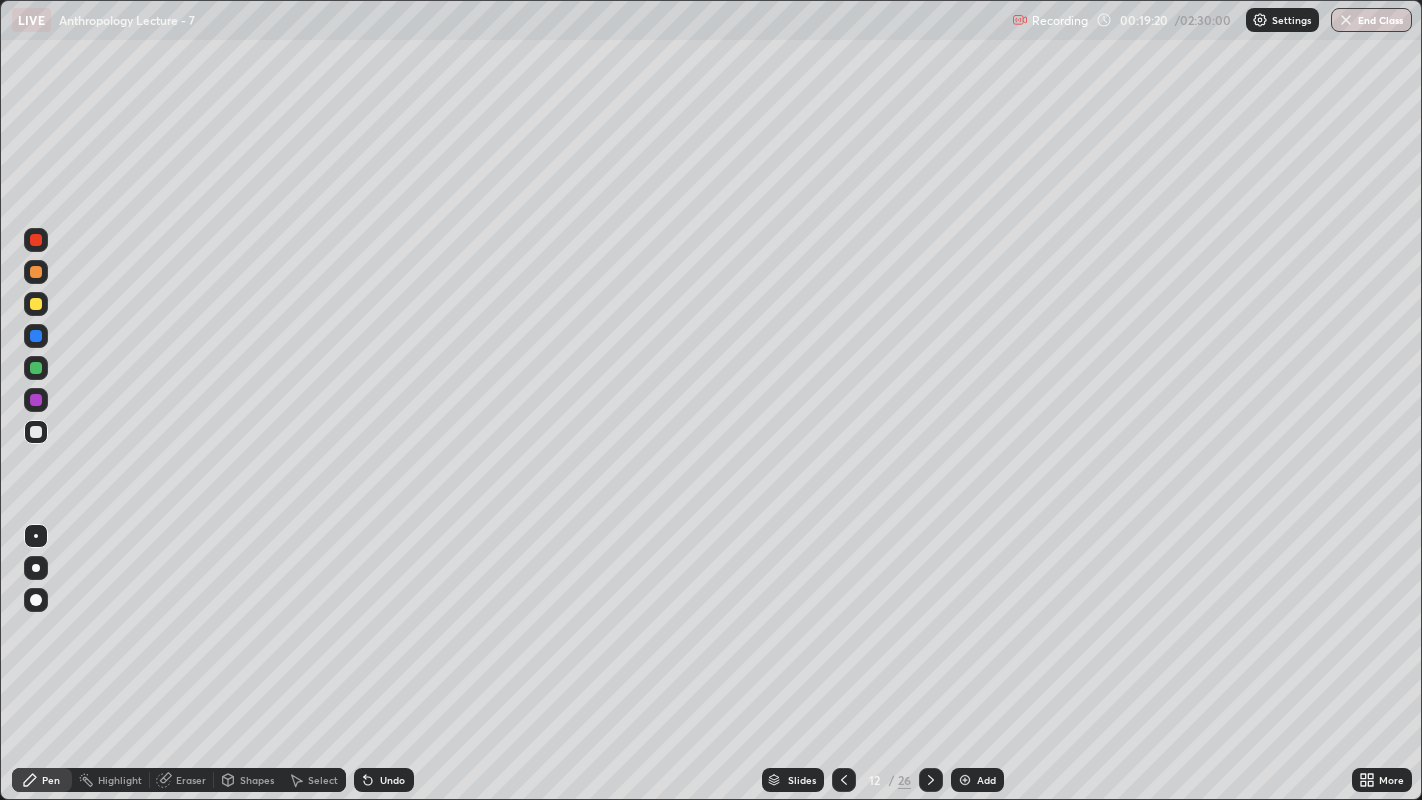 click at bounding box center (36, 304) 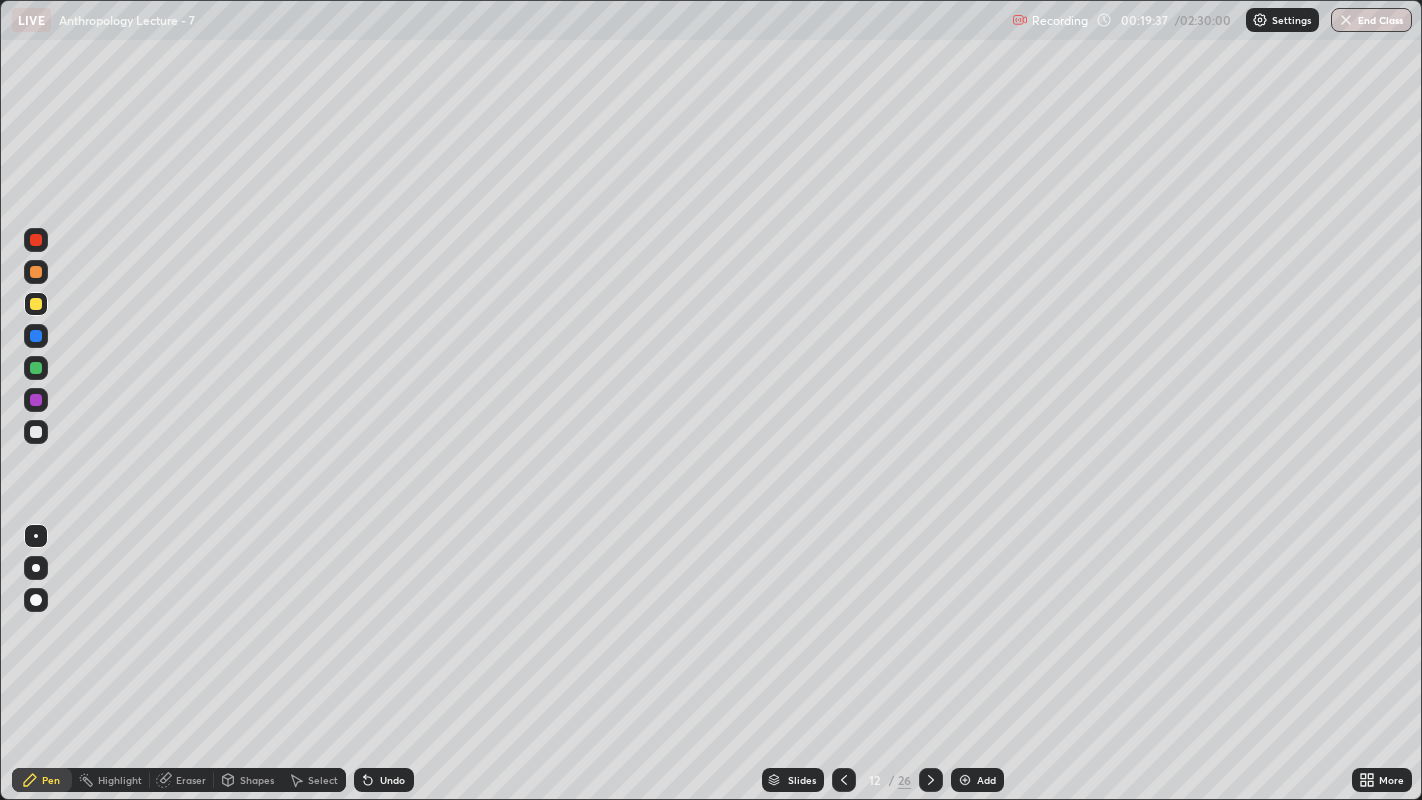 click 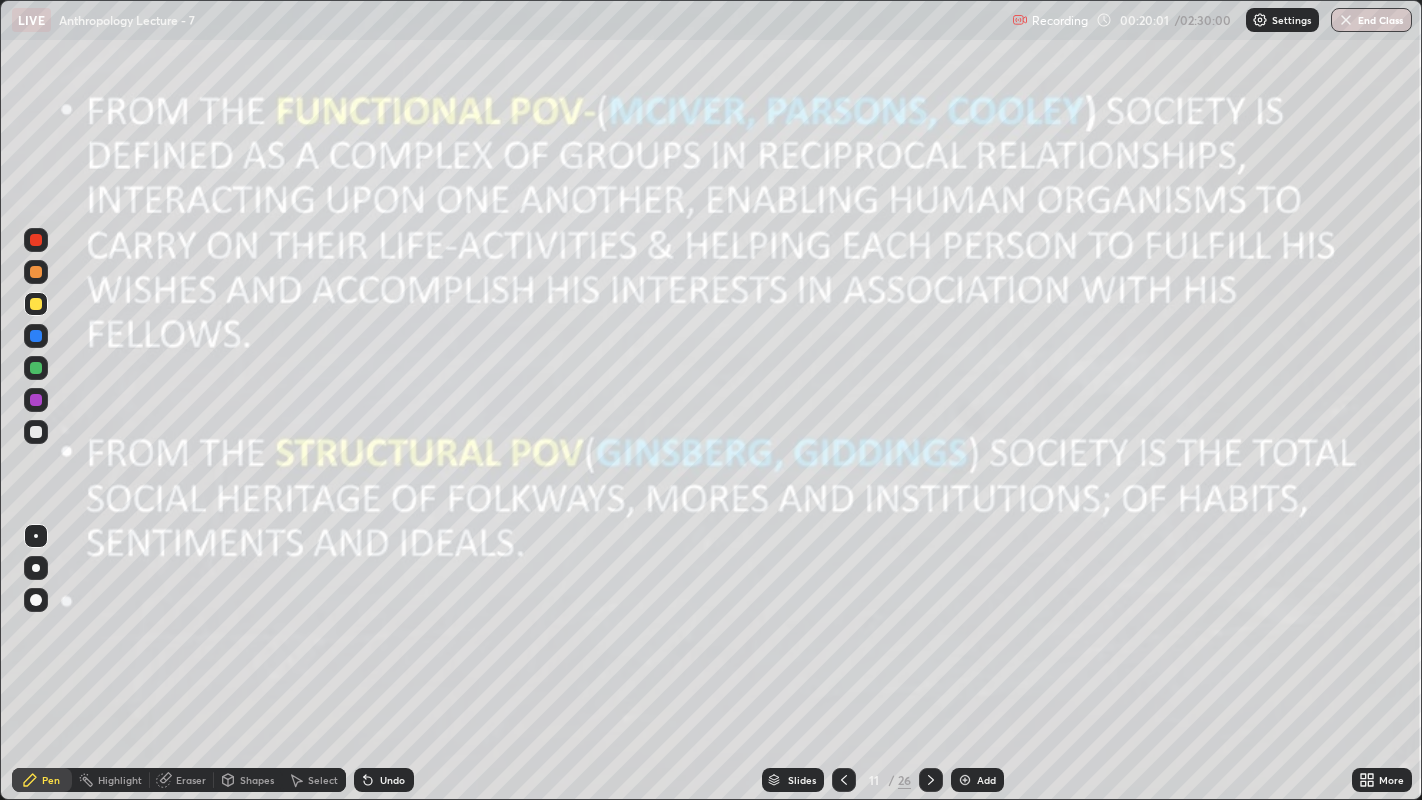 click 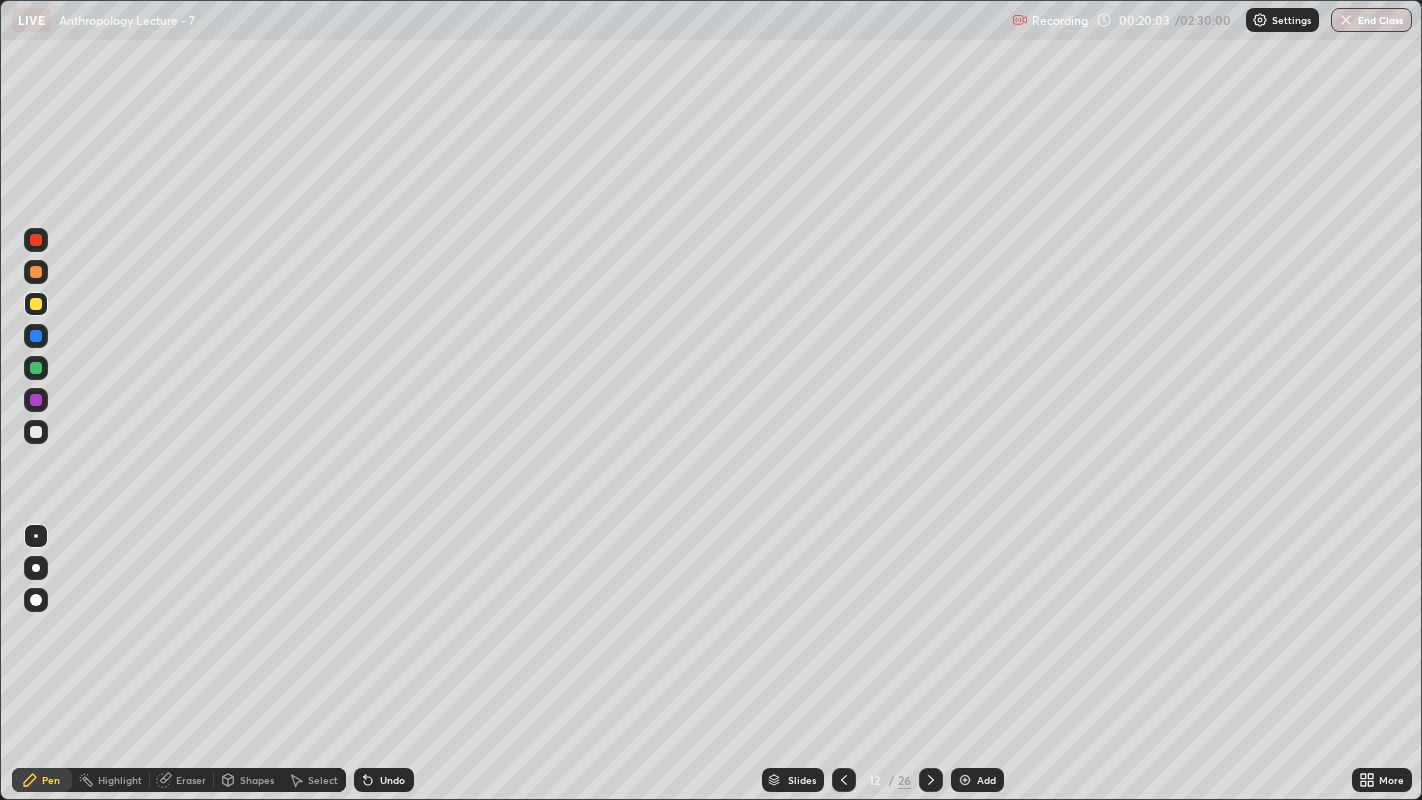 click at bounding box center (36, 432) 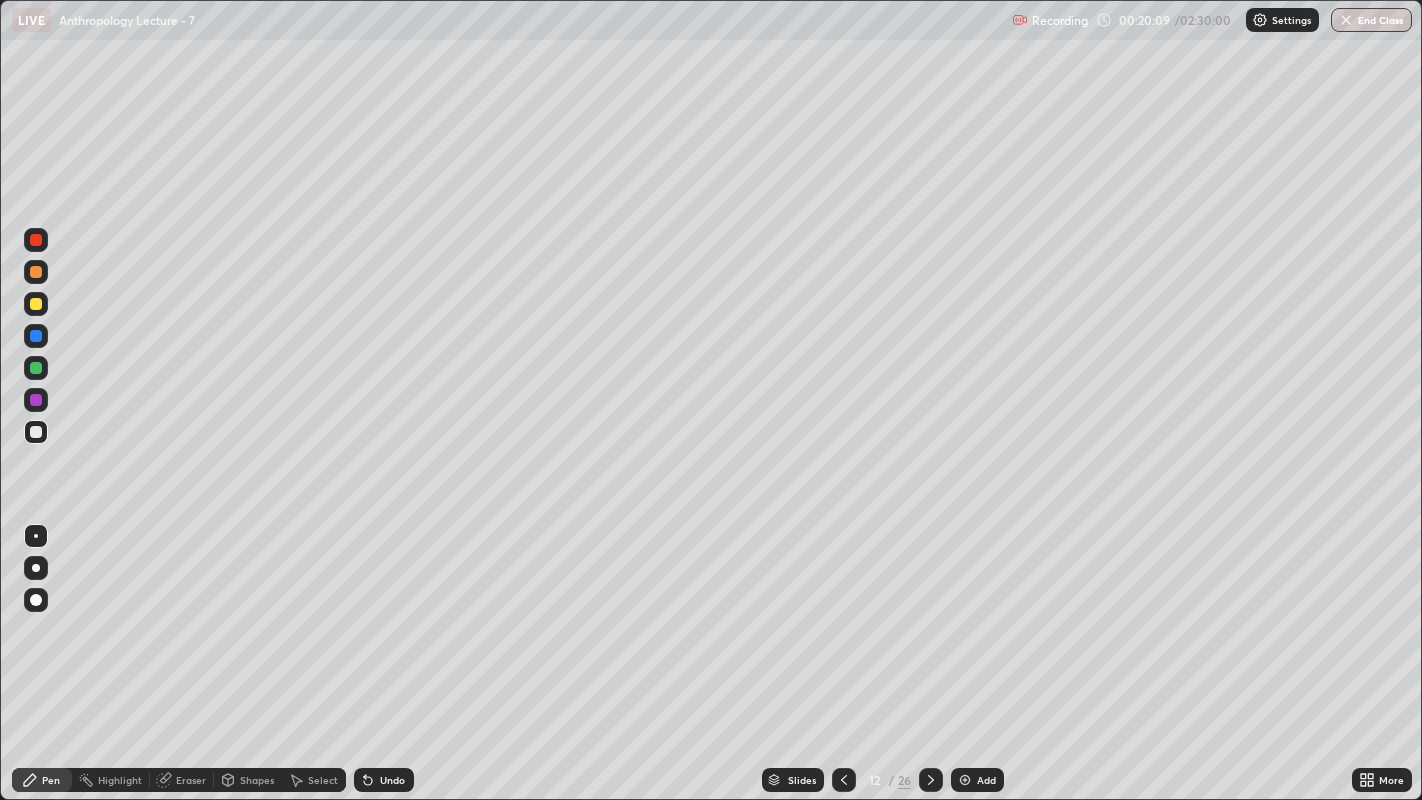 click at bounding box center (36, 304) 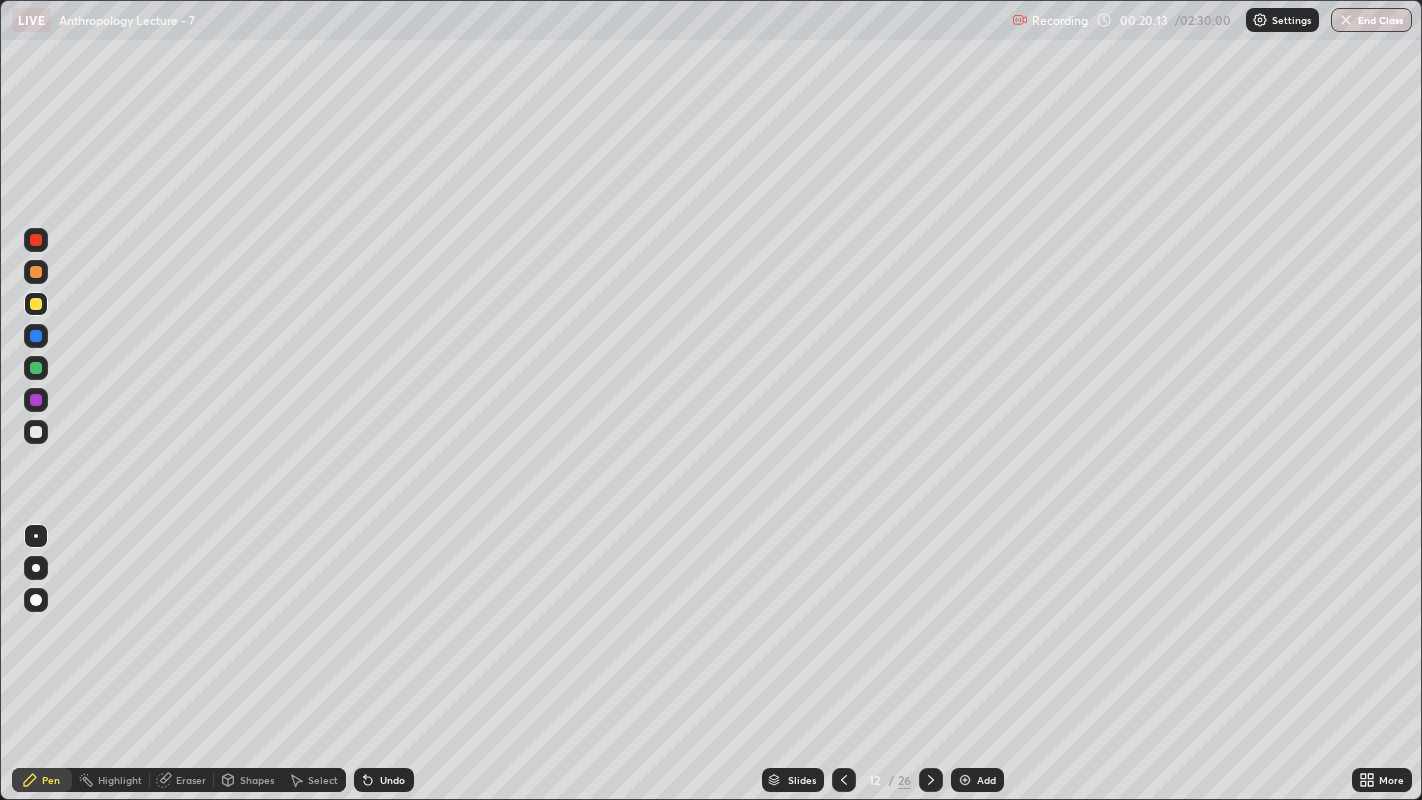 click at bounding box center (36, 432) 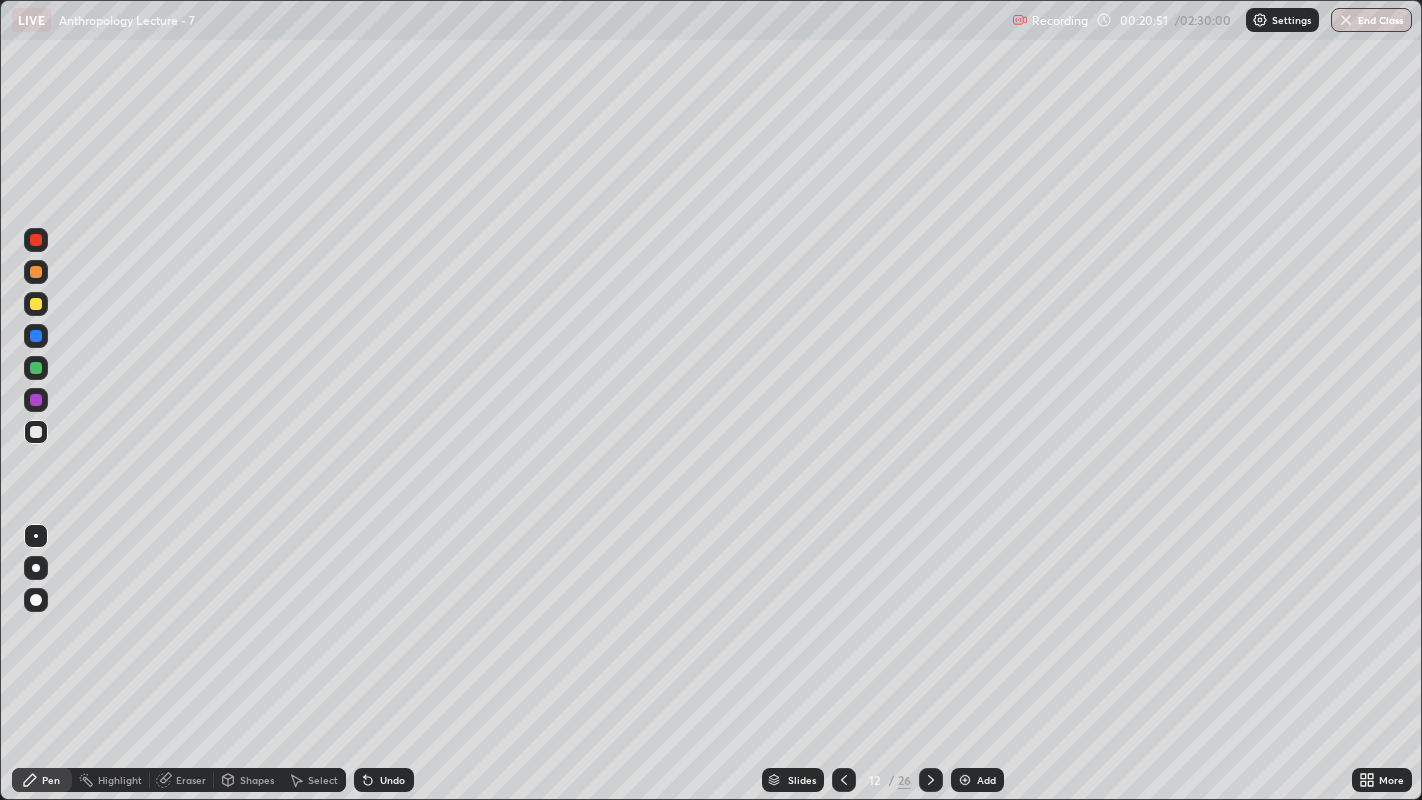 click at bounding box center [36, 368] 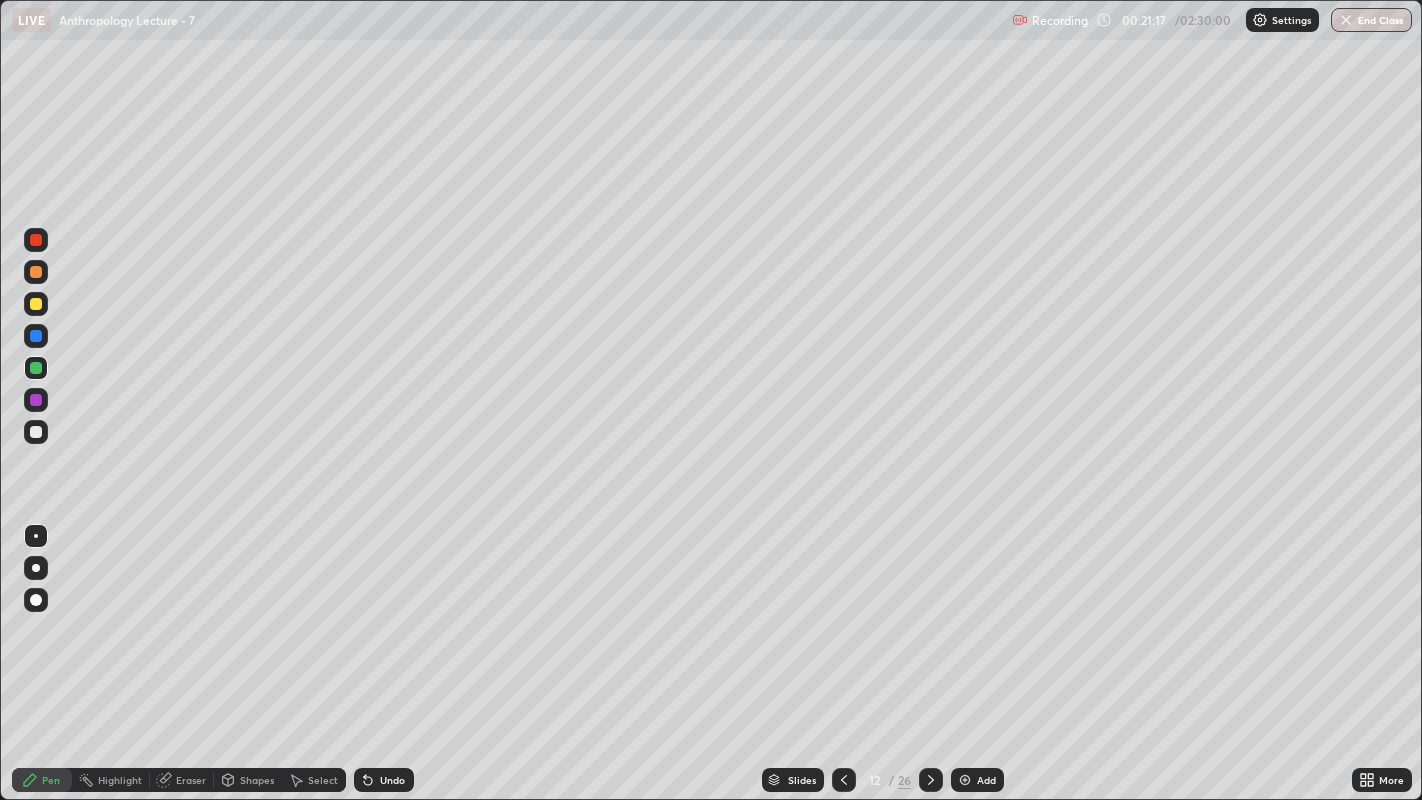 click at bounding box center [844, 780] 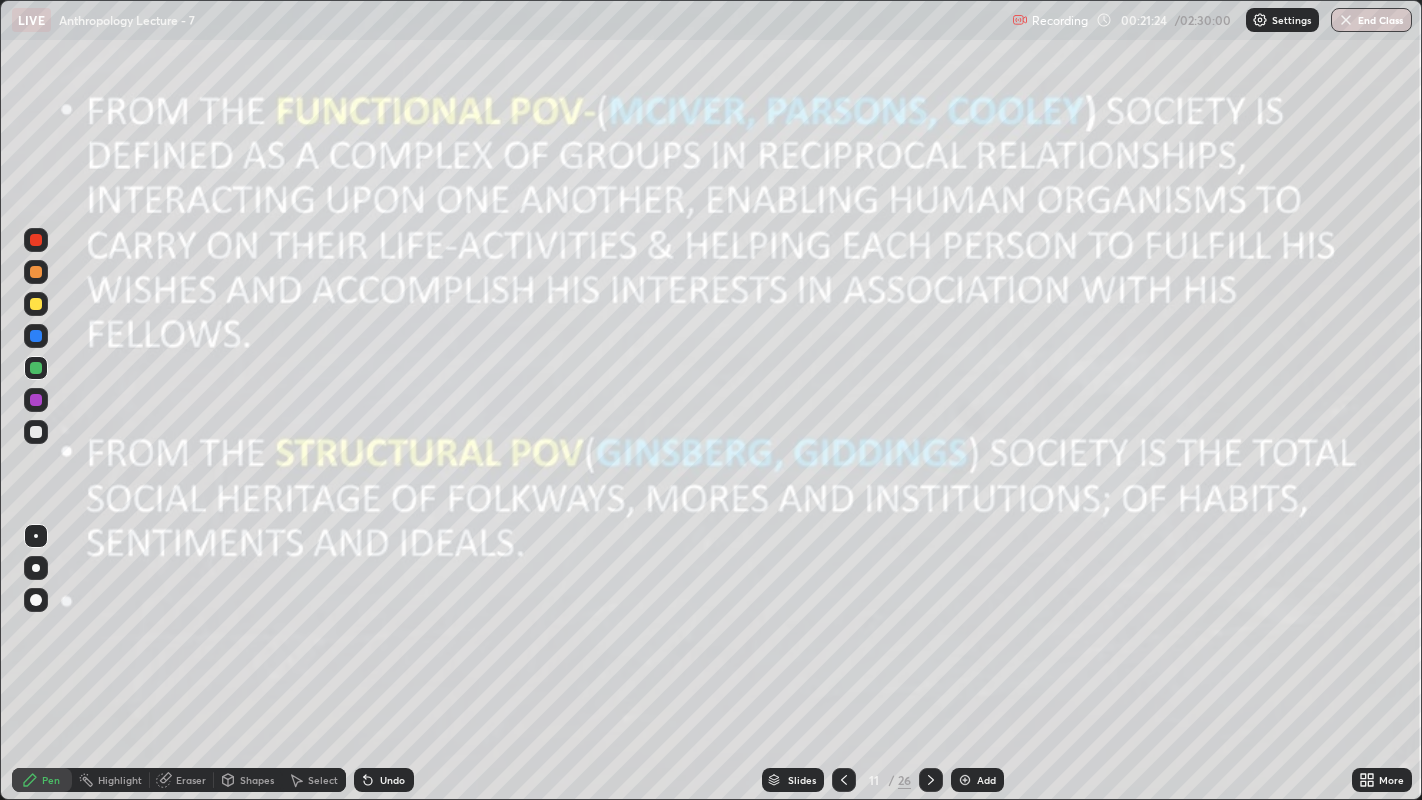 click 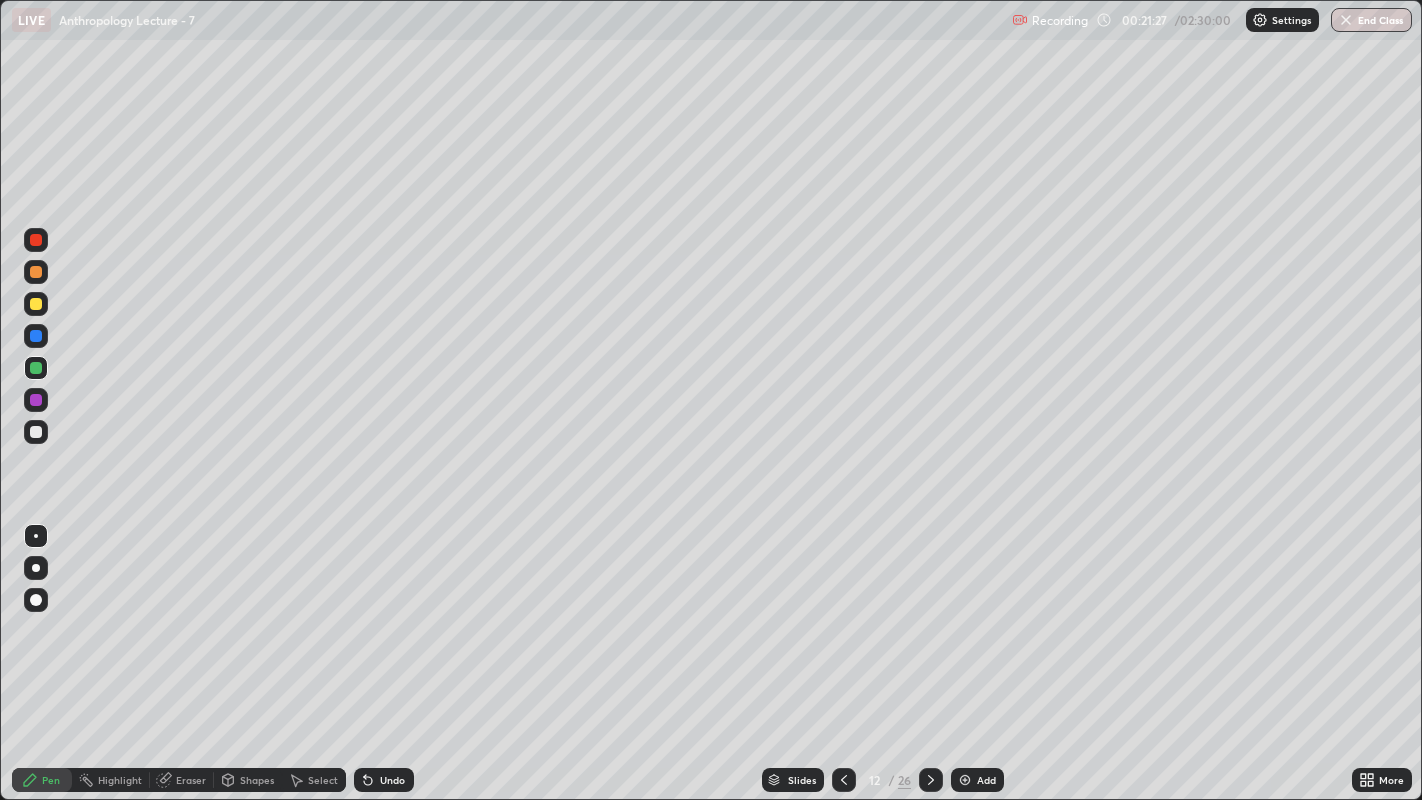 click 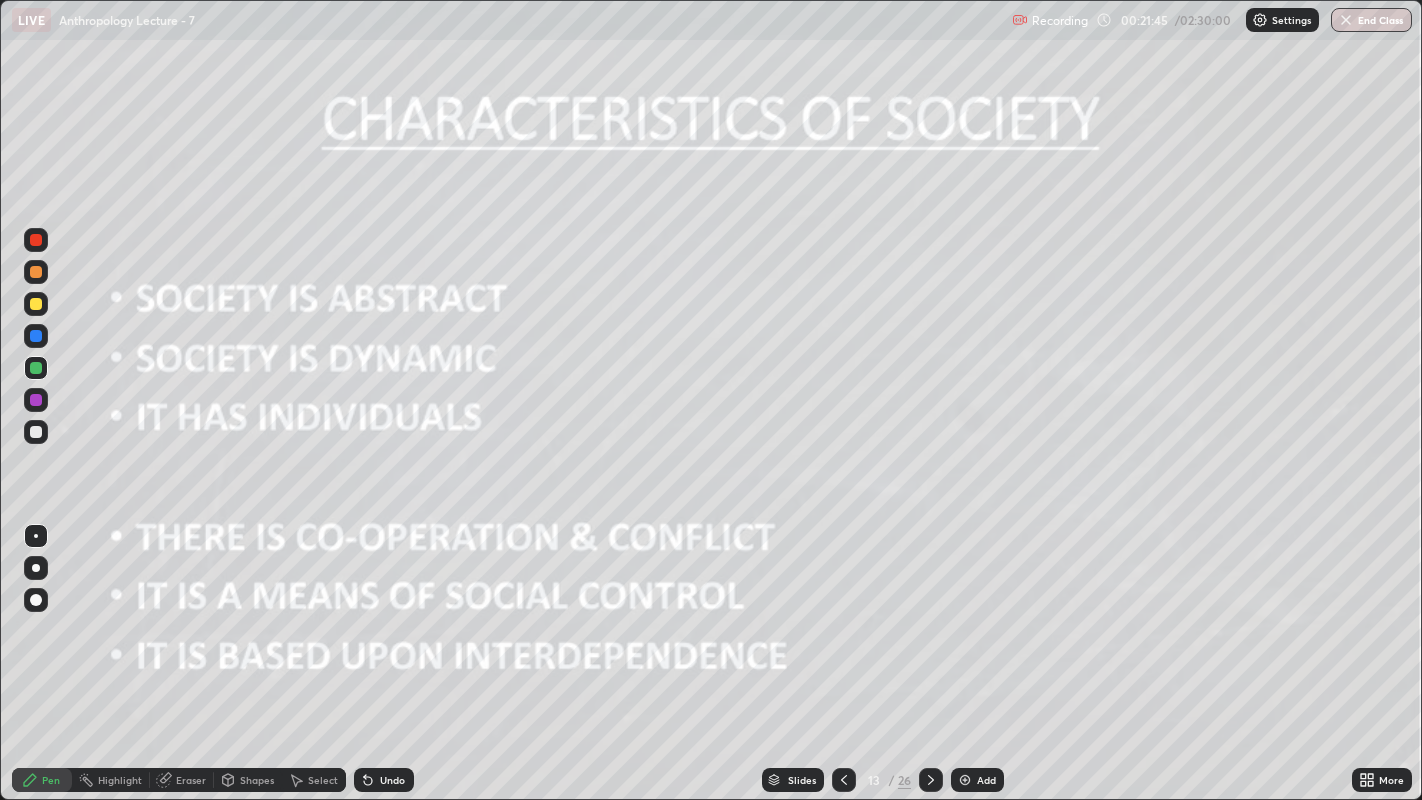 click at bounding box center [36, 240] 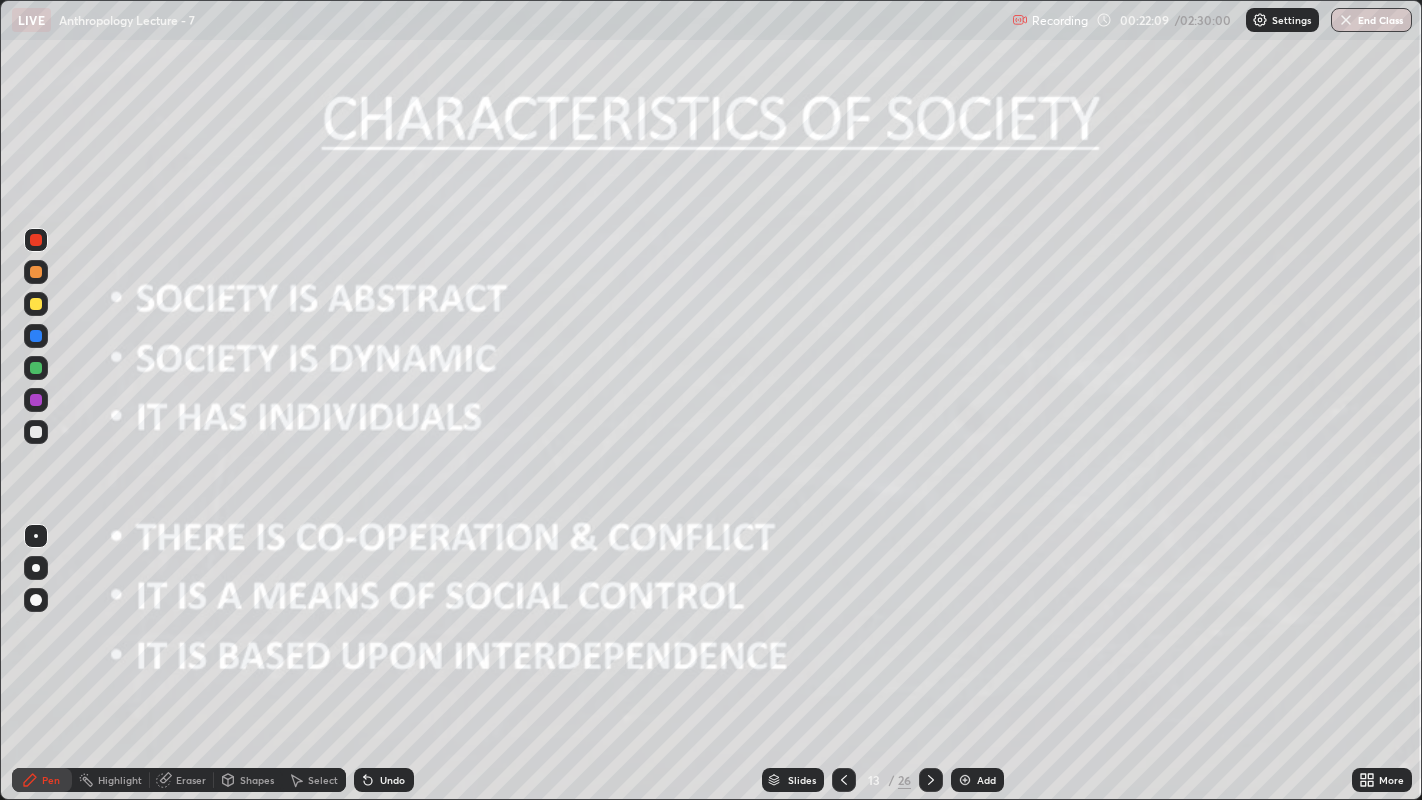 click at bounding box center (36, 432) 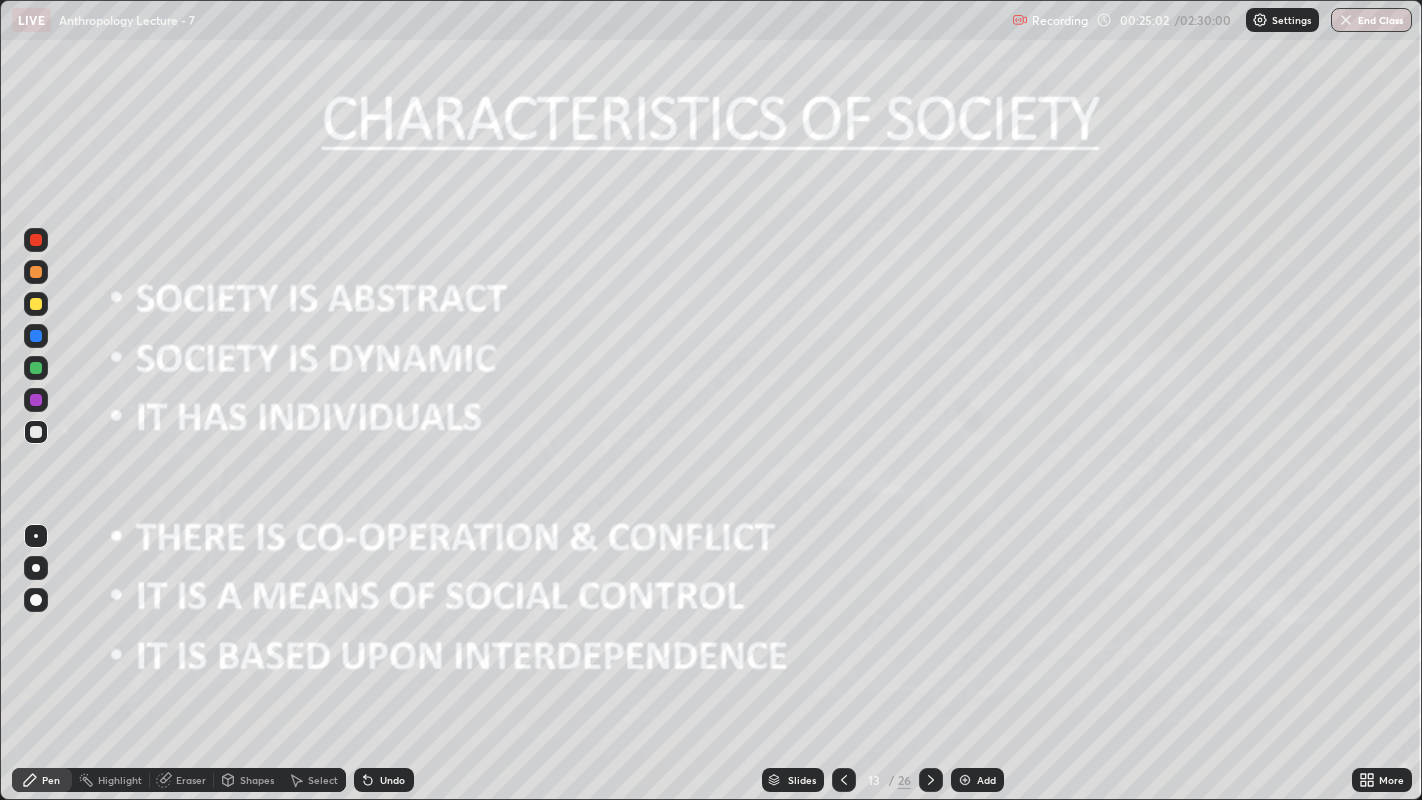 click at bounding box center (36, 304) 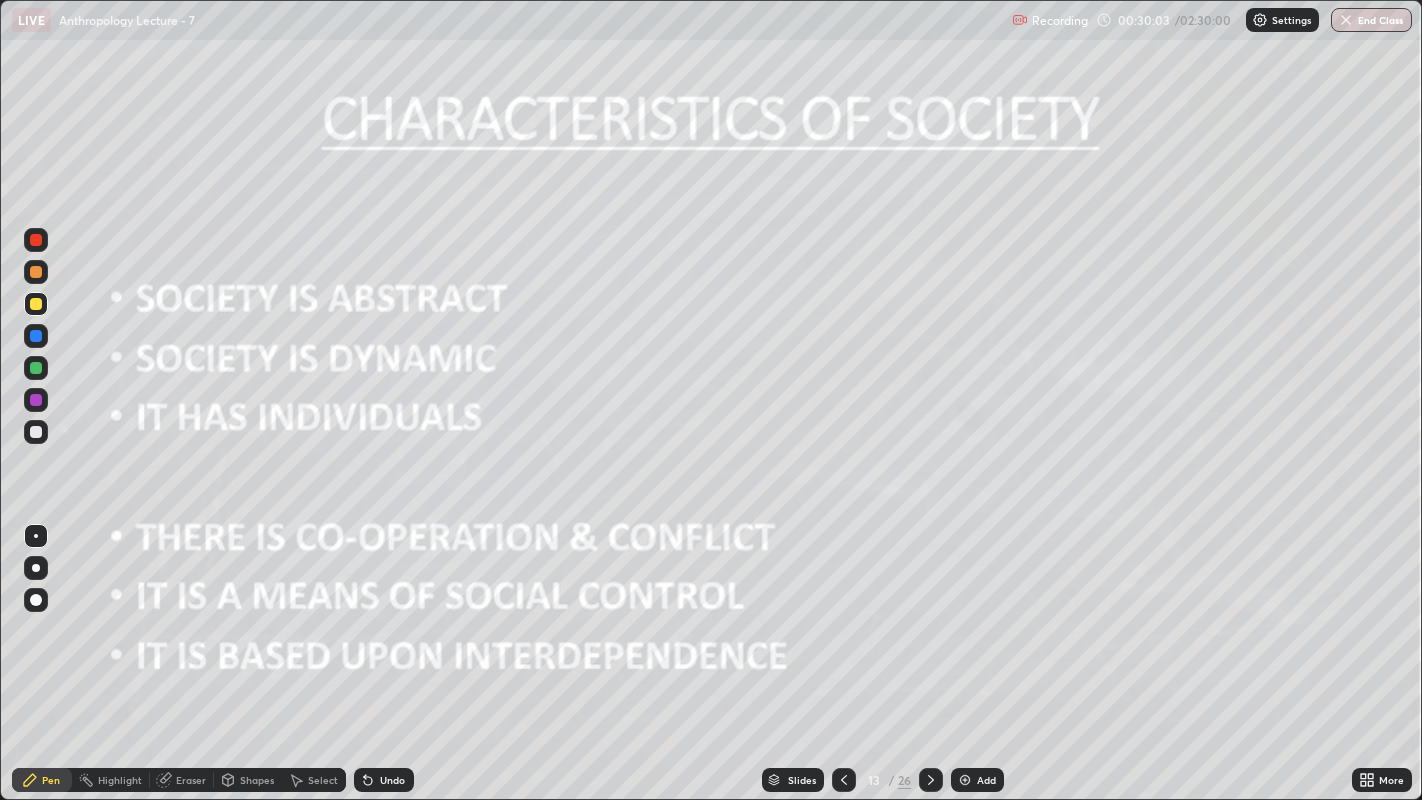 click on "Erase all" at bounding box center (36, 400) 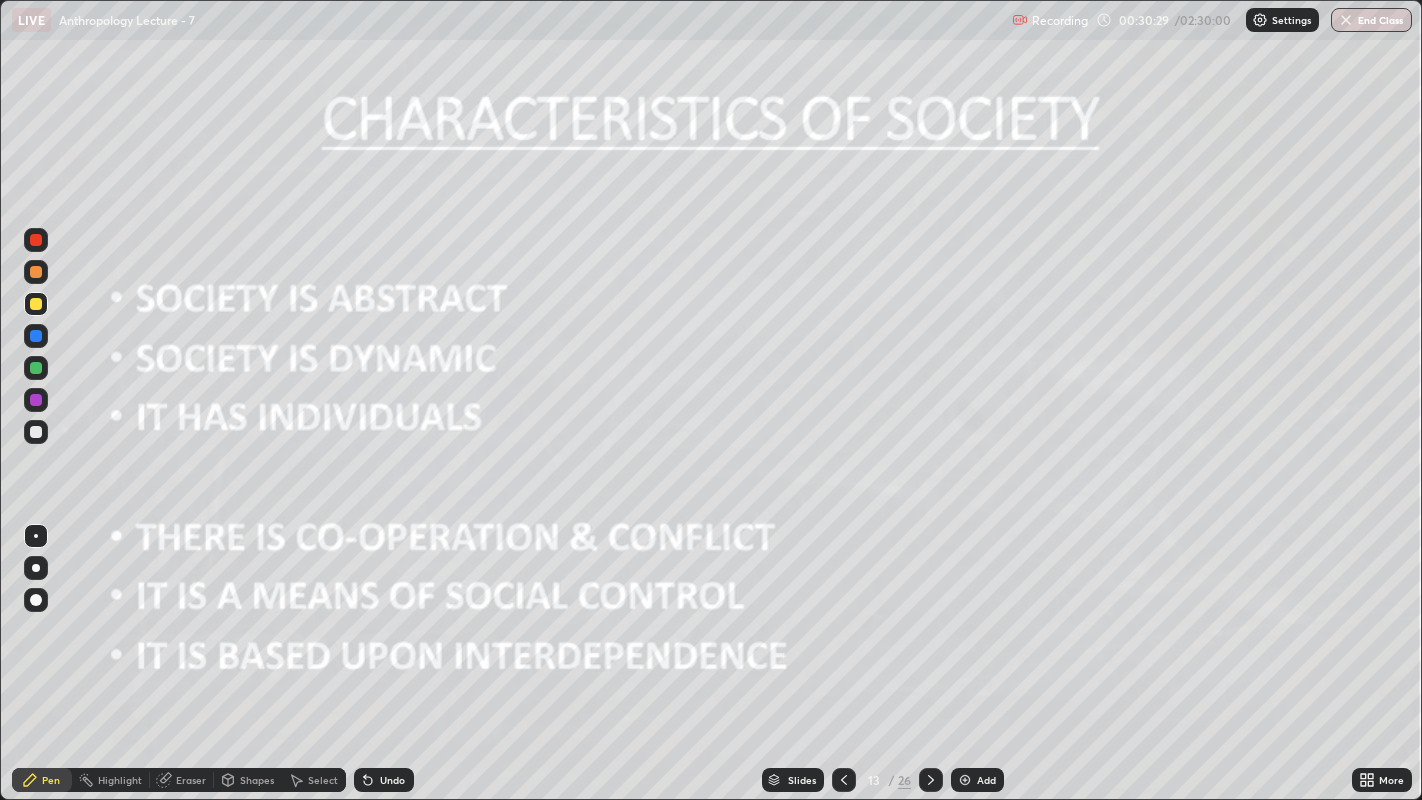 click at bounding box center (965, 780) 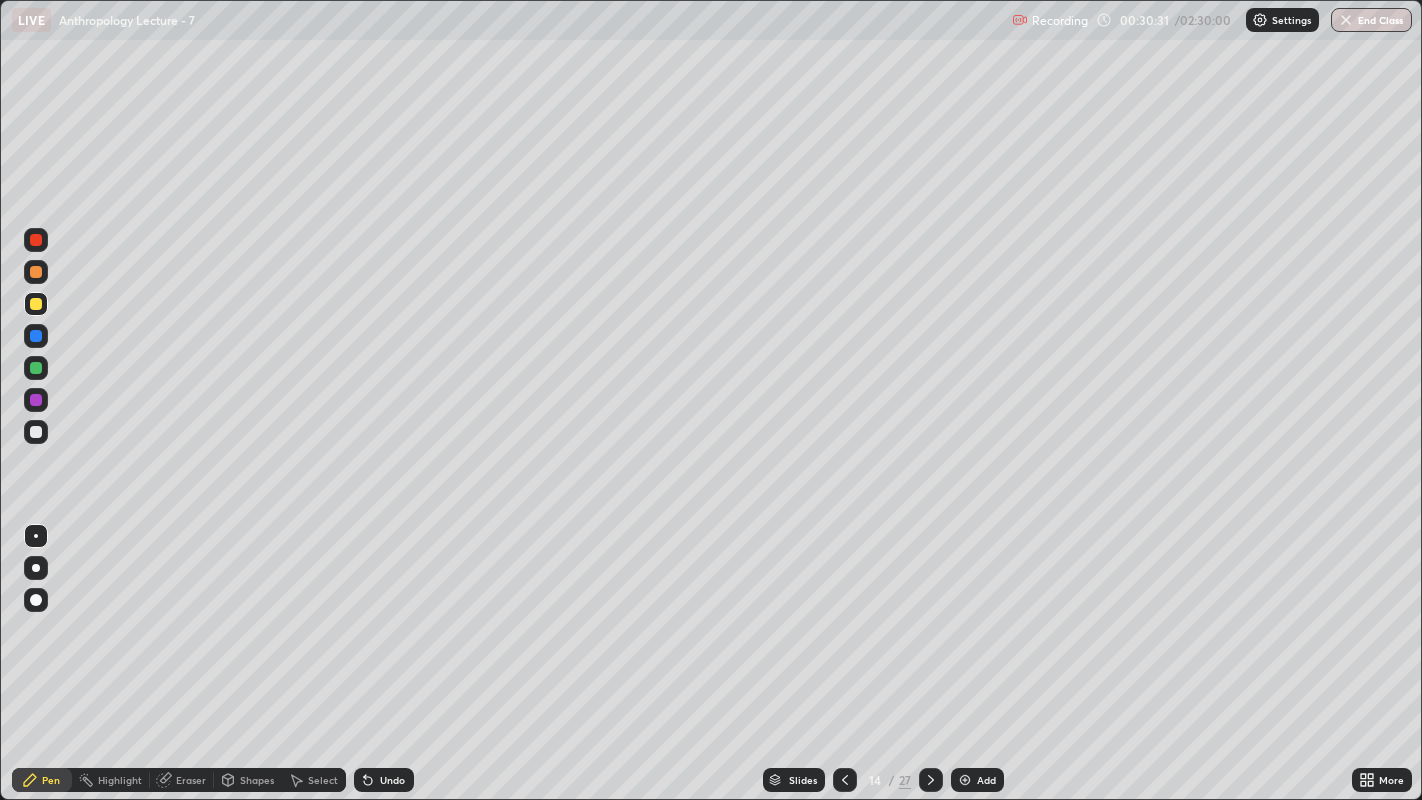 click at bounding box center (36, 432) 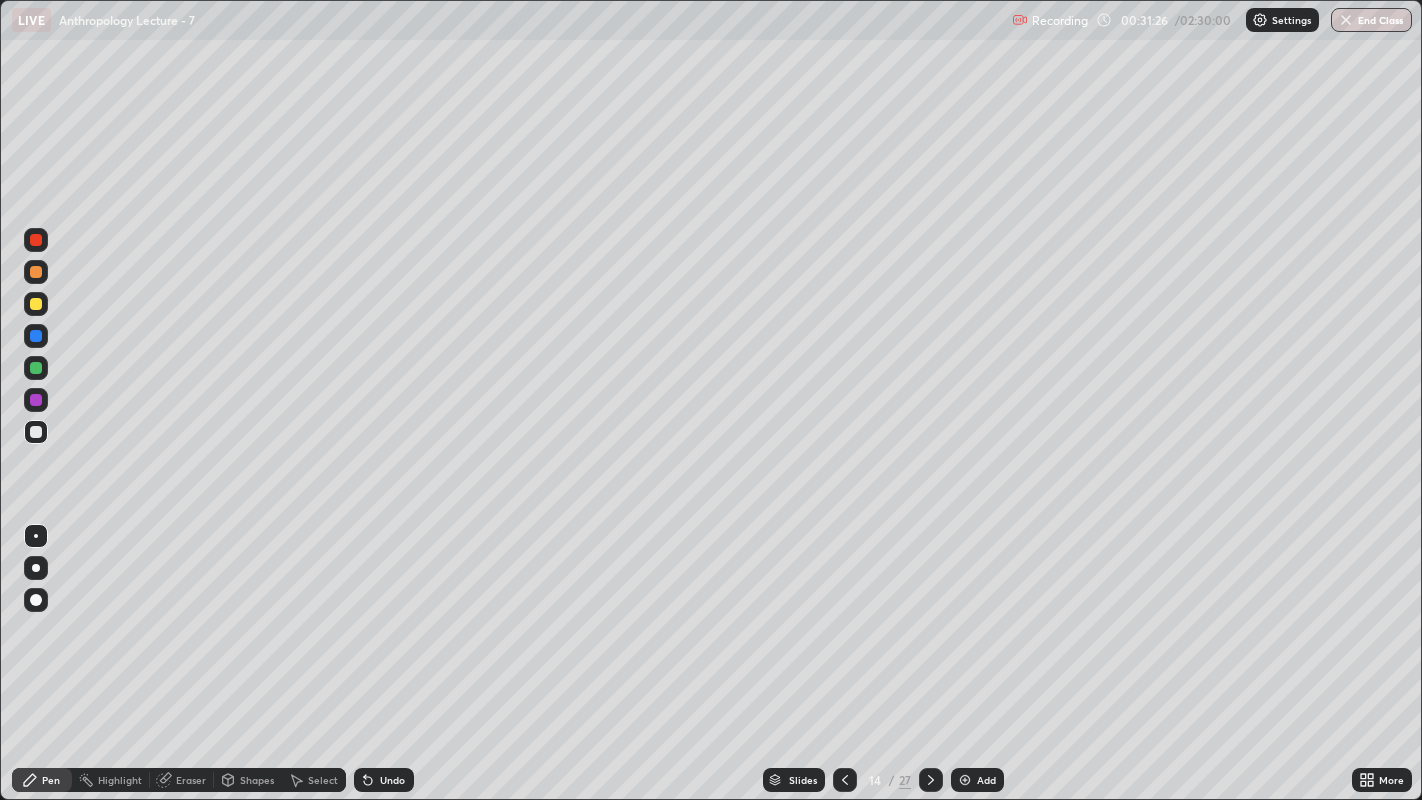 click at bounding box center (36, 304) 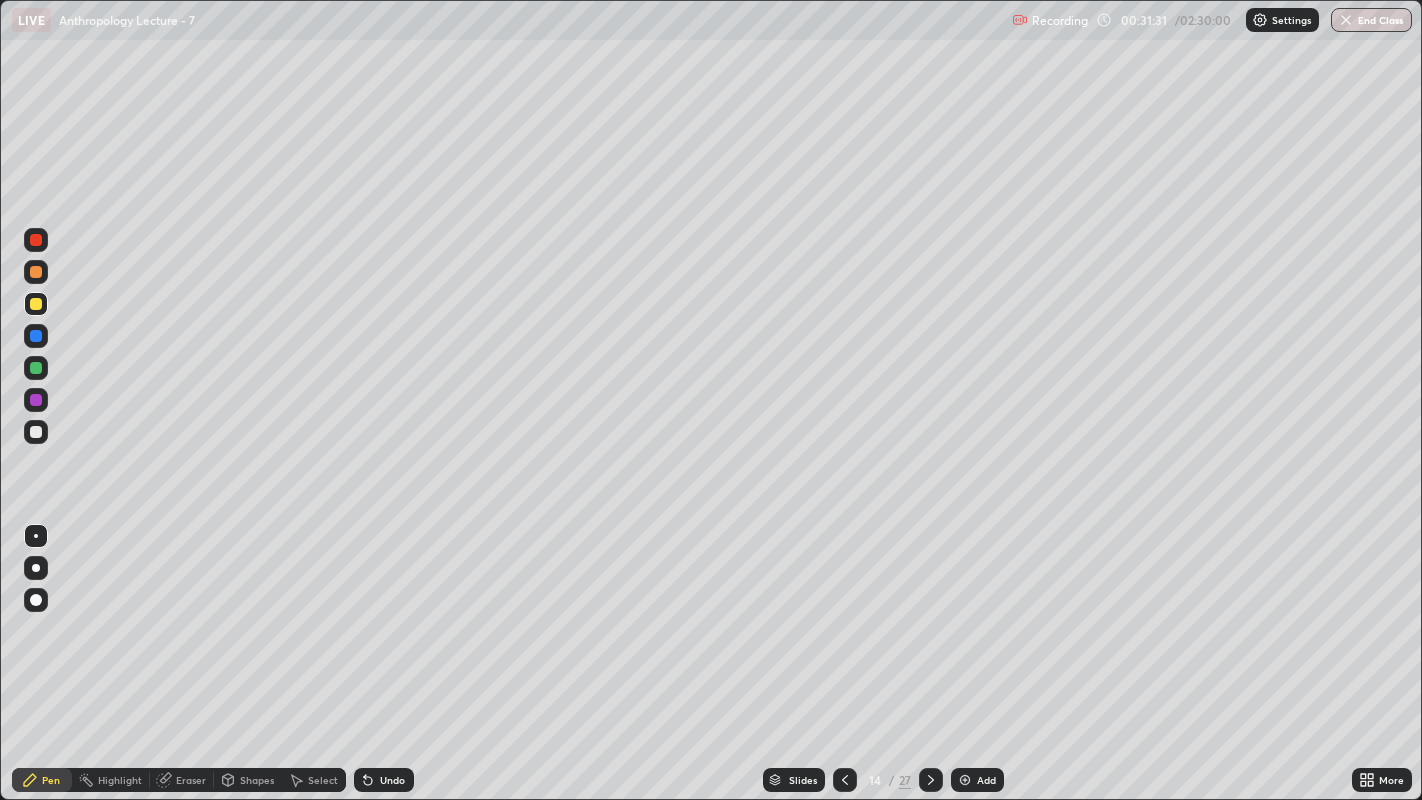 click at bounding box center [36, 432] 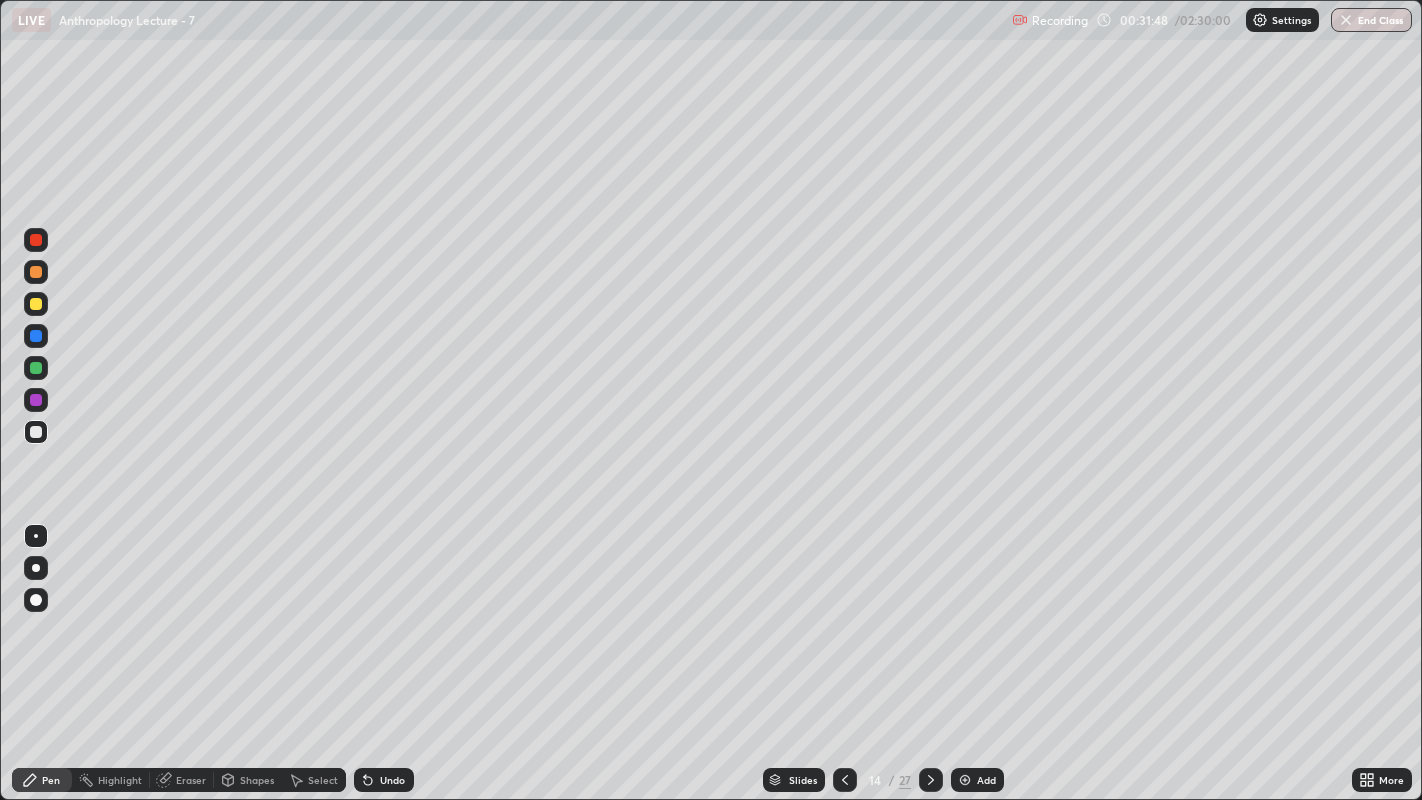 click on "Eraser" at bounding box center [191, 780] 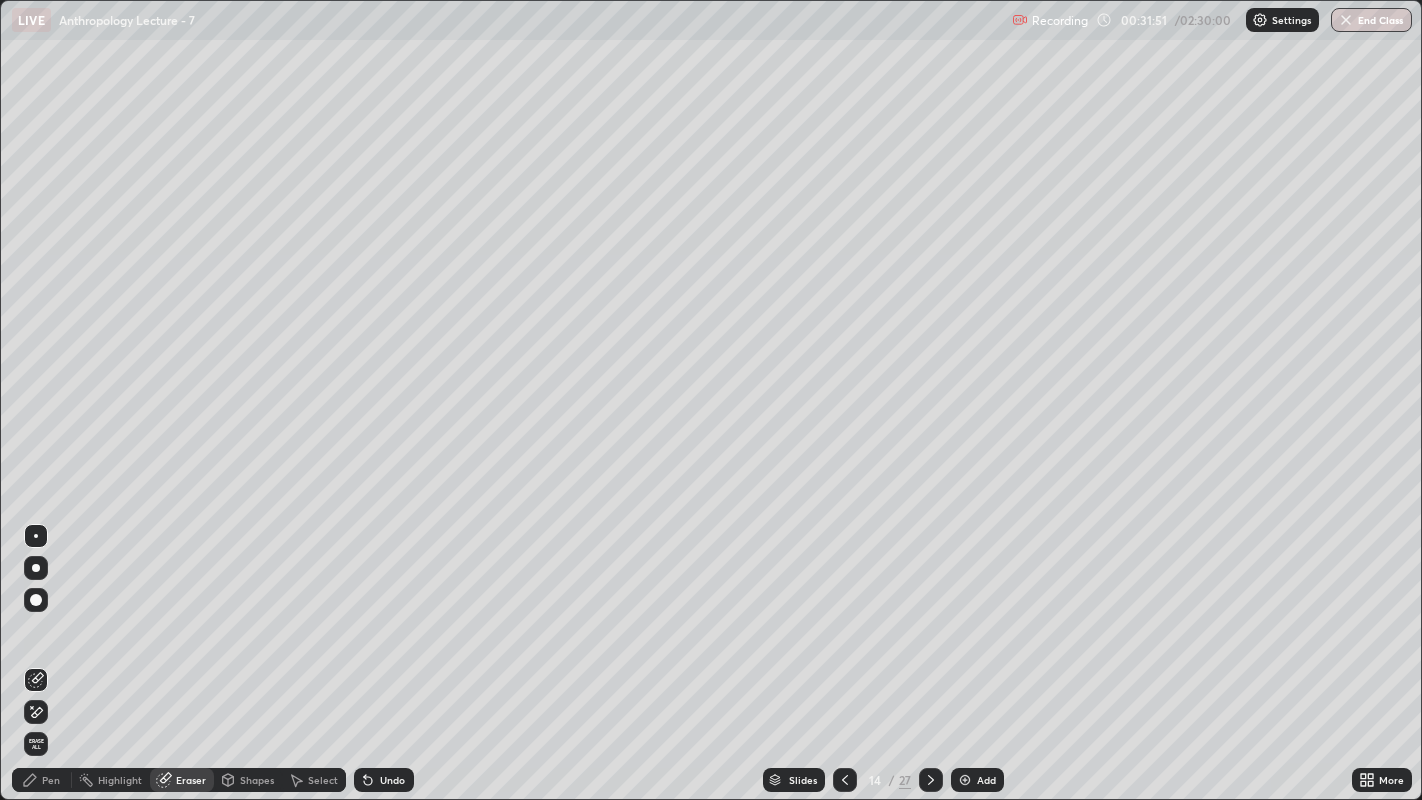 click on "Pen" at bounding box center (51, 780) 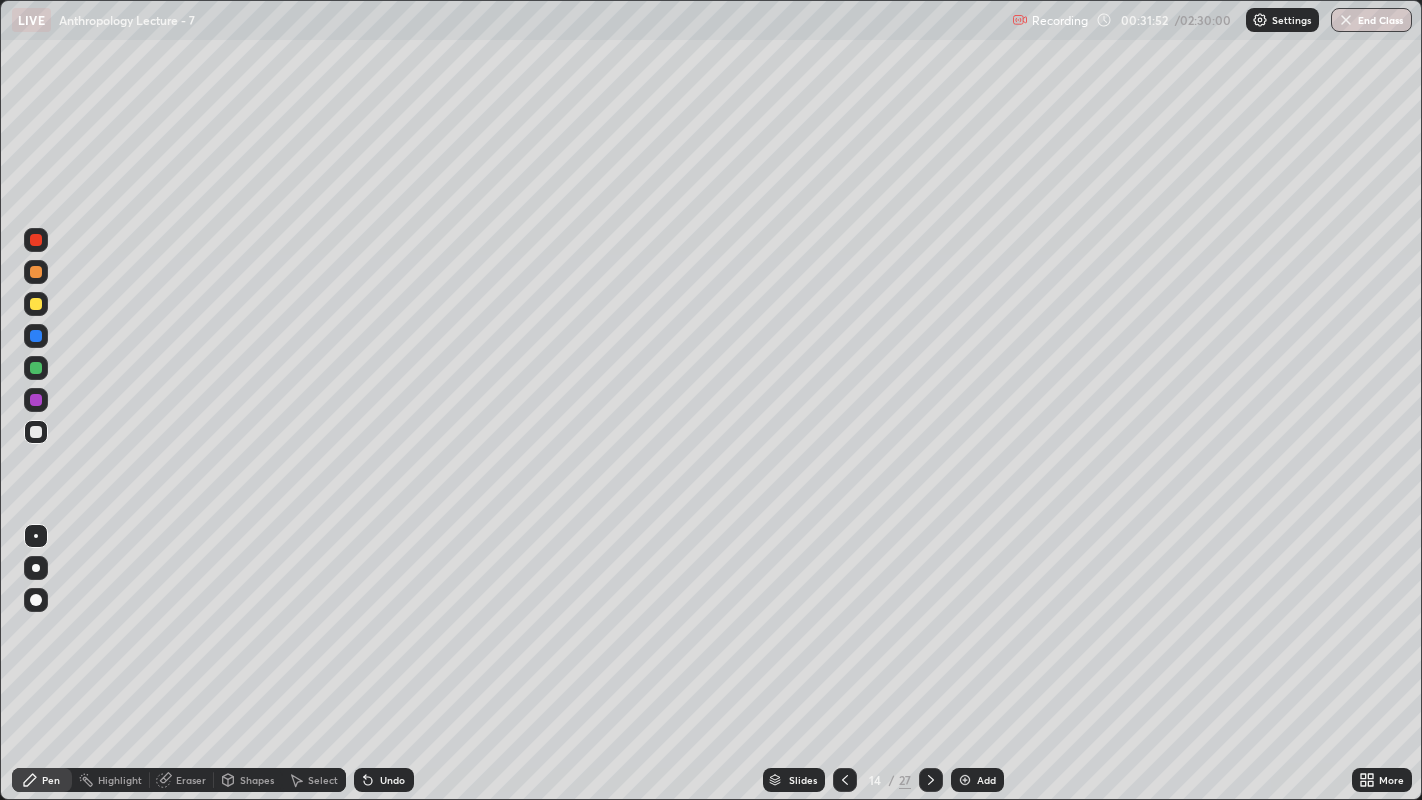 click at bounding box center [36, 432] 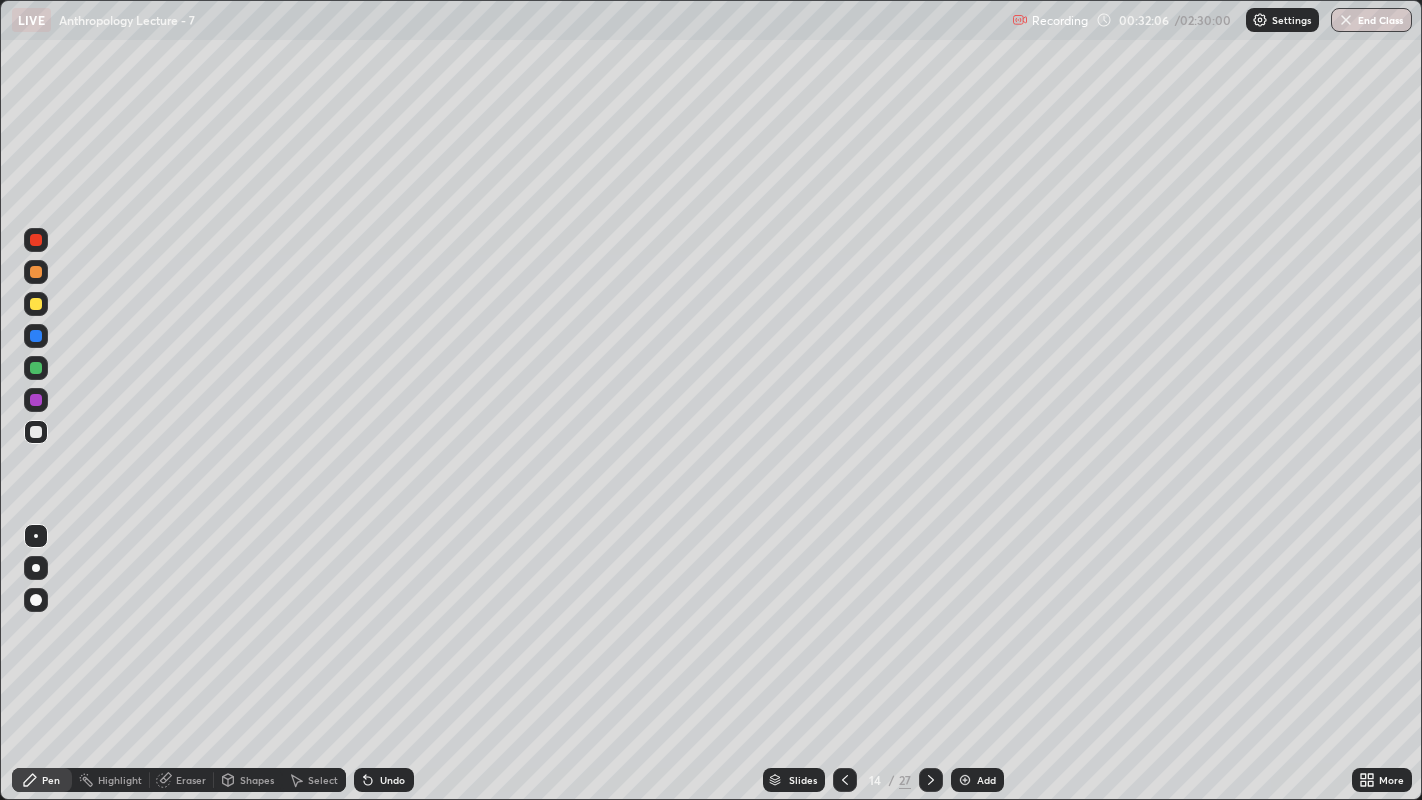 click at bounding box center [36, 304] 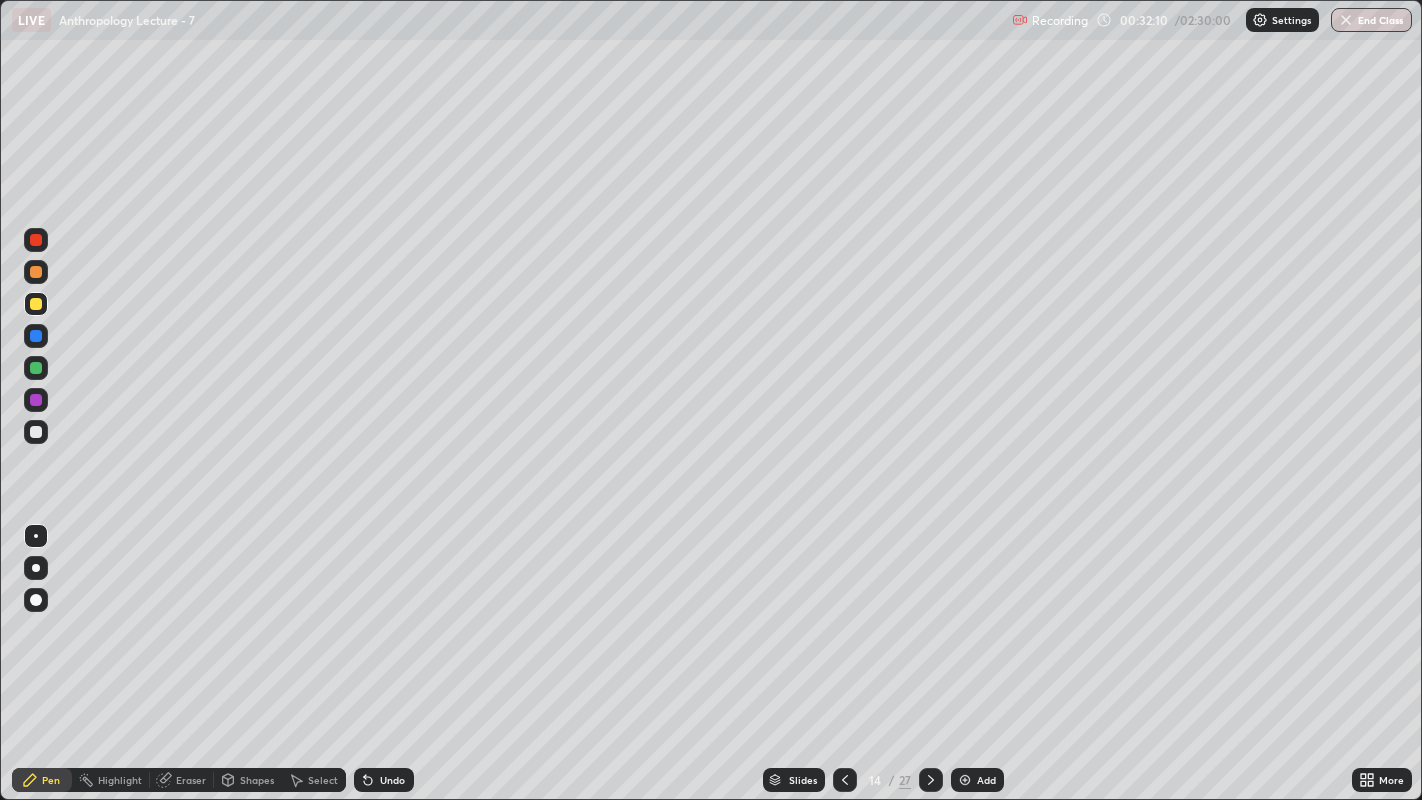 click at bounding box center (36, 432) 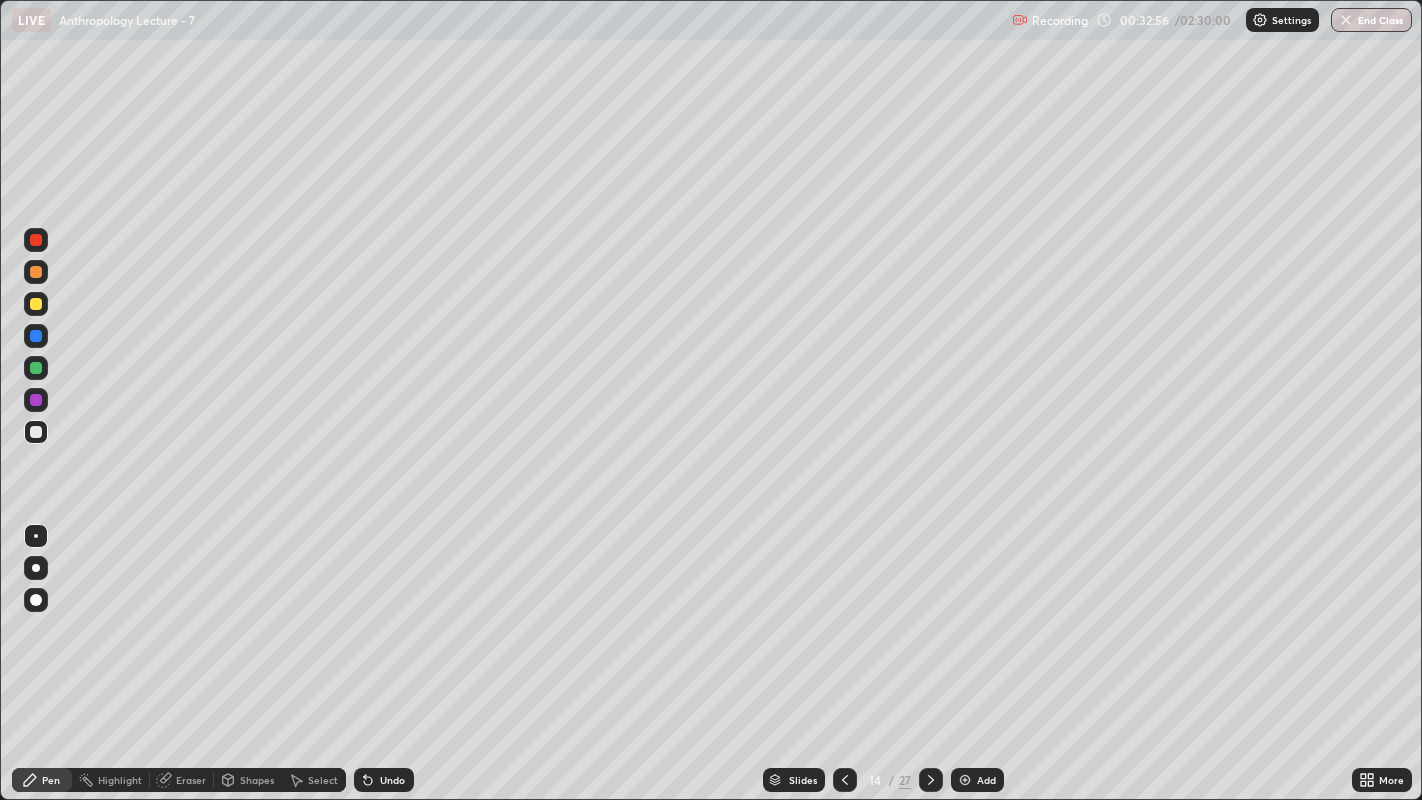 click 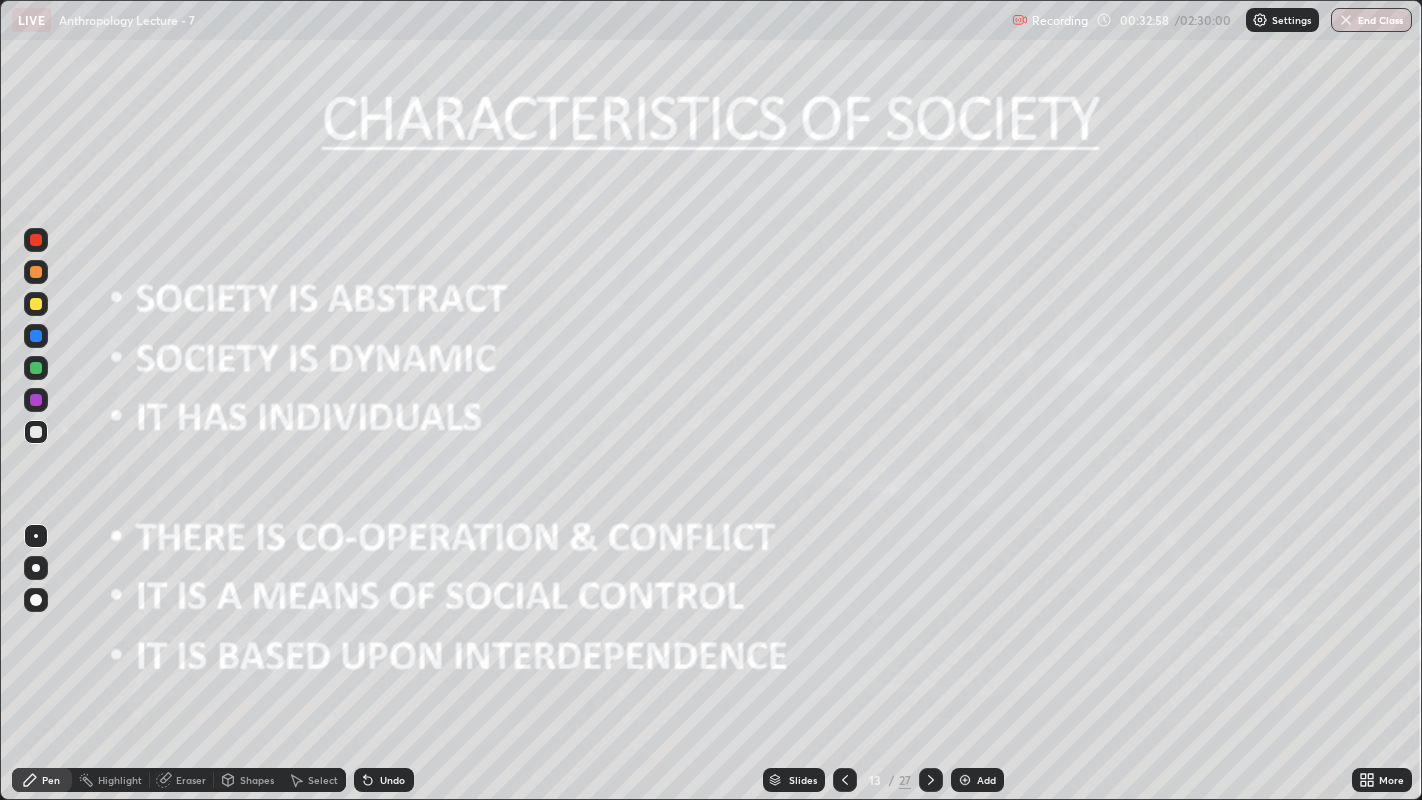 click 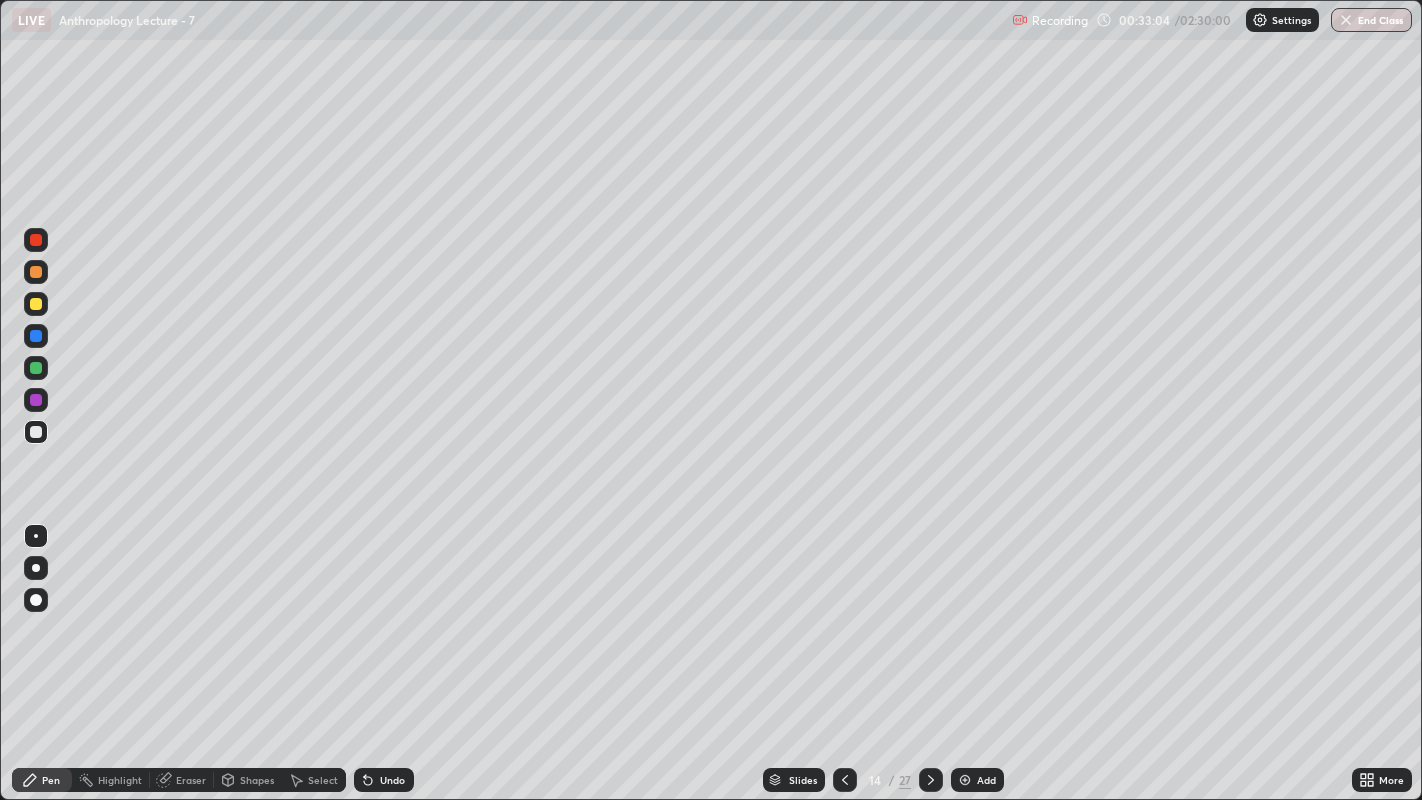 click 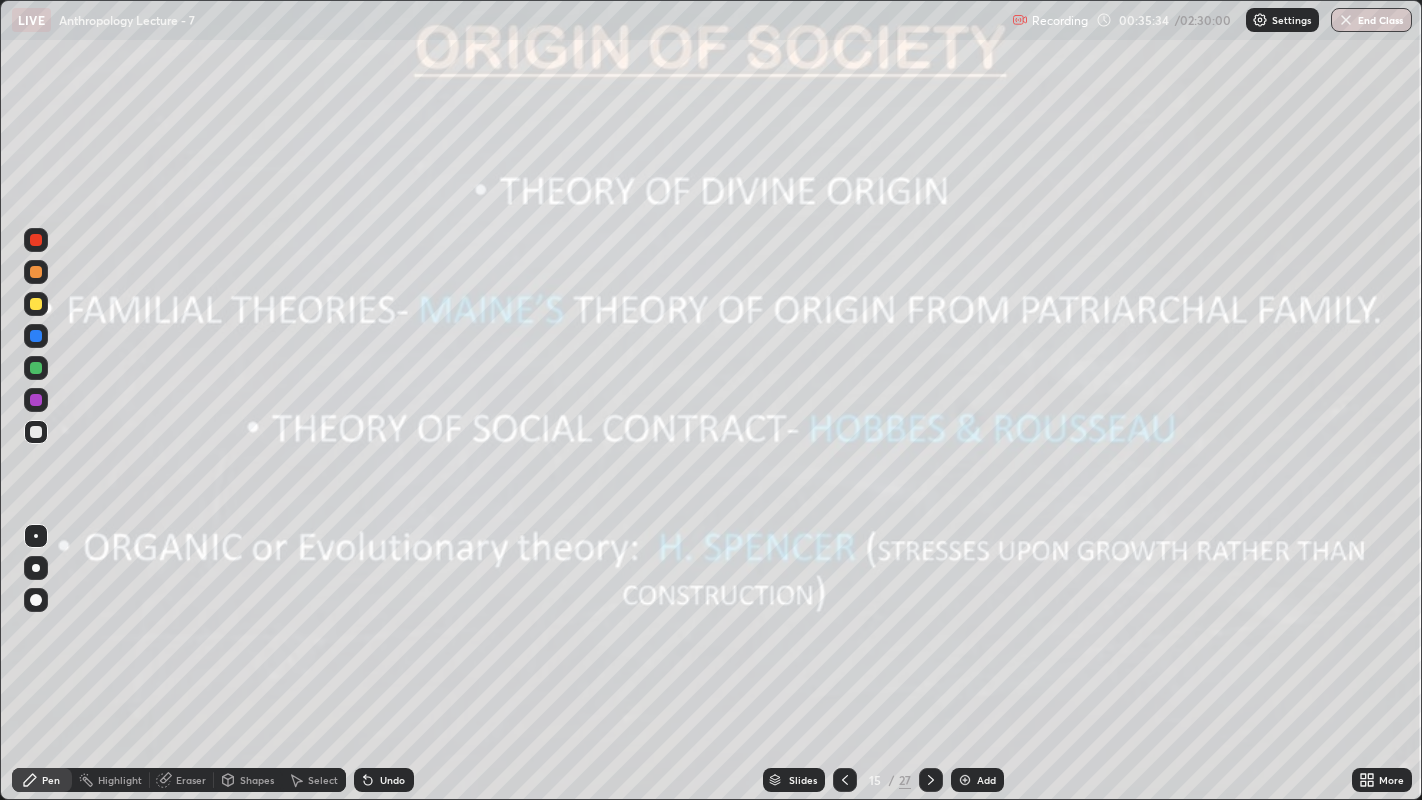 click at bounding box center [36, 304] 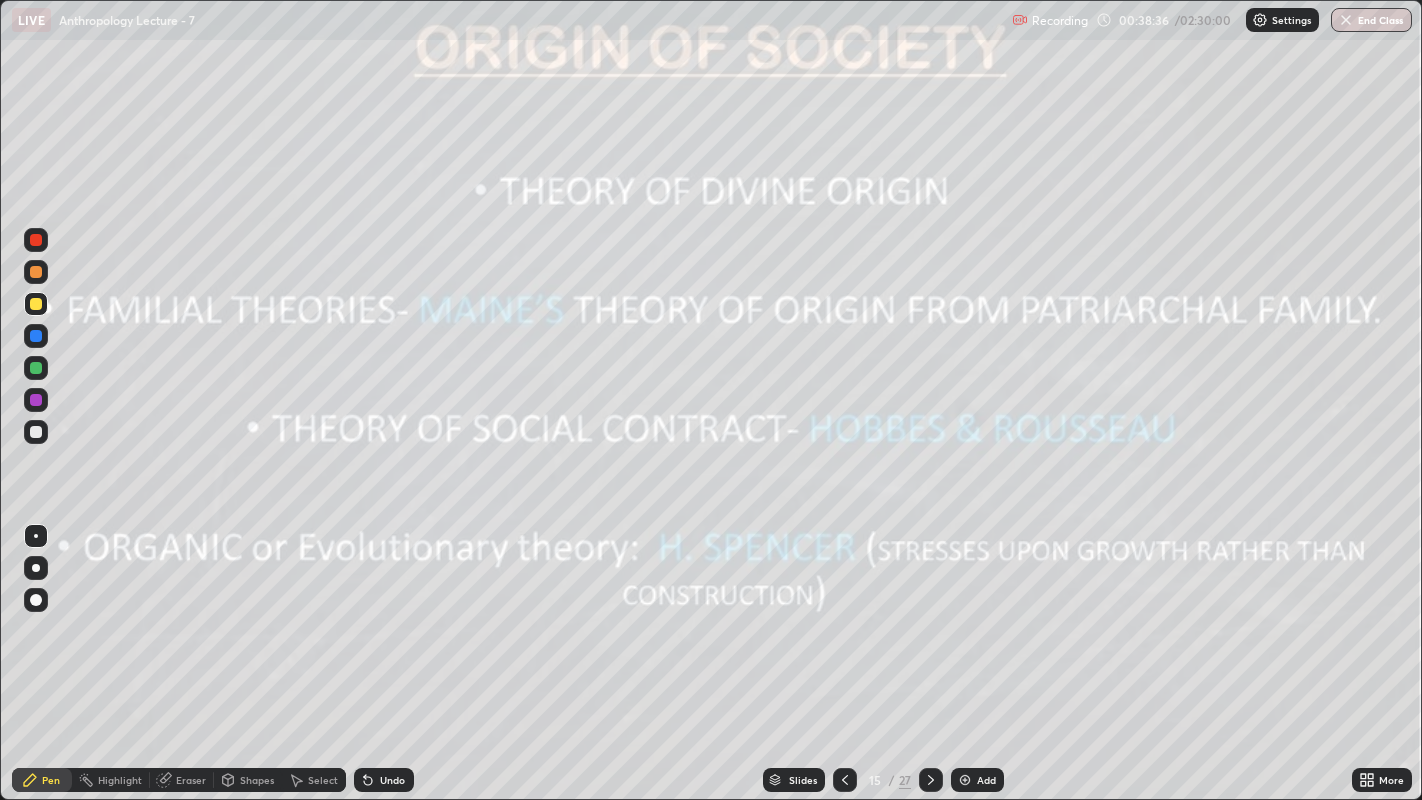 click at bounding box center (36, 400) 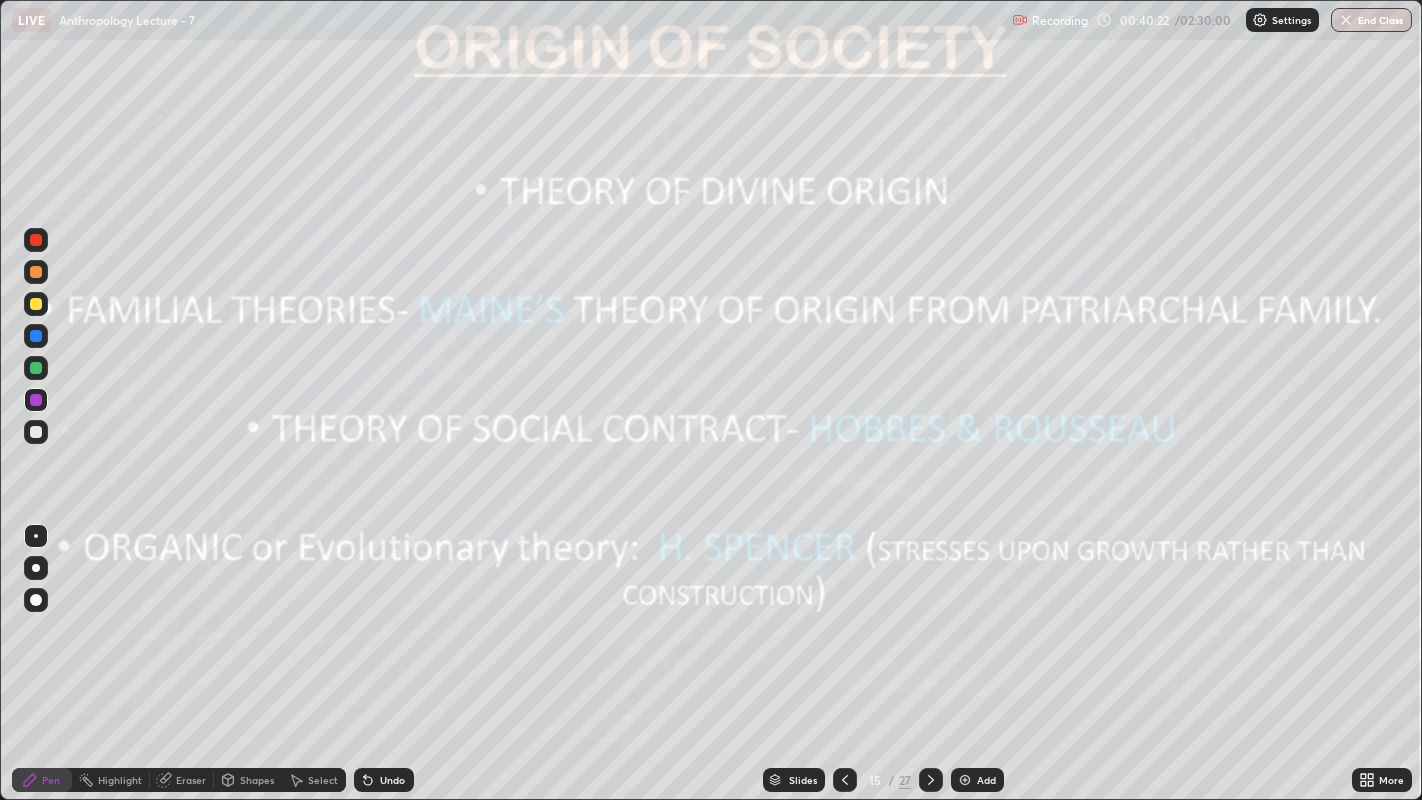 click at bounding box center [36, 336] 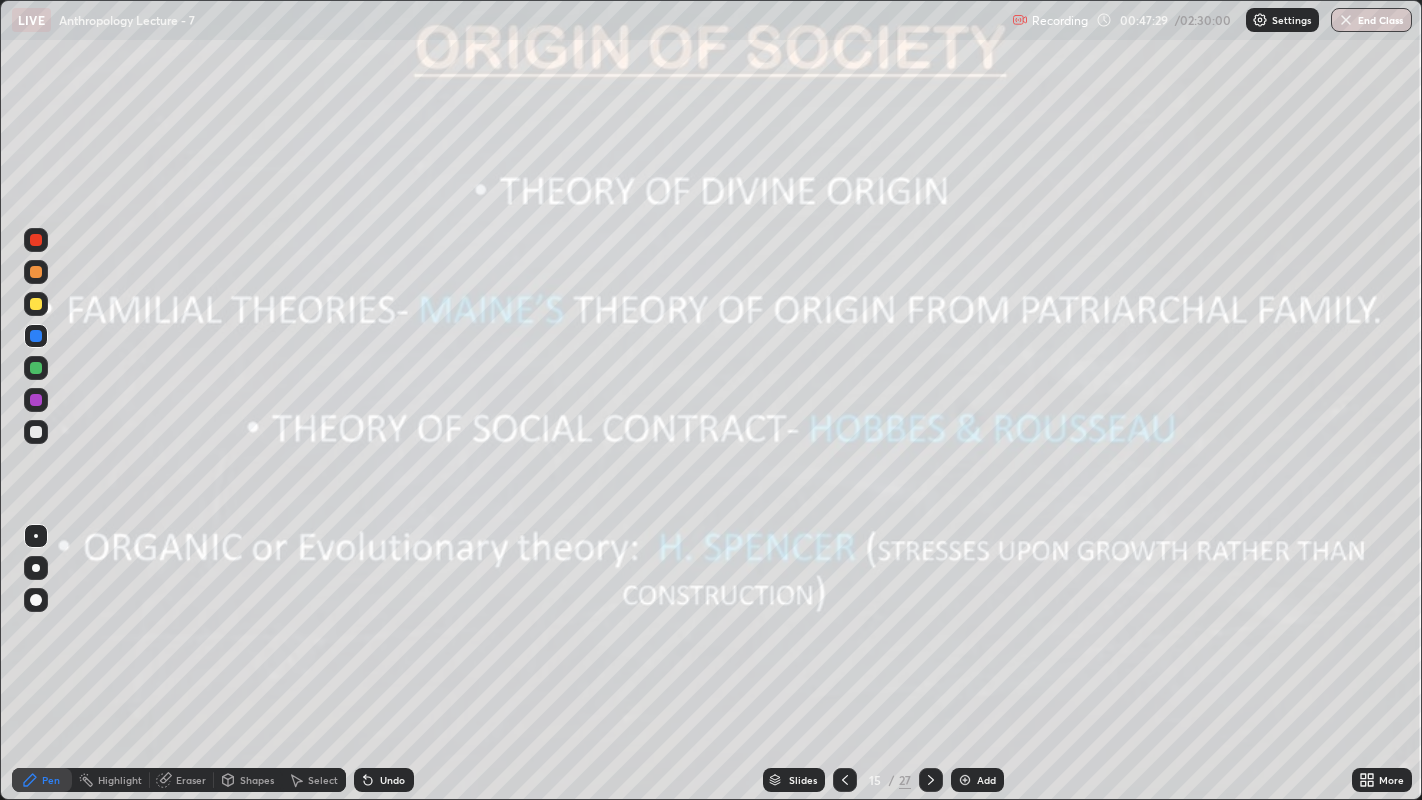 click at bounding box center [965, 780] 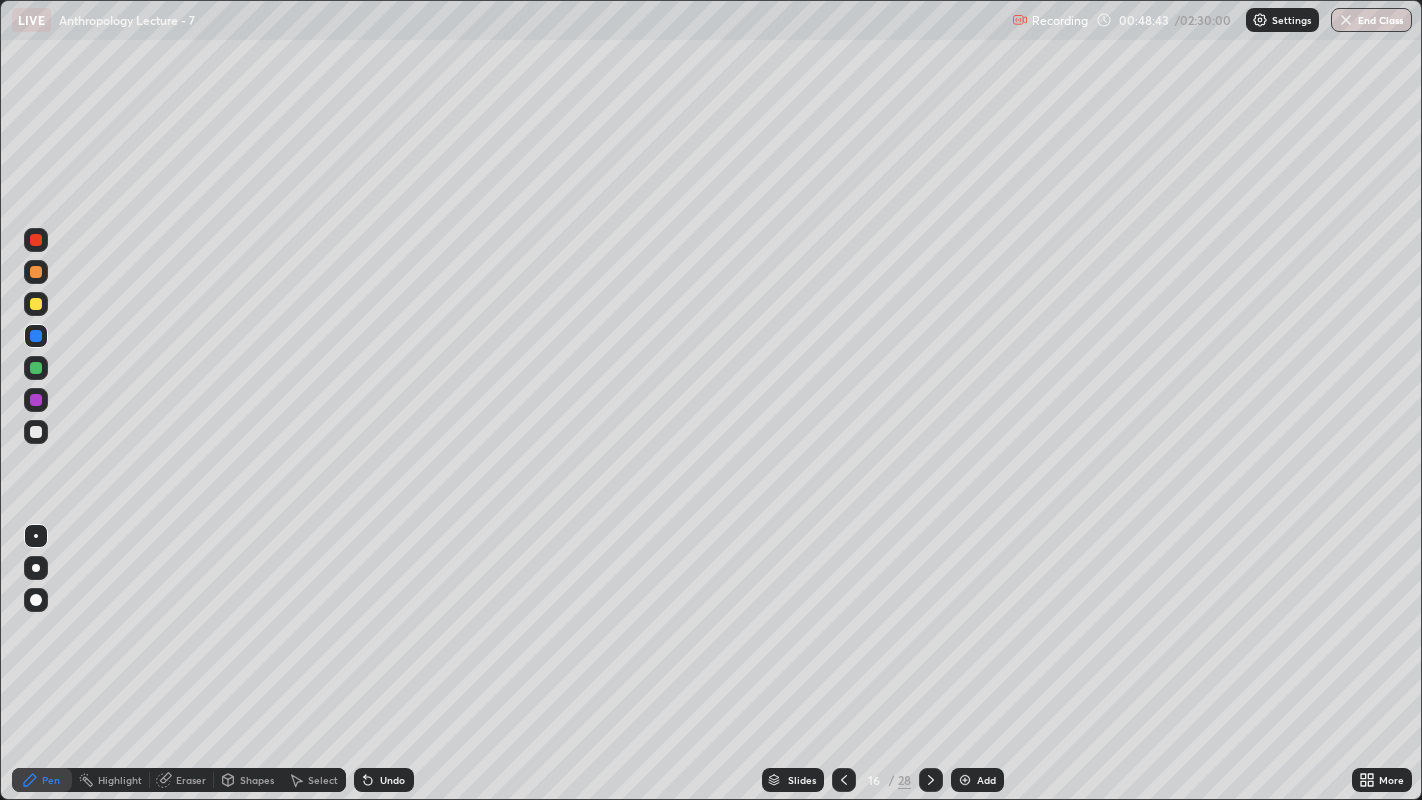 click on "Eraser" at bounding box center [182, 780] 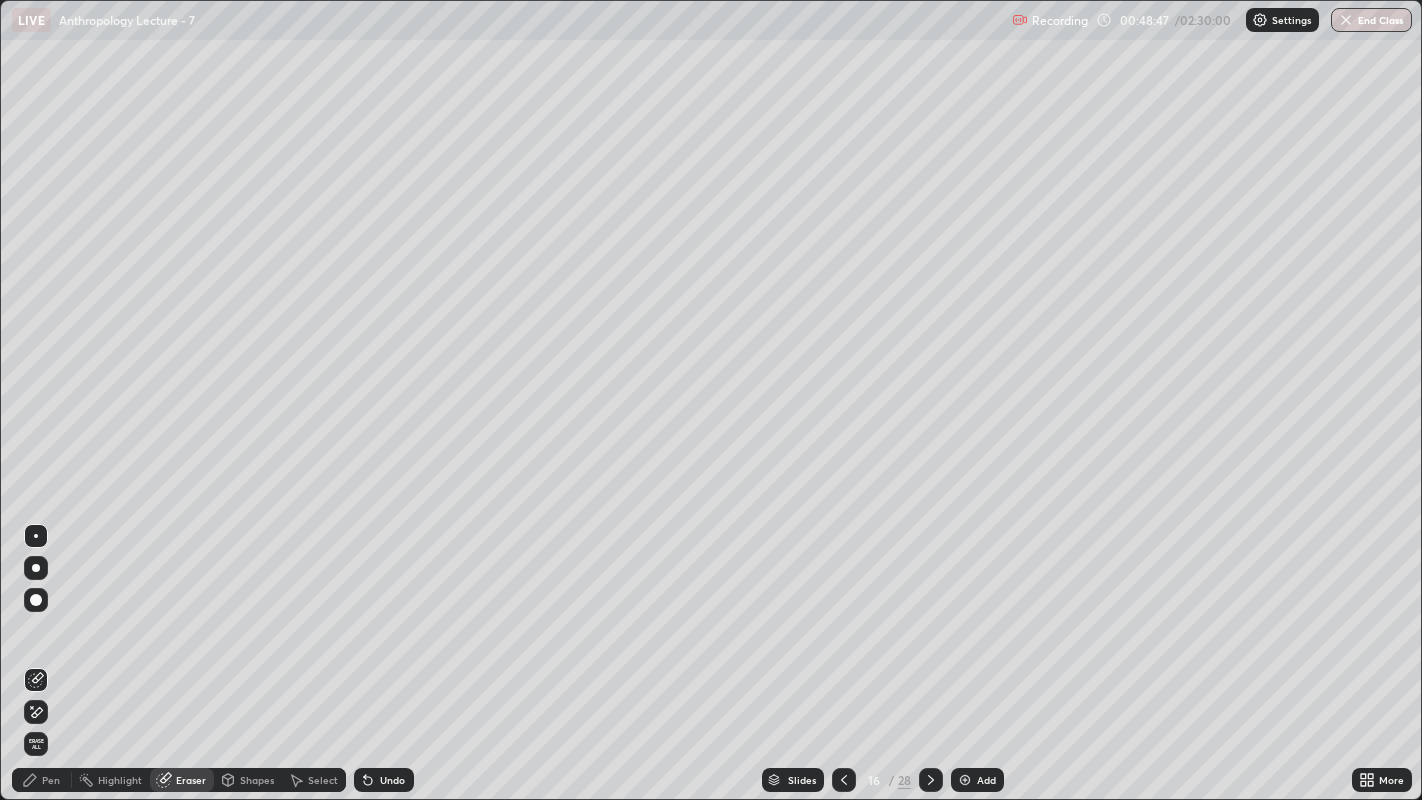 click on "Pen" at bounding box center [51, 780] 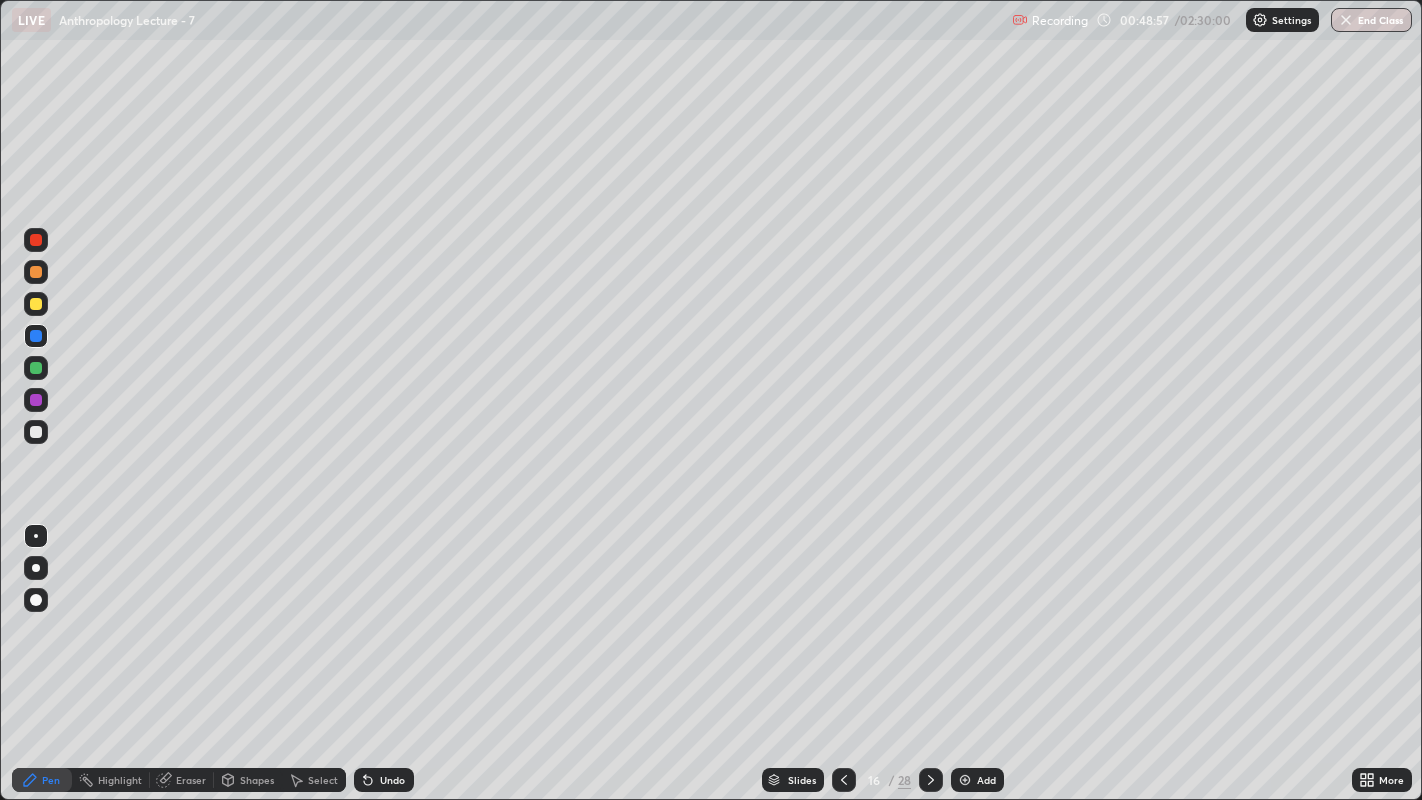 click at bounding box center (36, 432) 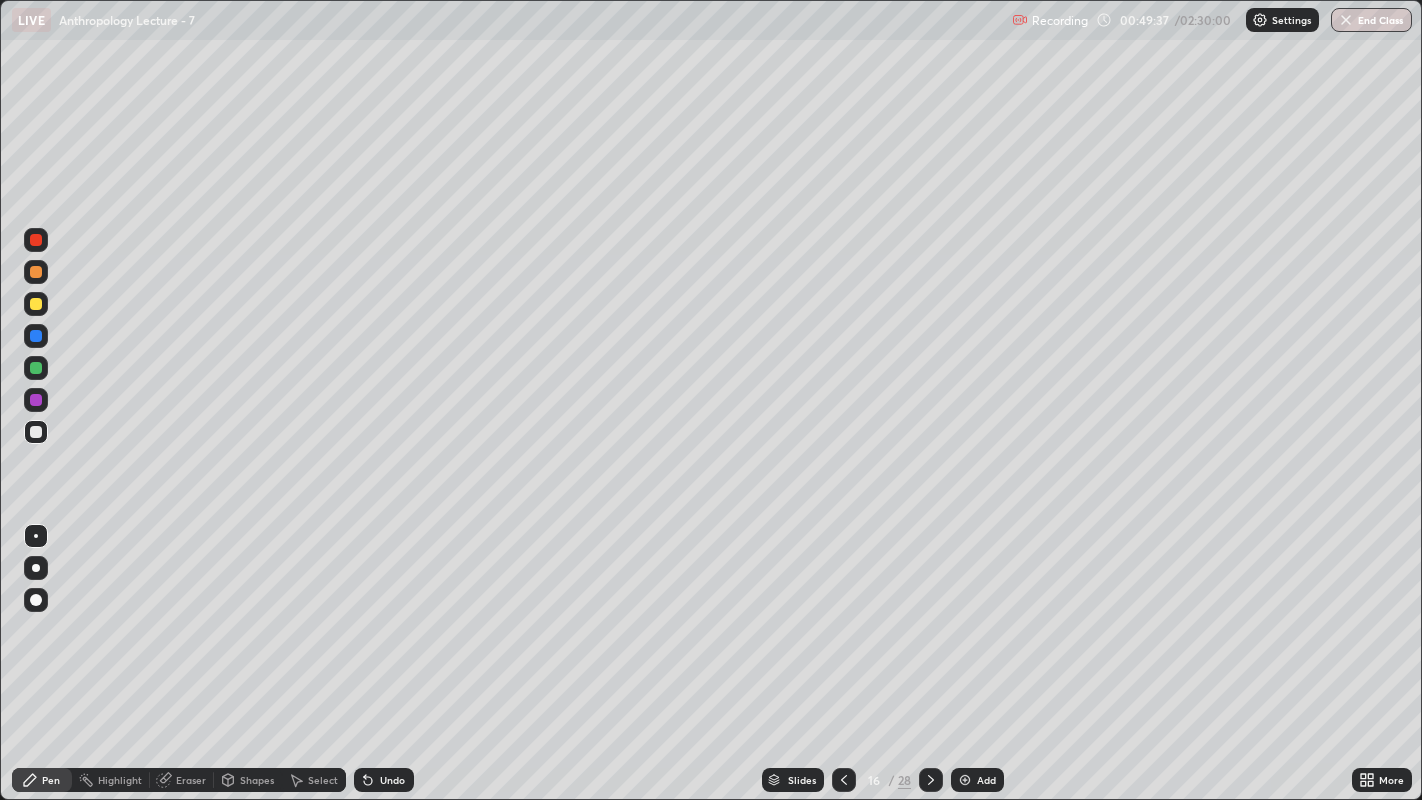 click 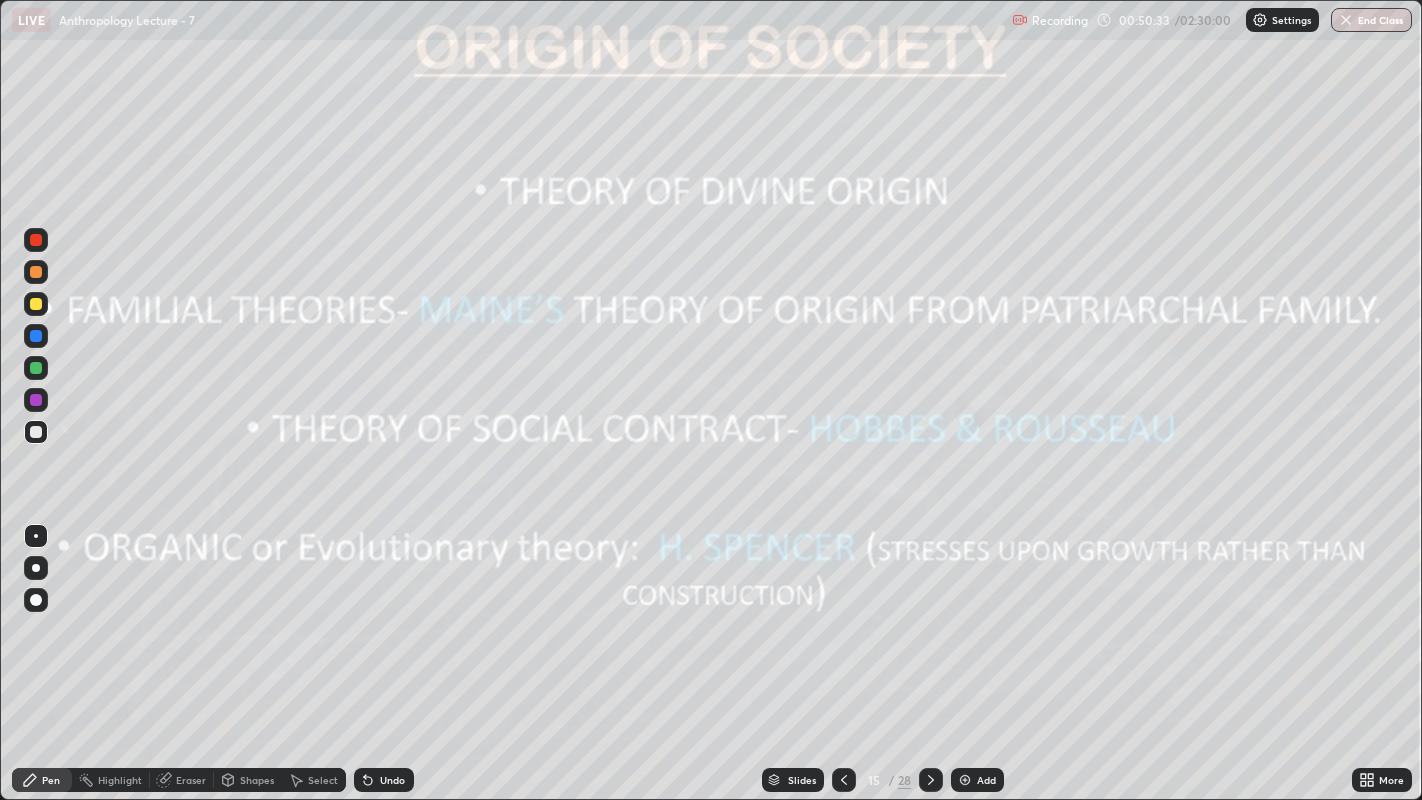 click 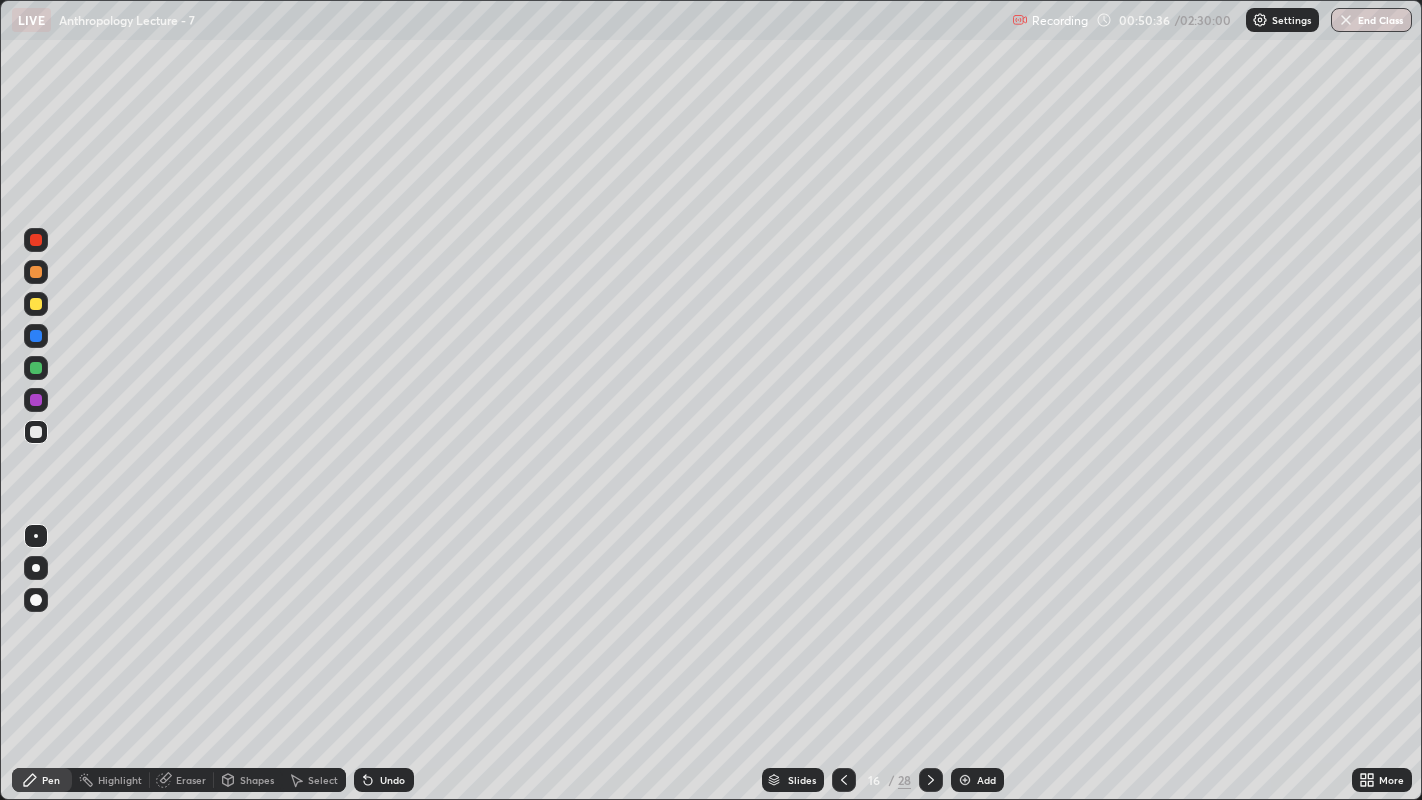 click 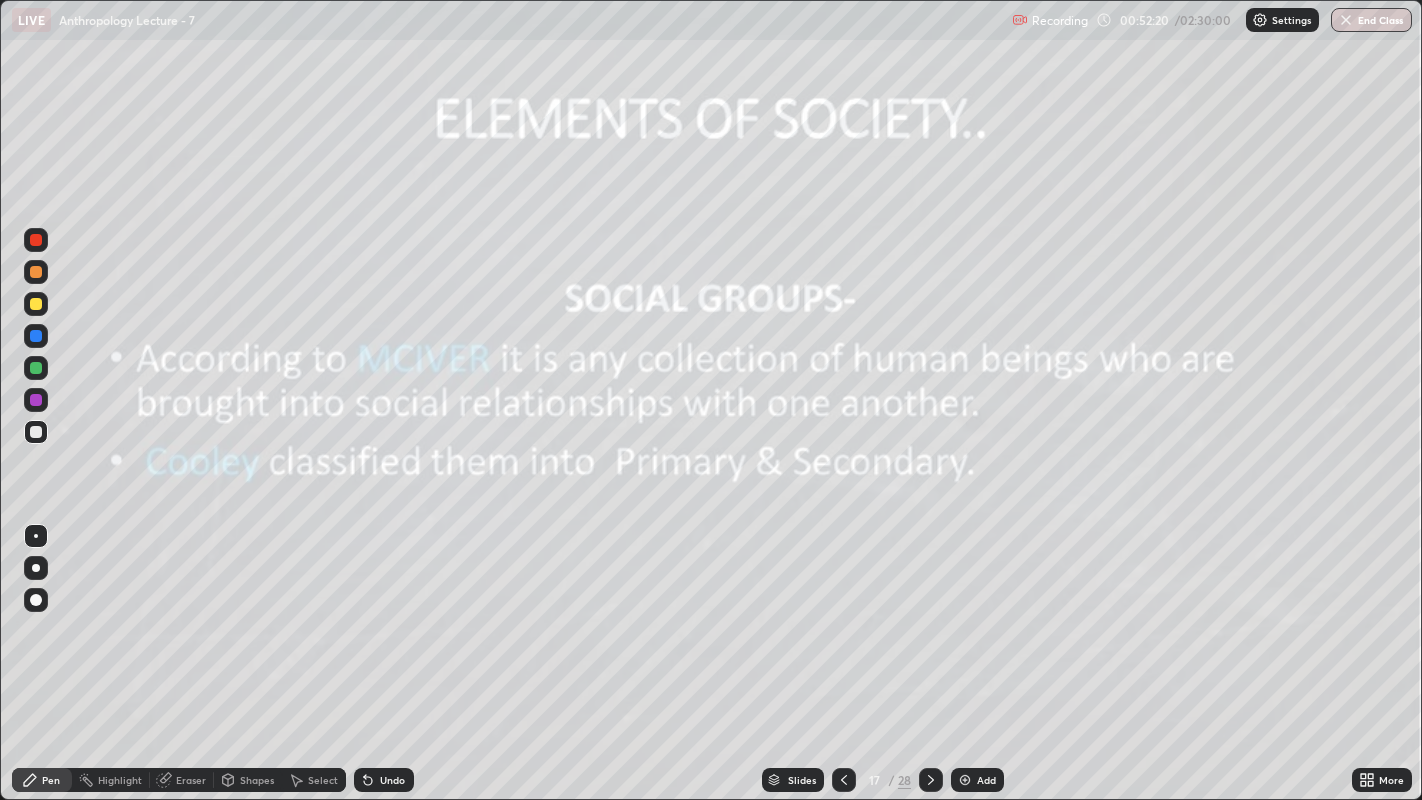 click at bounding box center [36, 336] 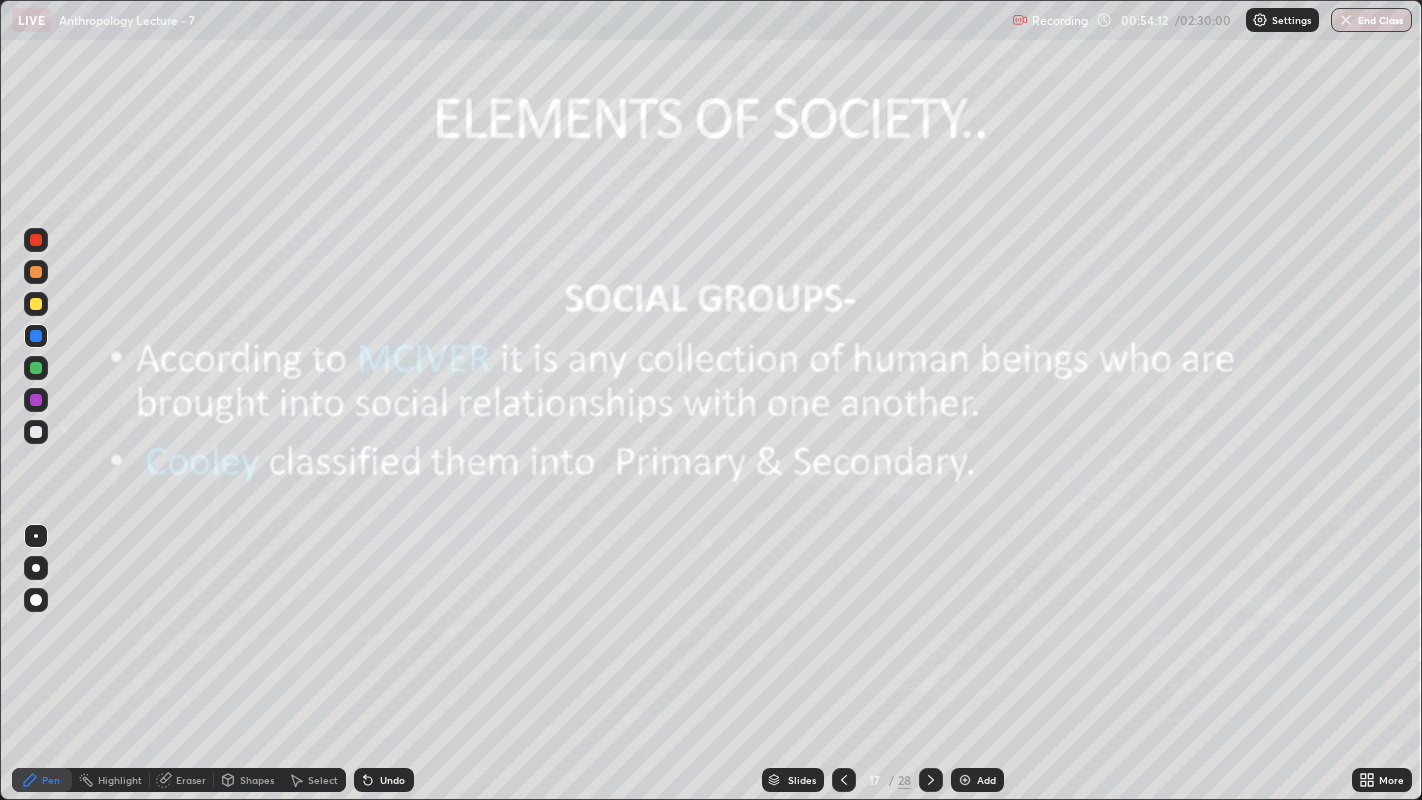 click 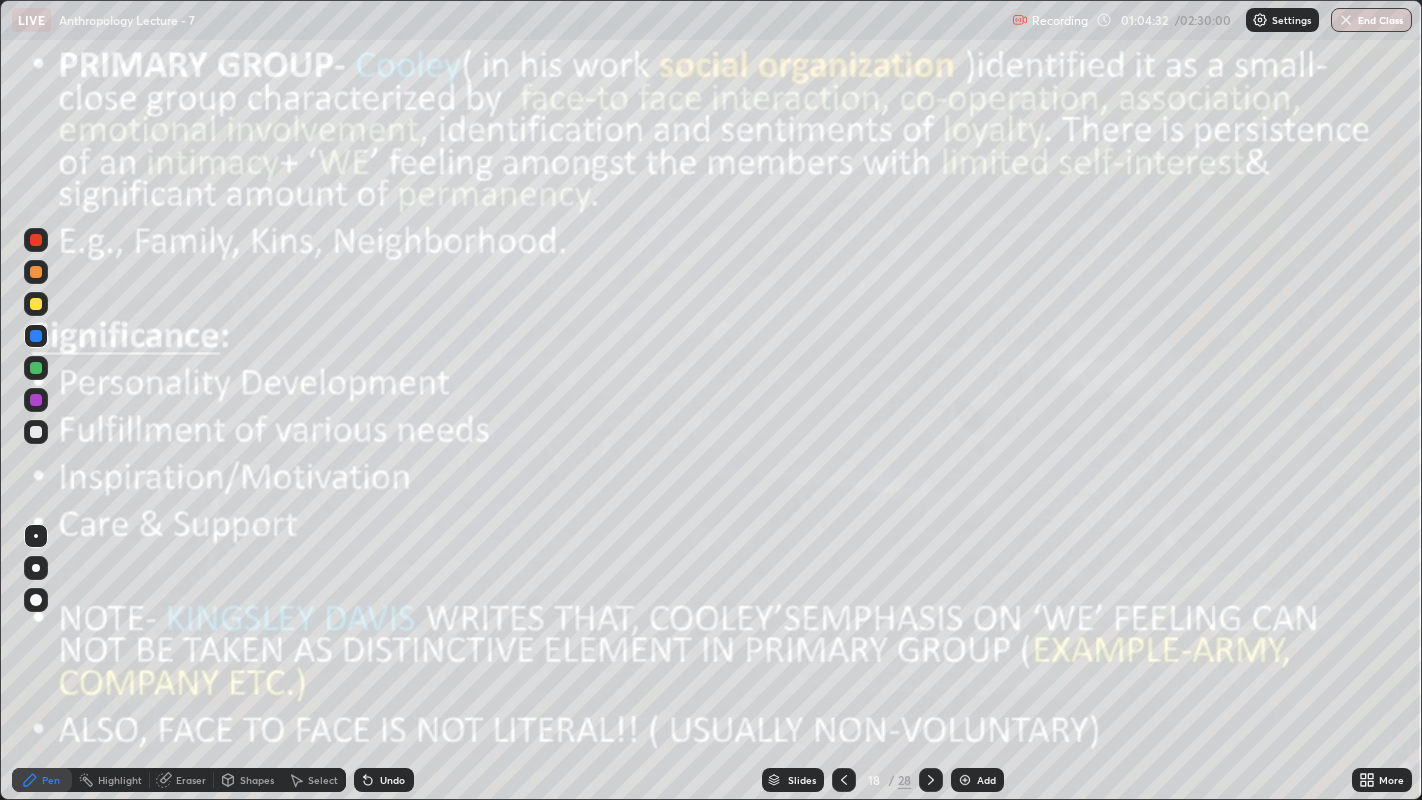 click 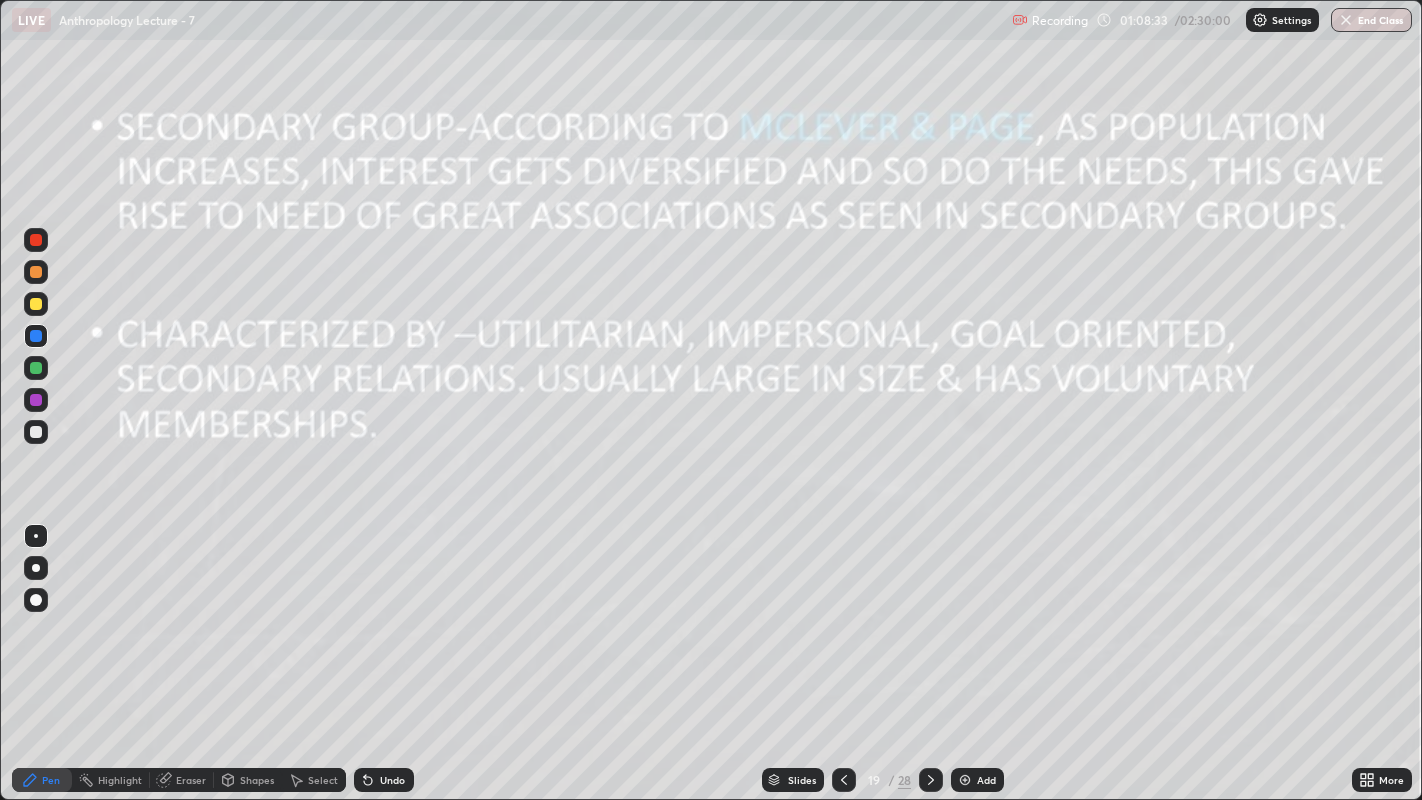 click 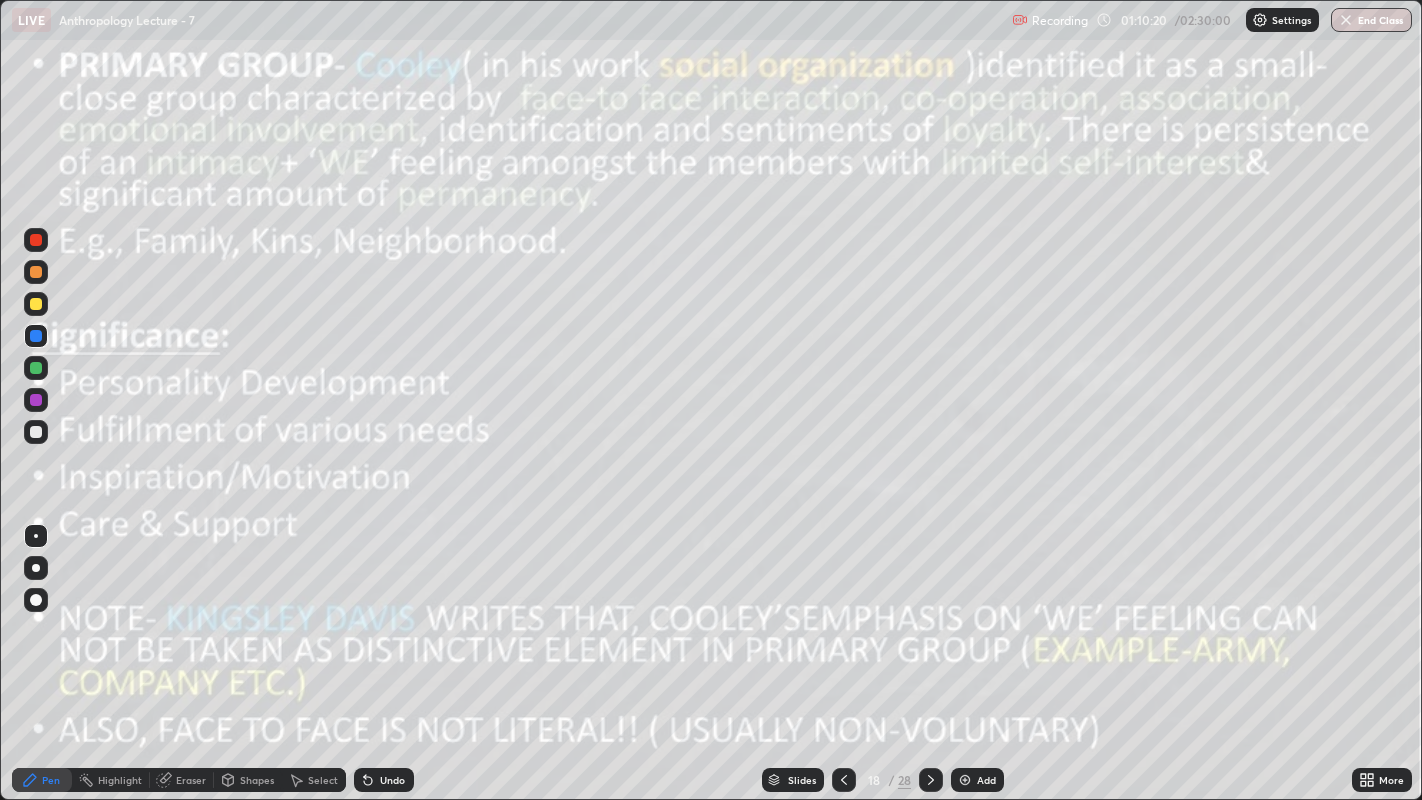 click 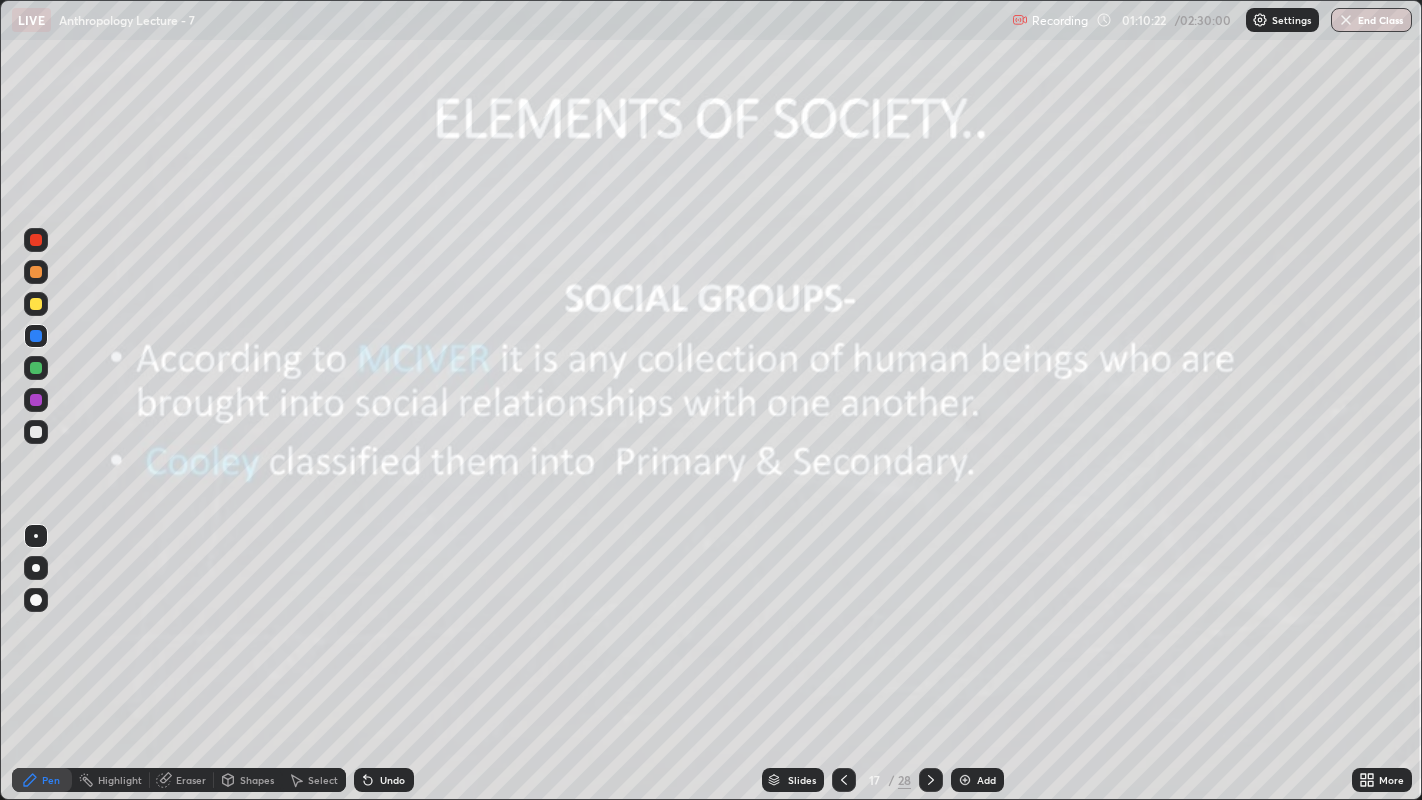 click 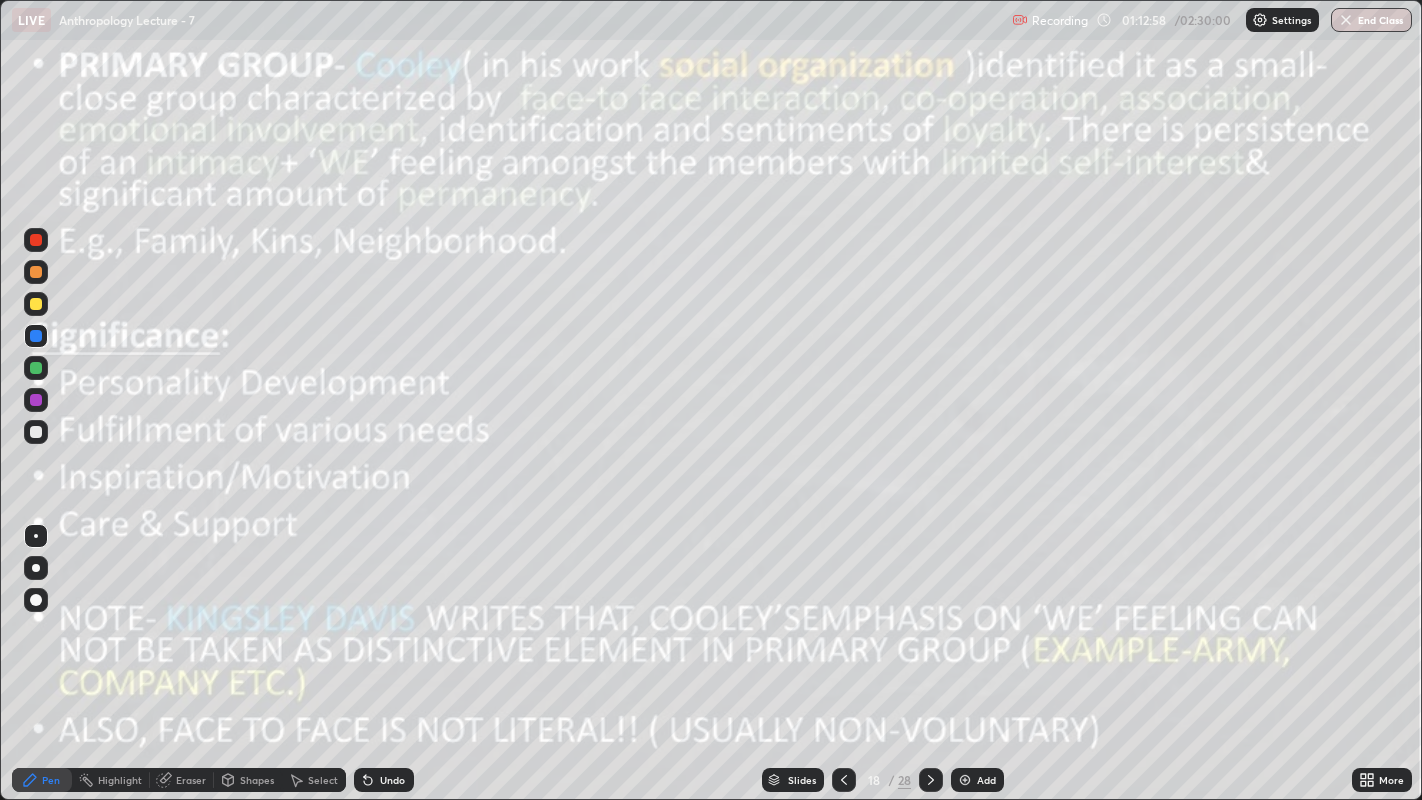 click 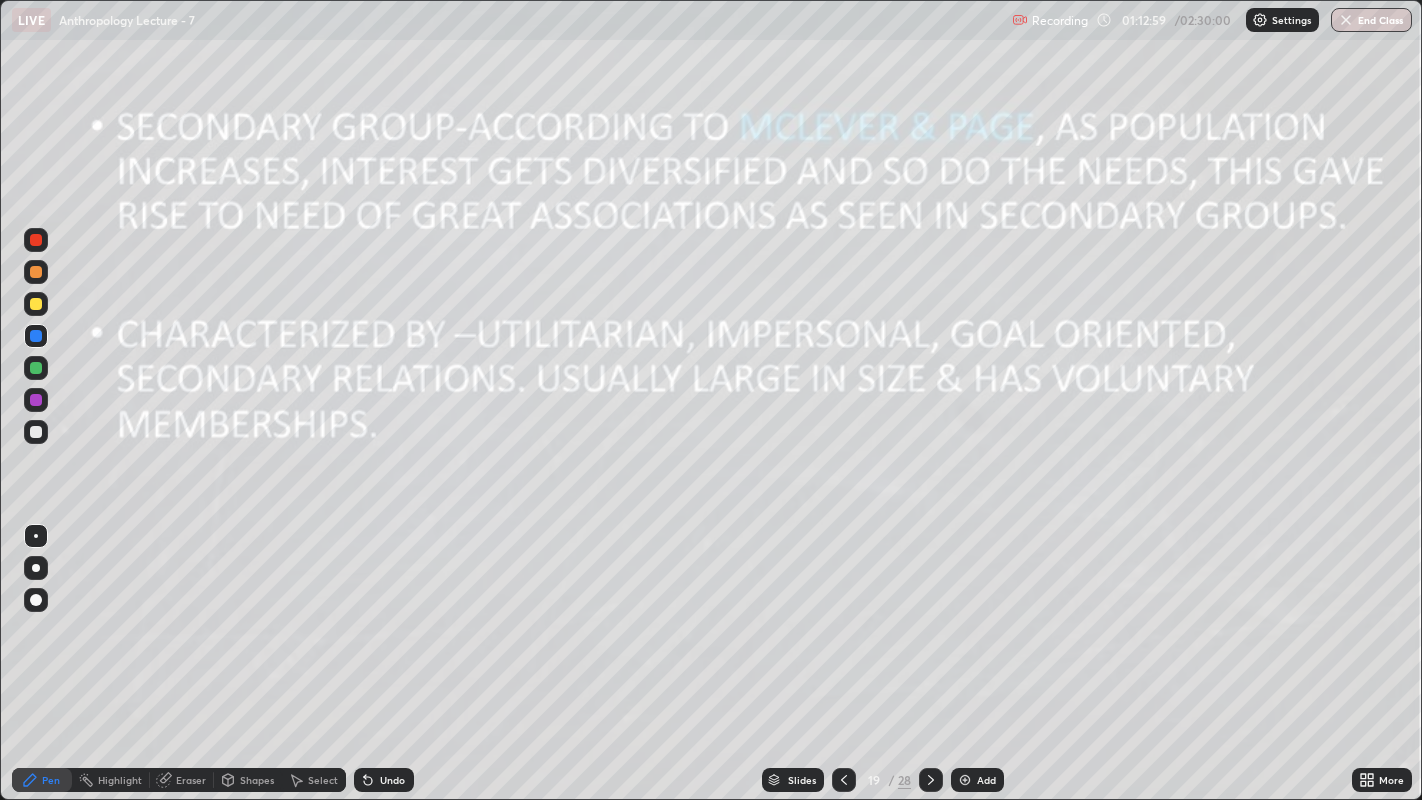 click 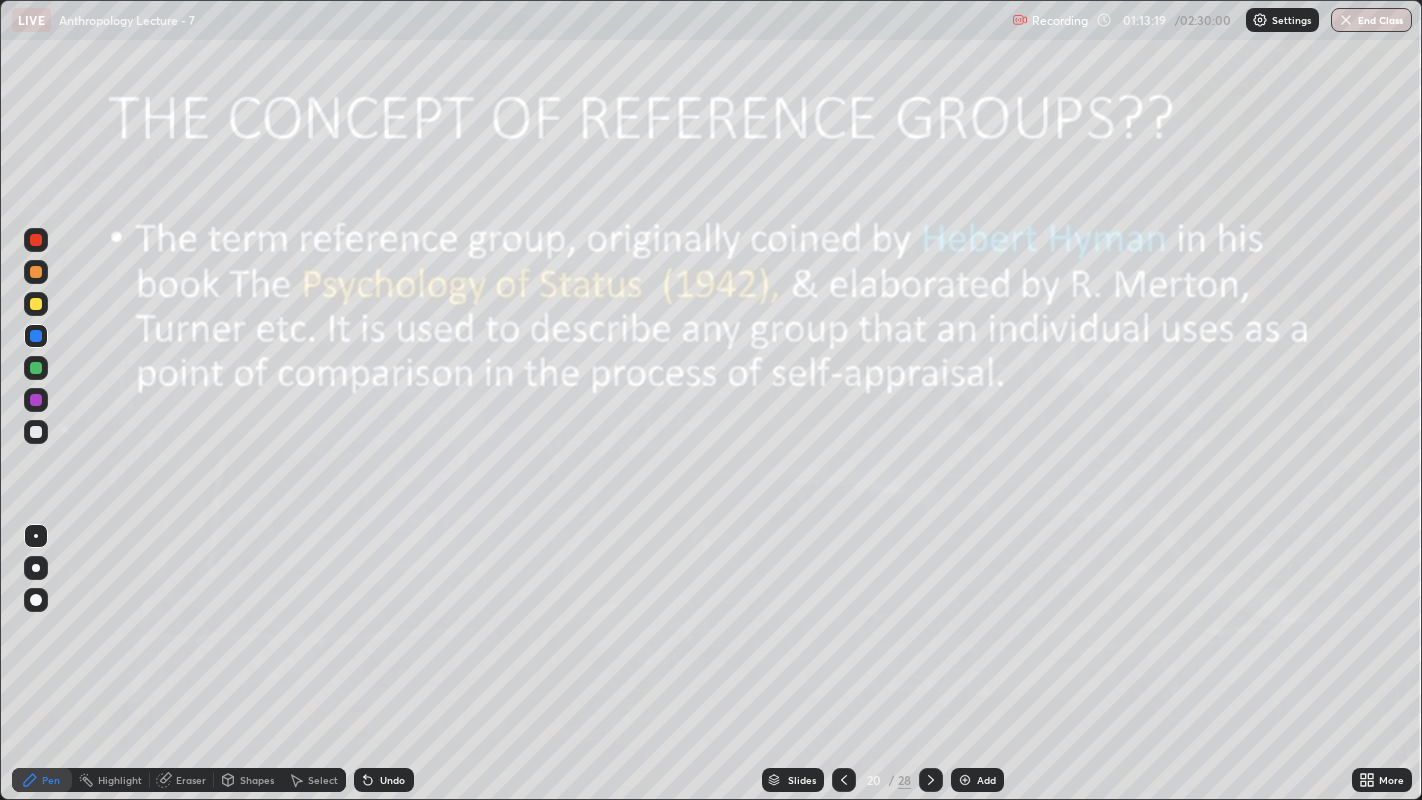 click 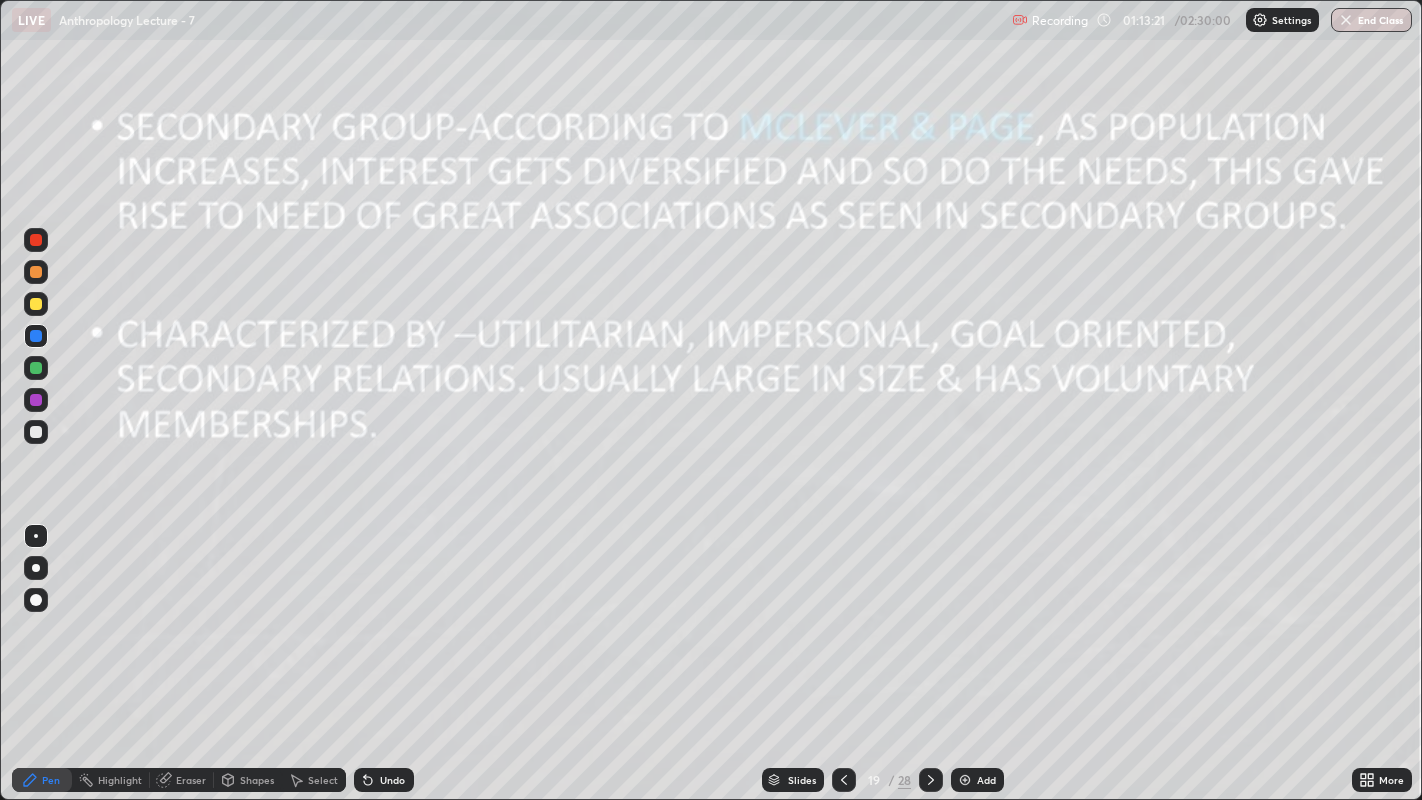 click 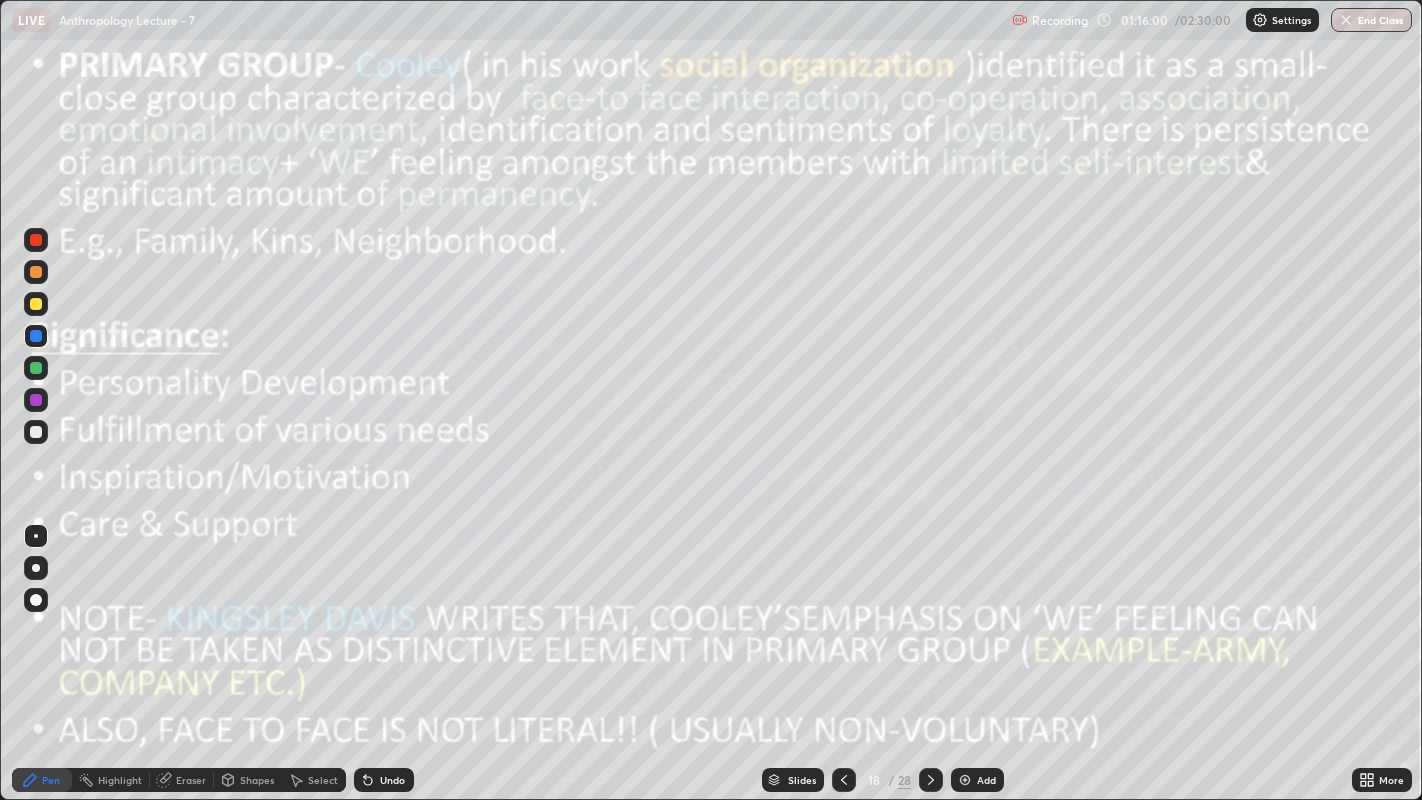 click 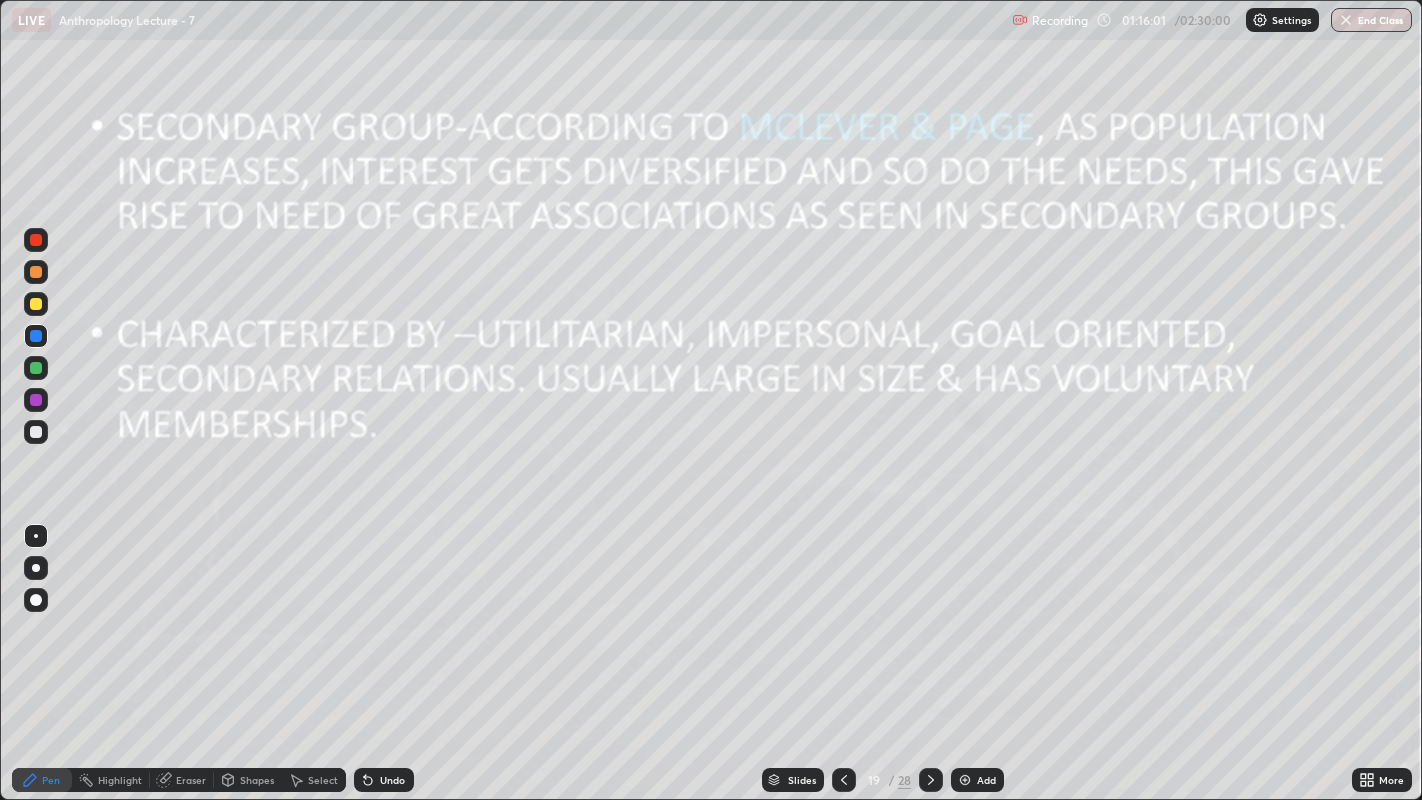 click 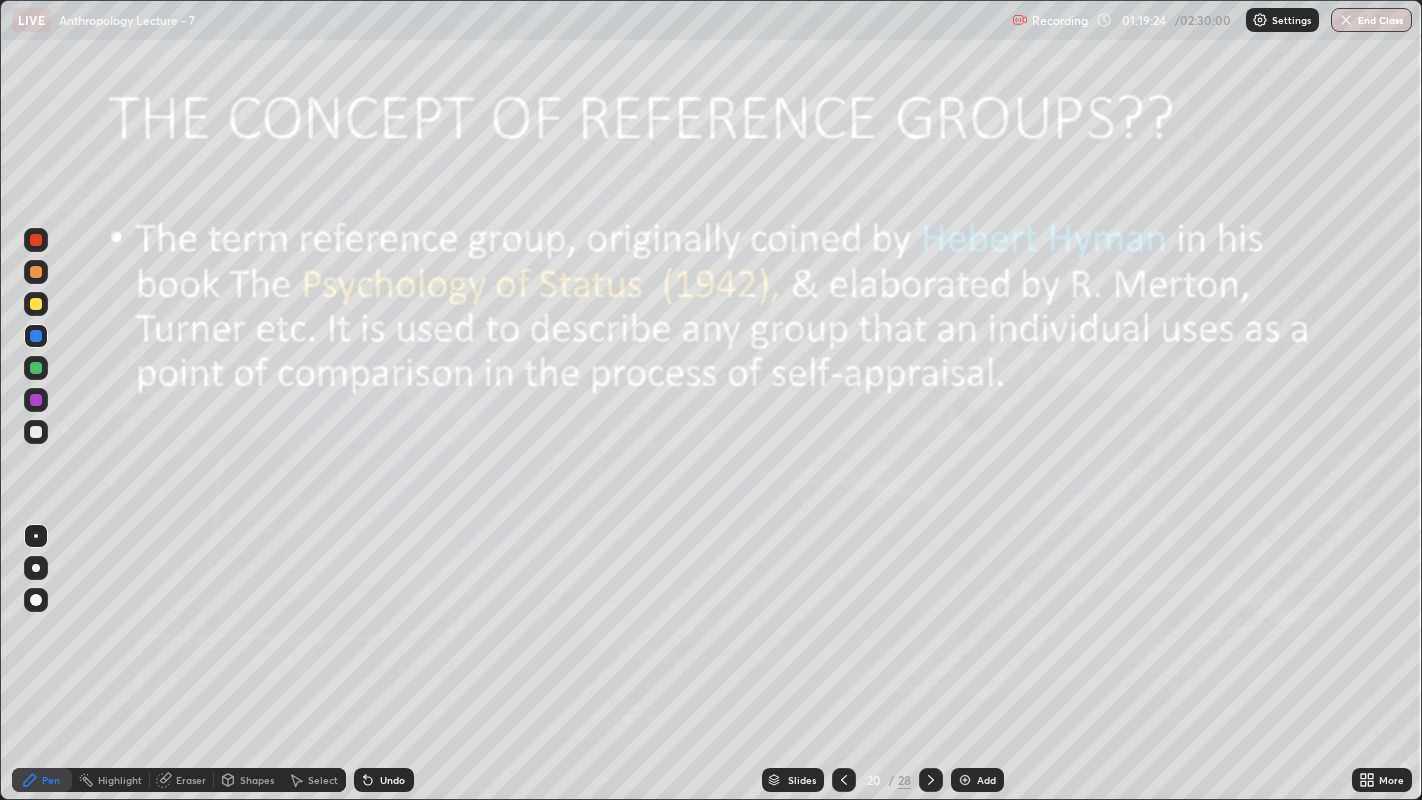click 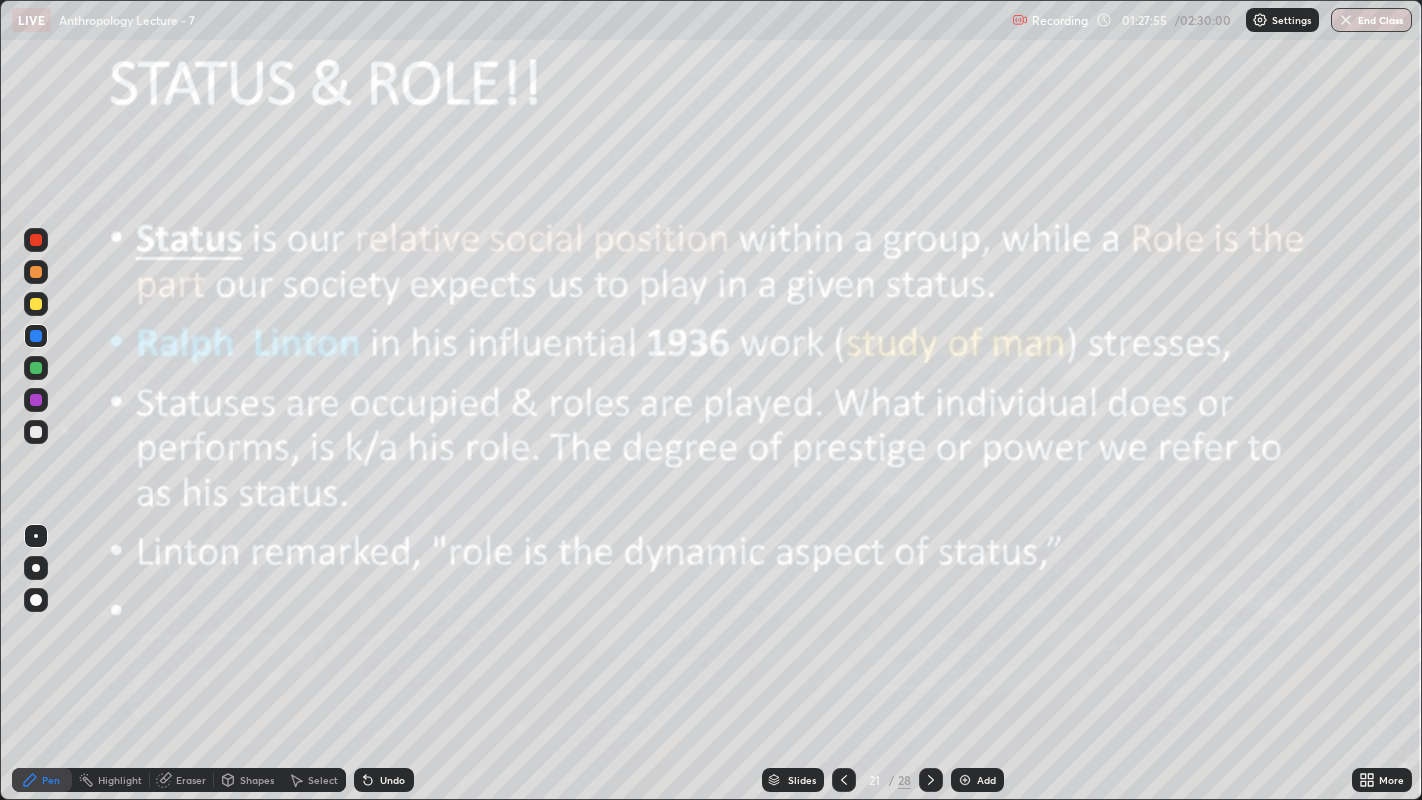 click at bounding box center (965, 780) 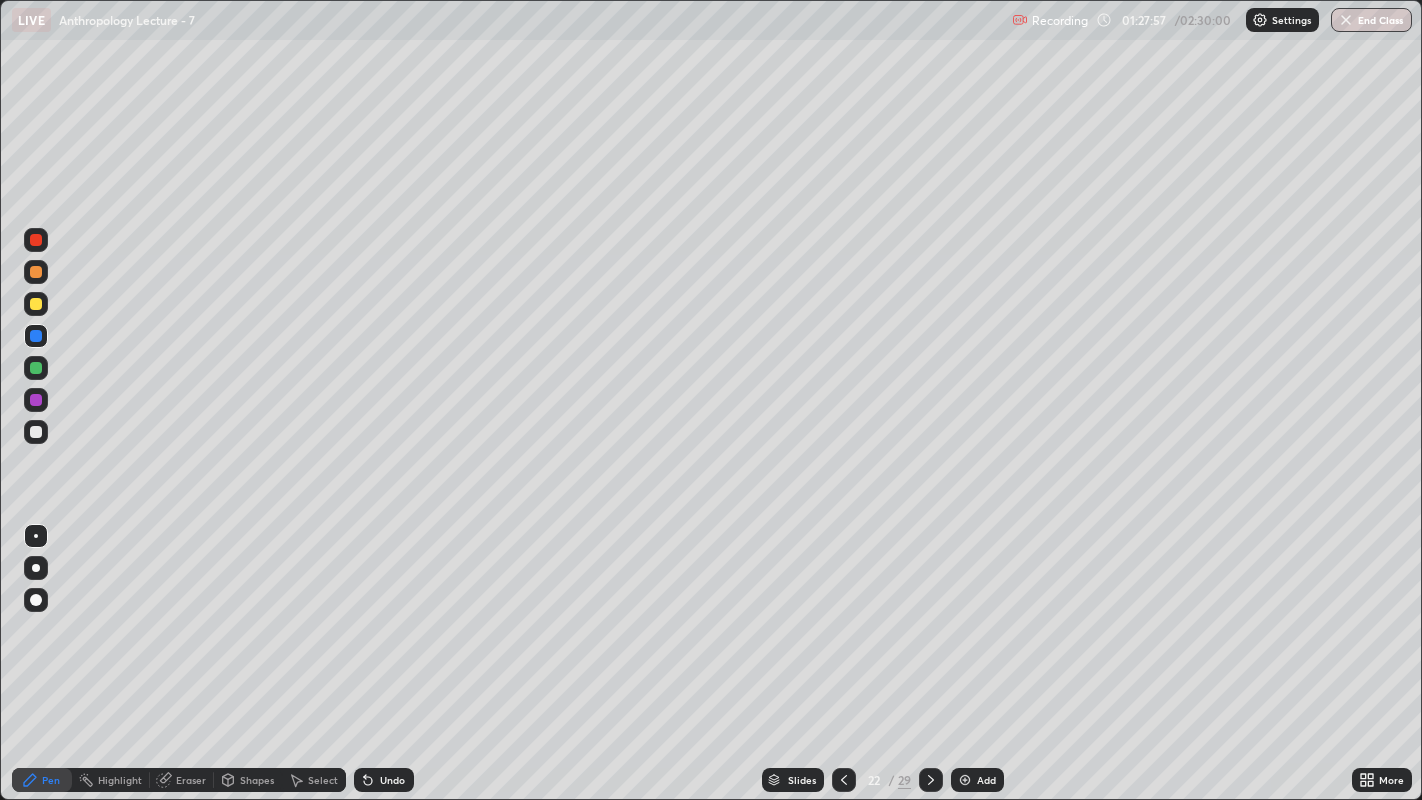 click 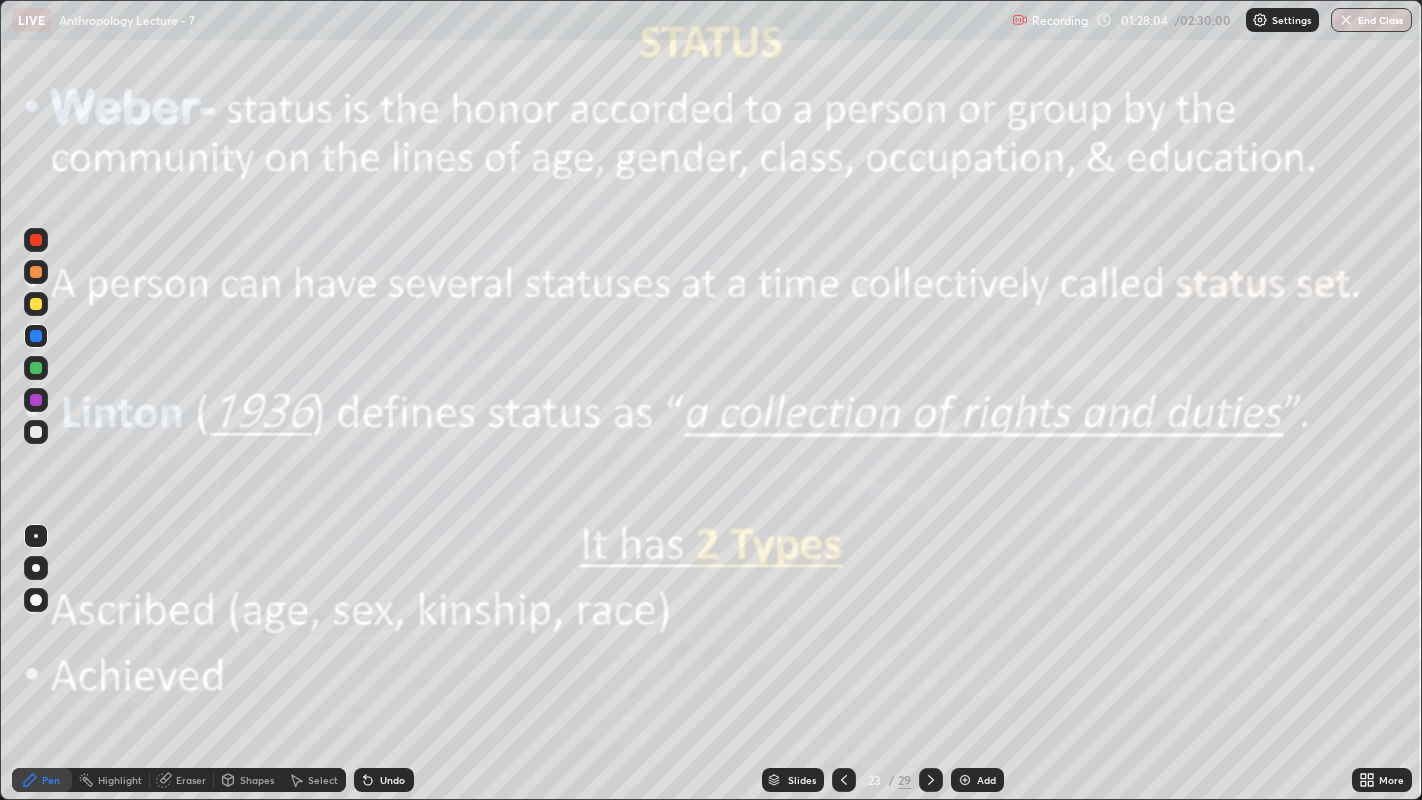click 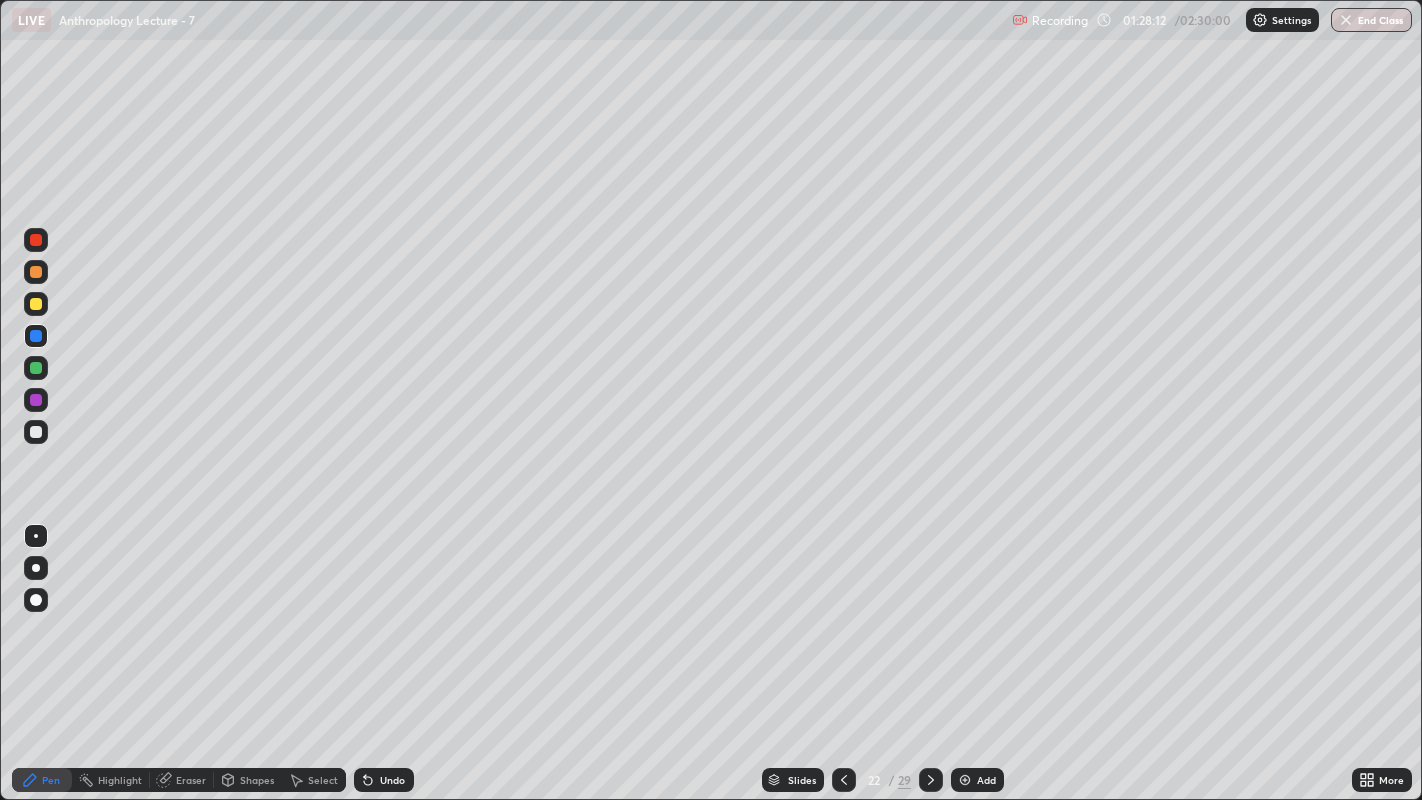 click on "Eraser" at bounding box center [191, 780] 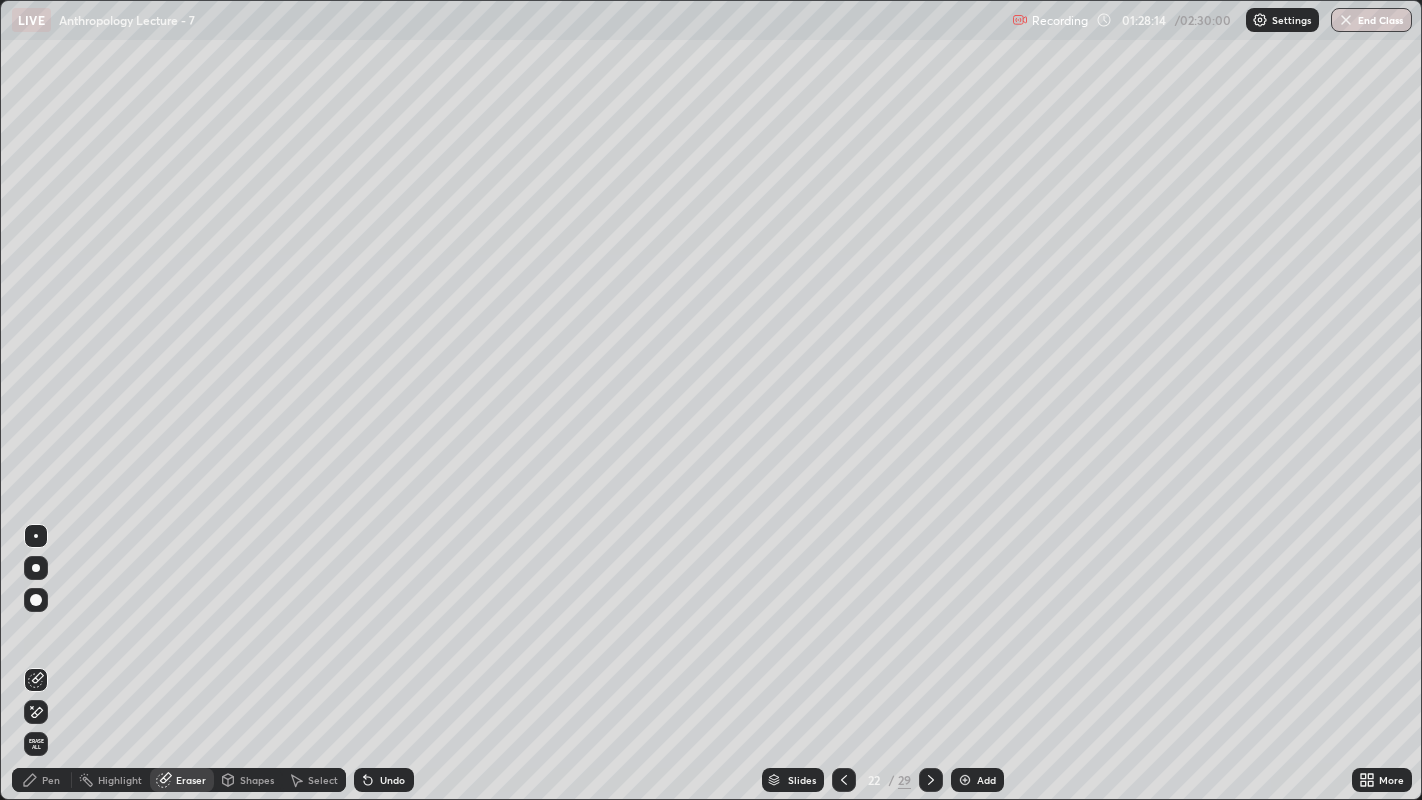 click on "Pen" at bounding box center (51, 780) 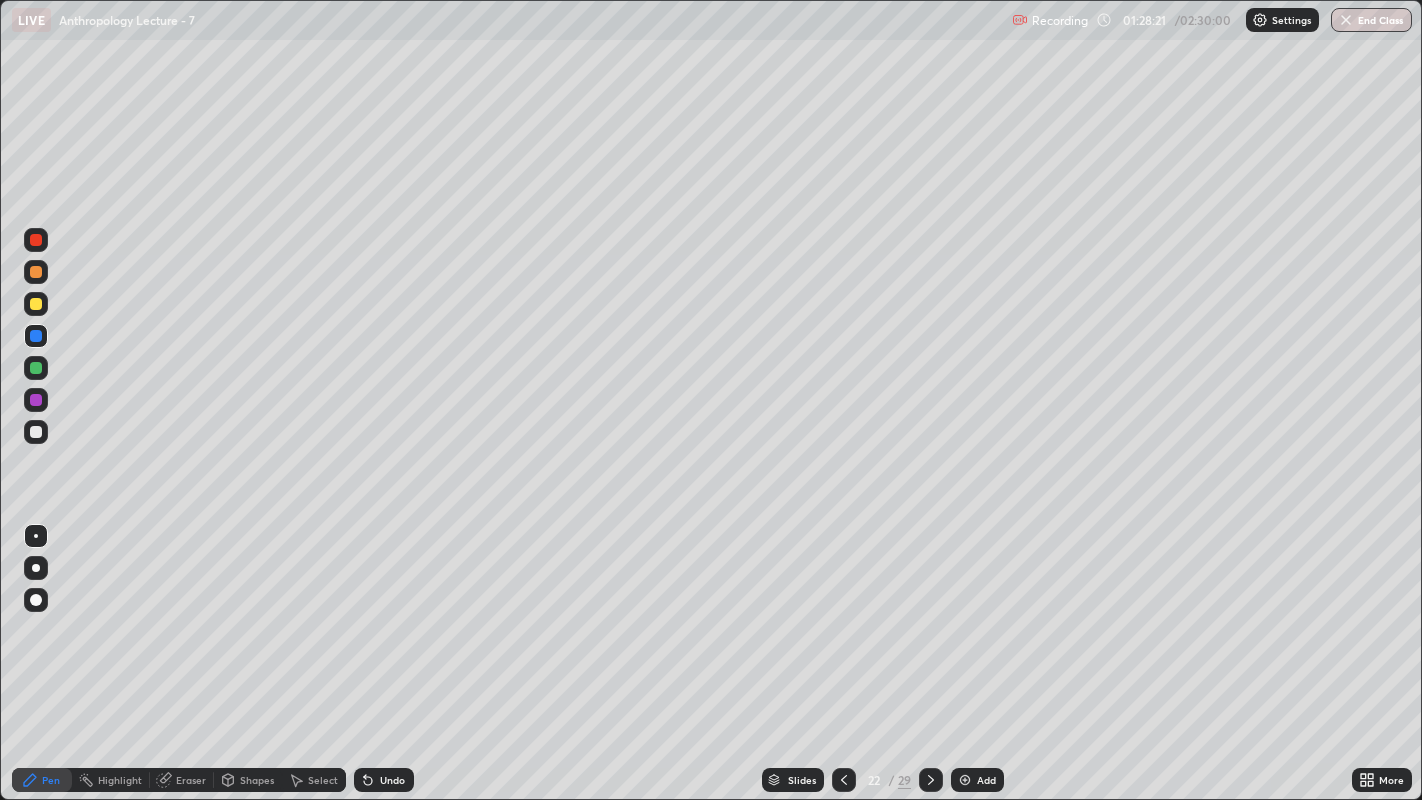 click at bounding box center (36, 432) 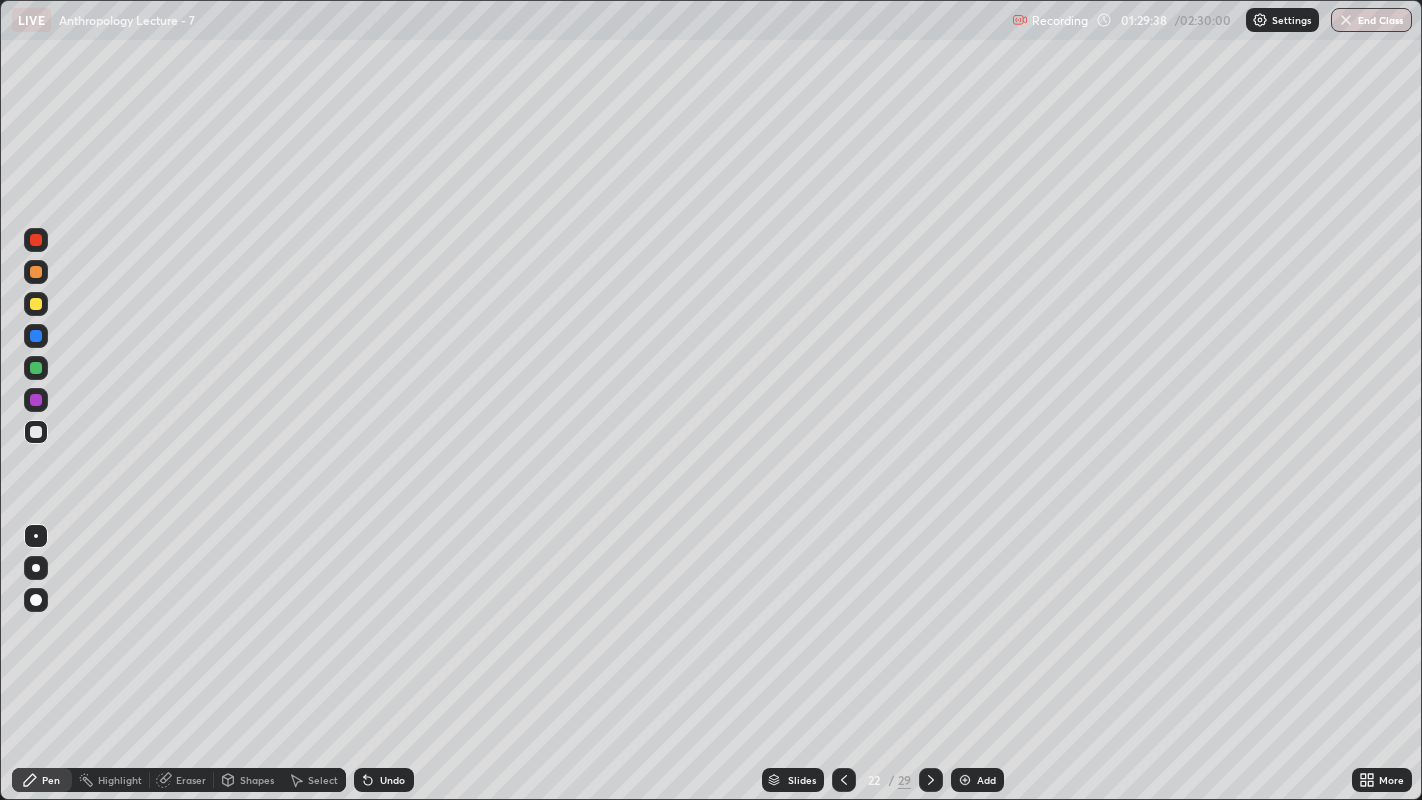 click at bounding box center [36, 336] 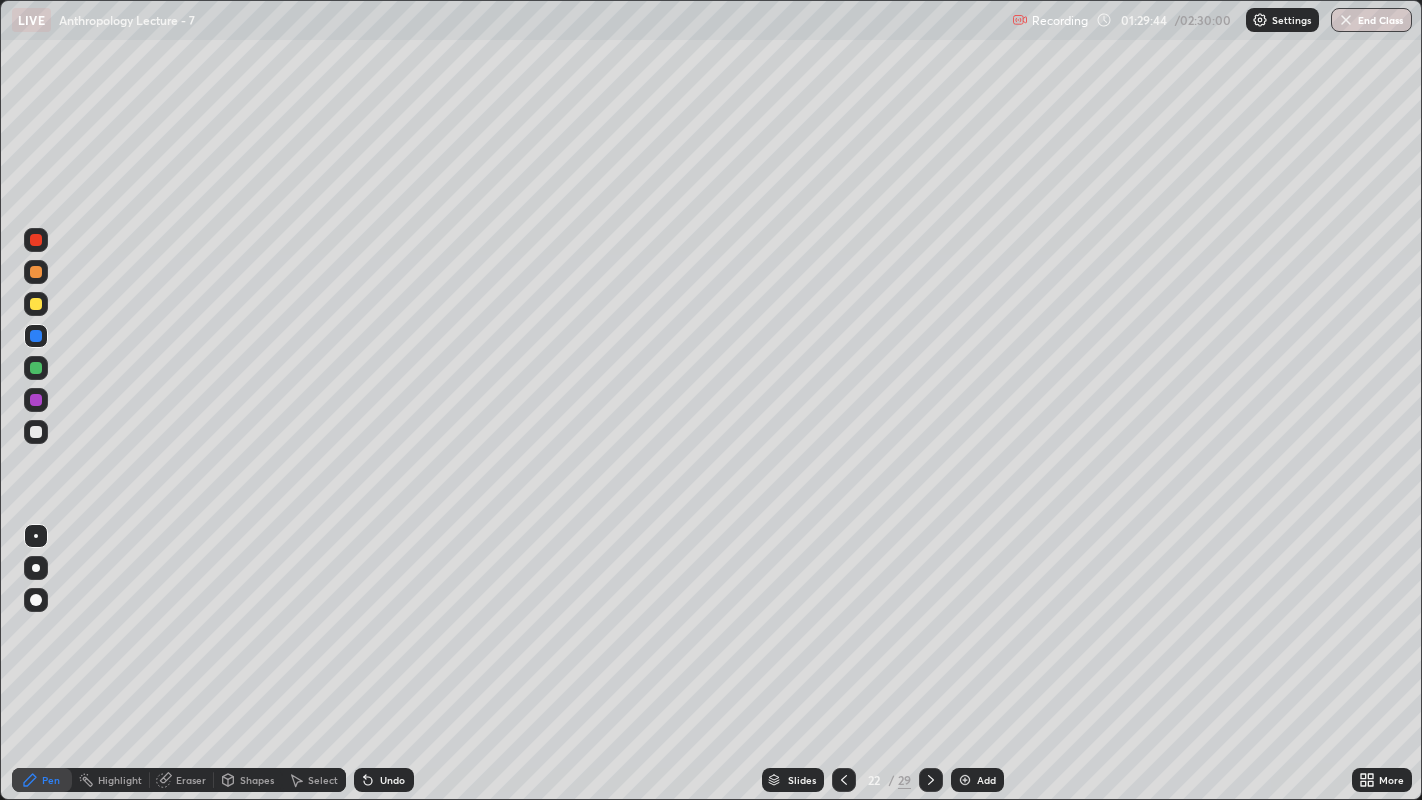 click at bounding box center (36, 240) 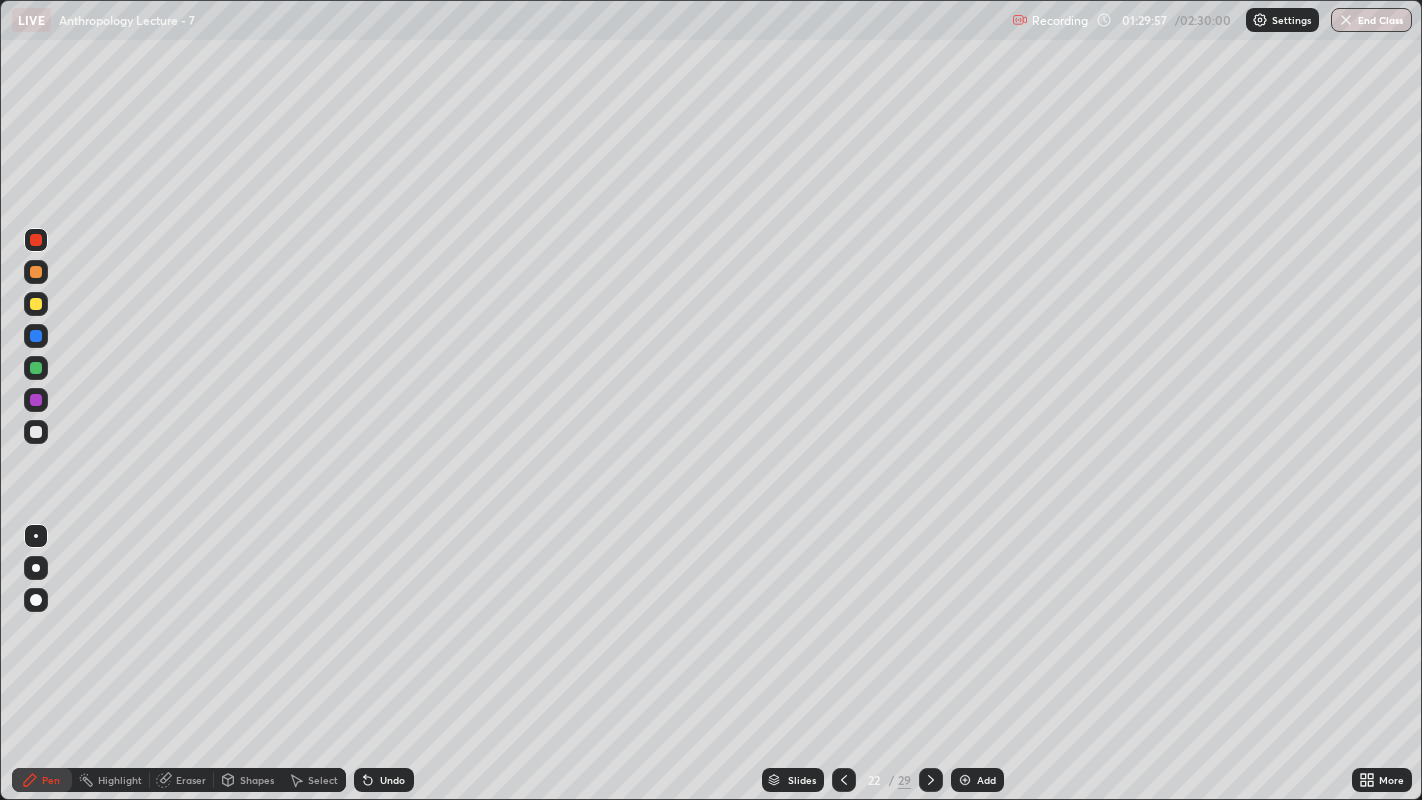 click at bounding box center (36, 336) 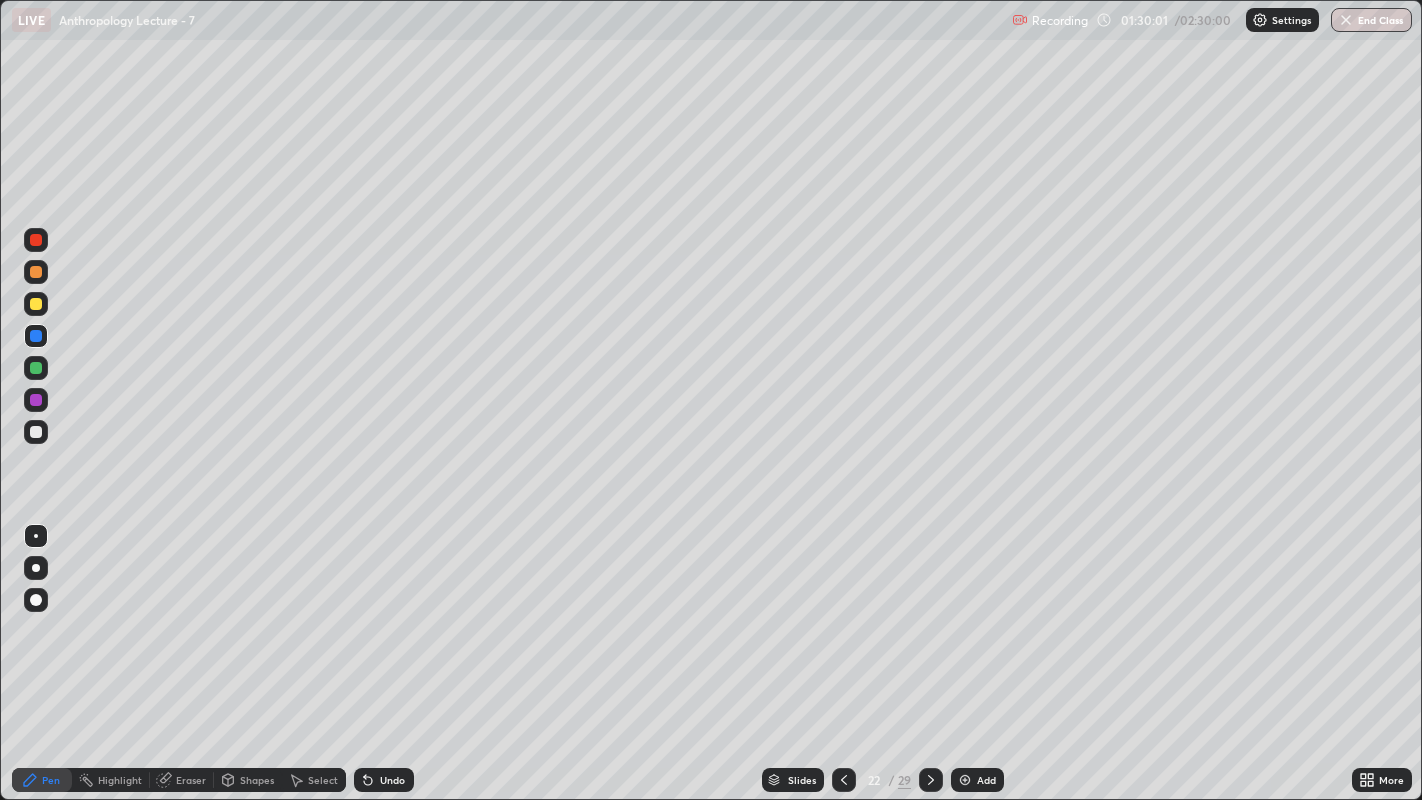click at bounding box center (36, 432) 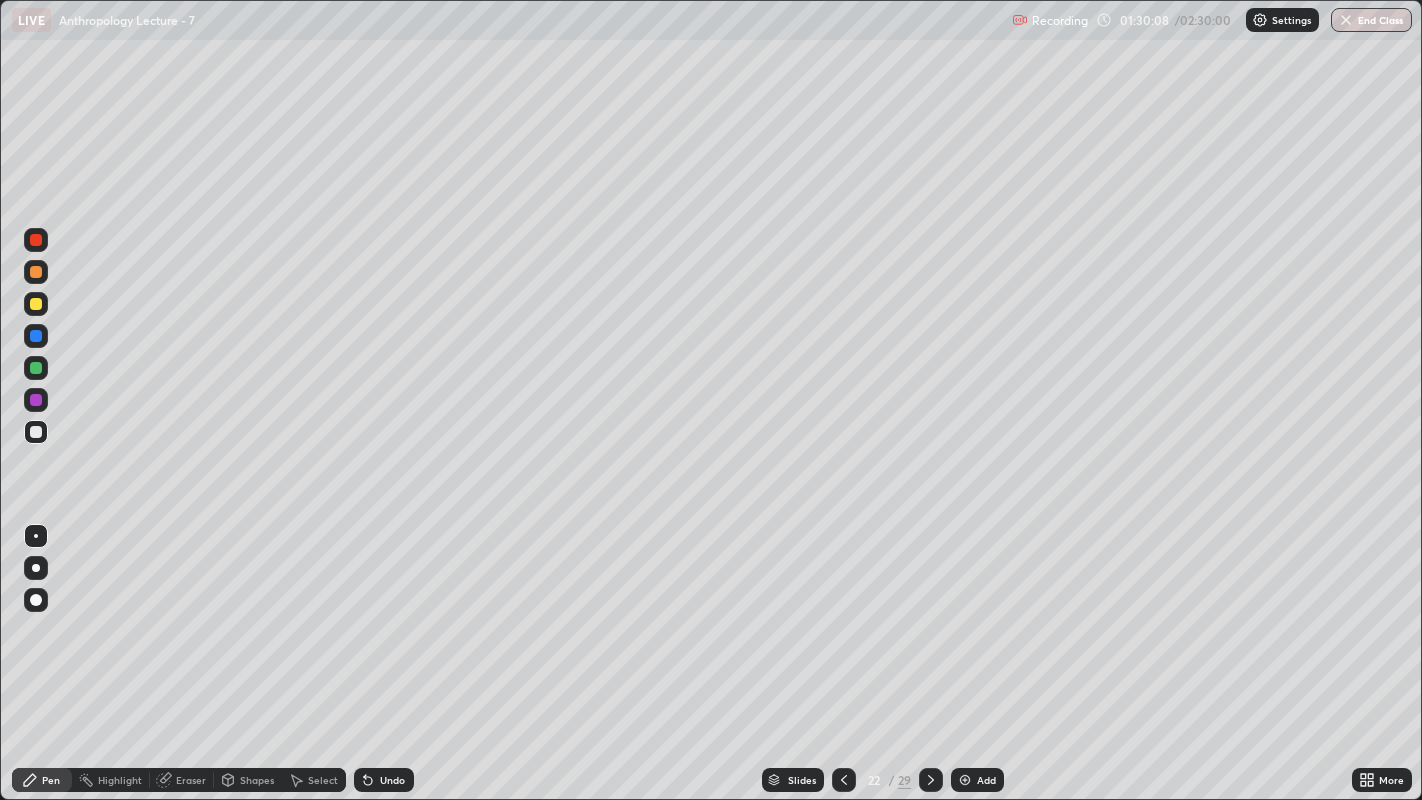 click on "Pen" at bounding box center (51, 780) 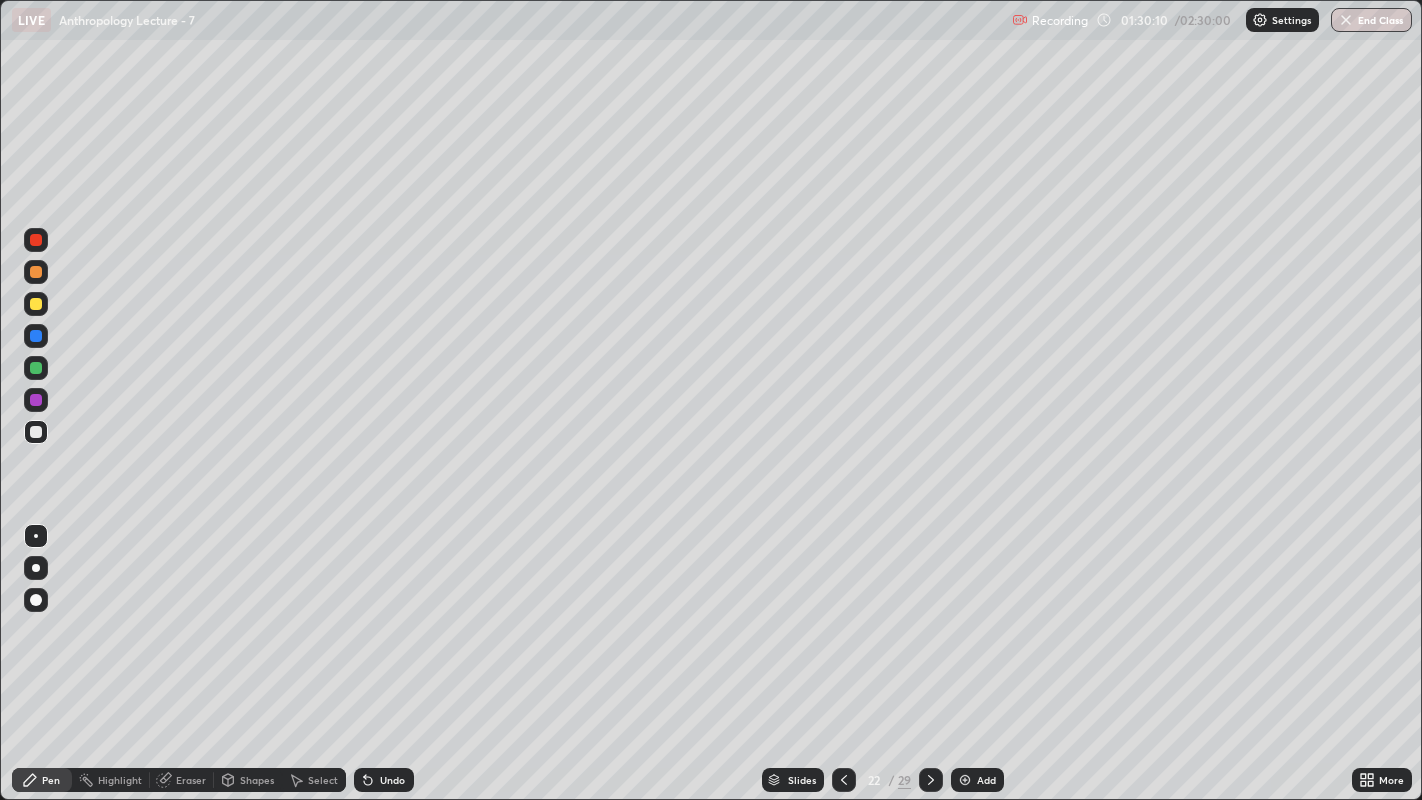 click on "Eraser" at bounding box center (191, 780) 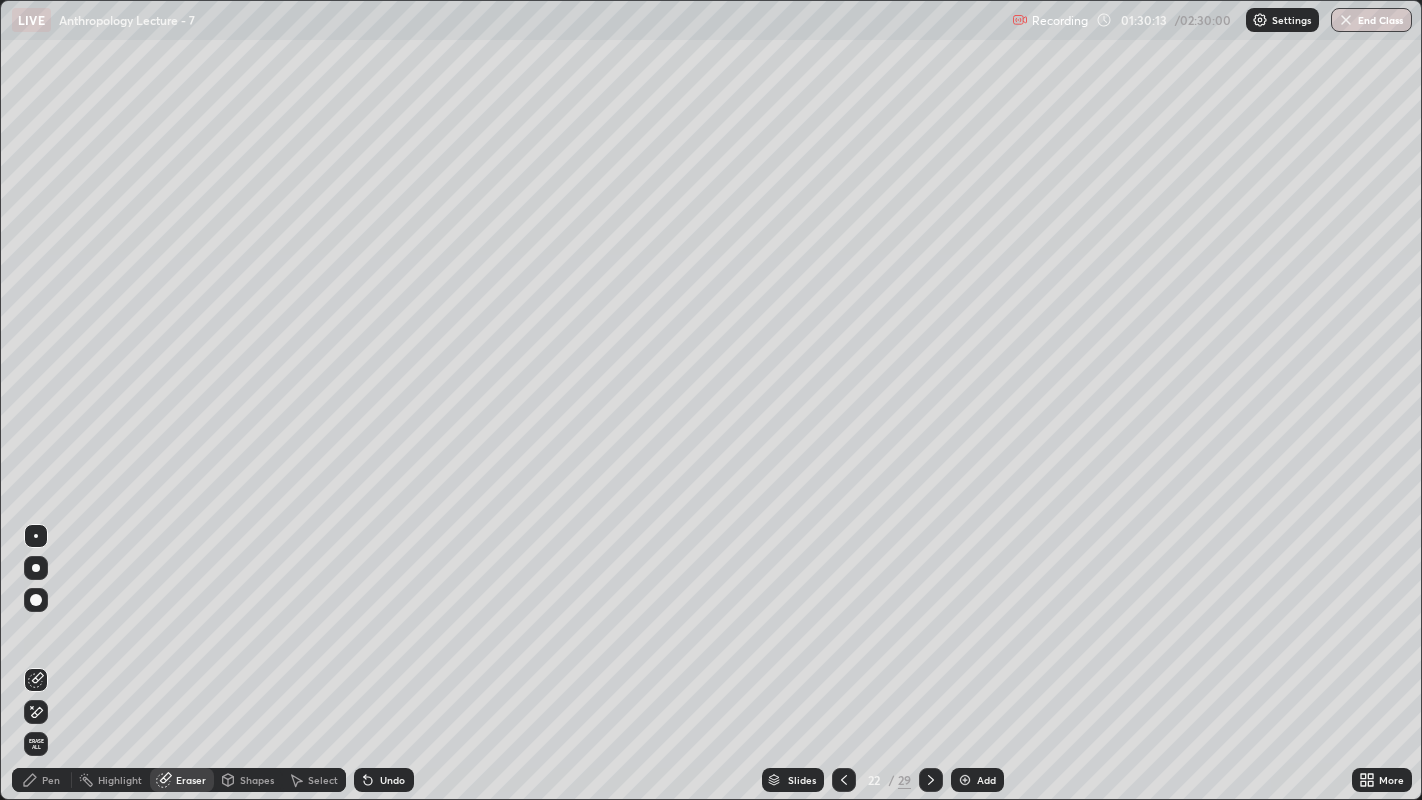click on "Pen" at bounding box center (51, 780) 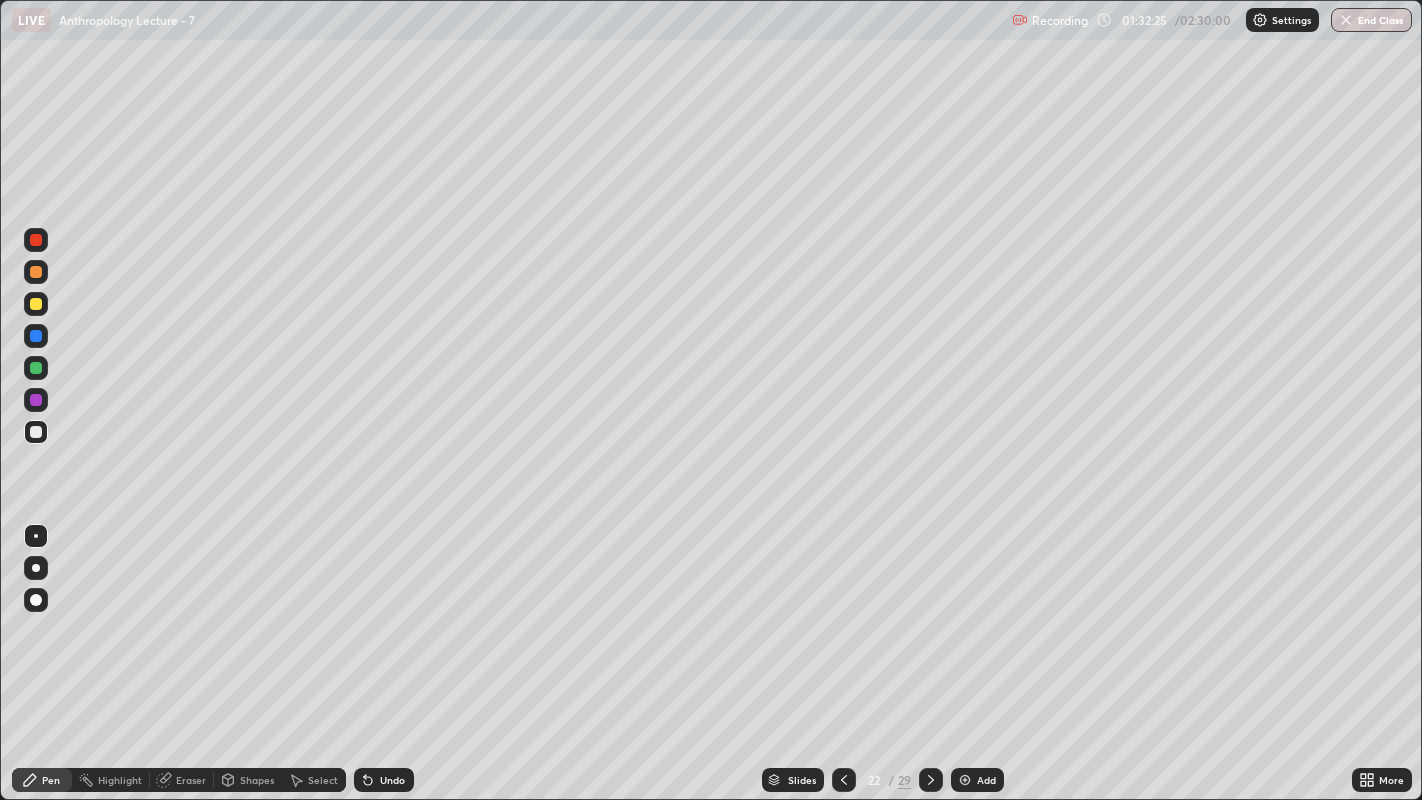 click at bounding box center (36, 336) 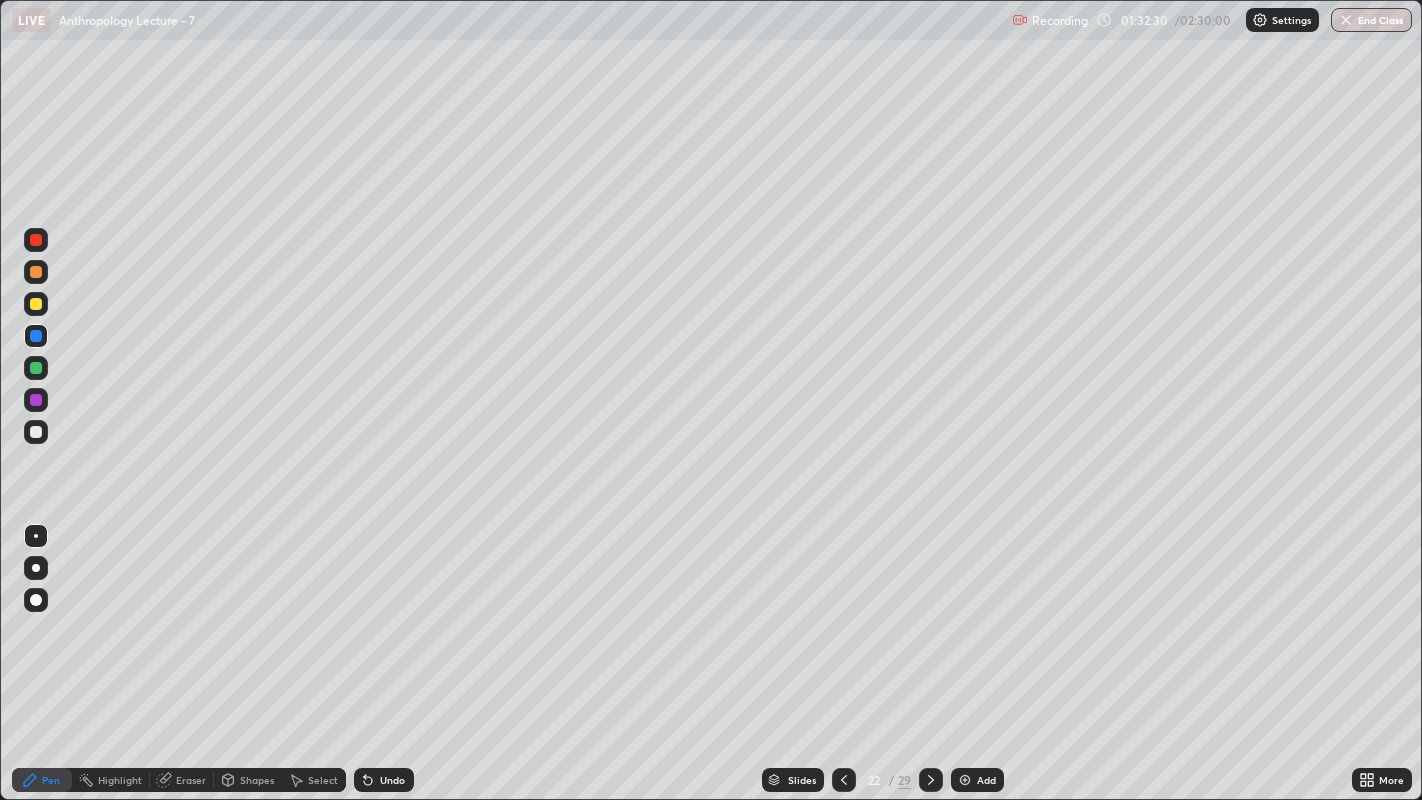 click at bounding box center [36, 432] 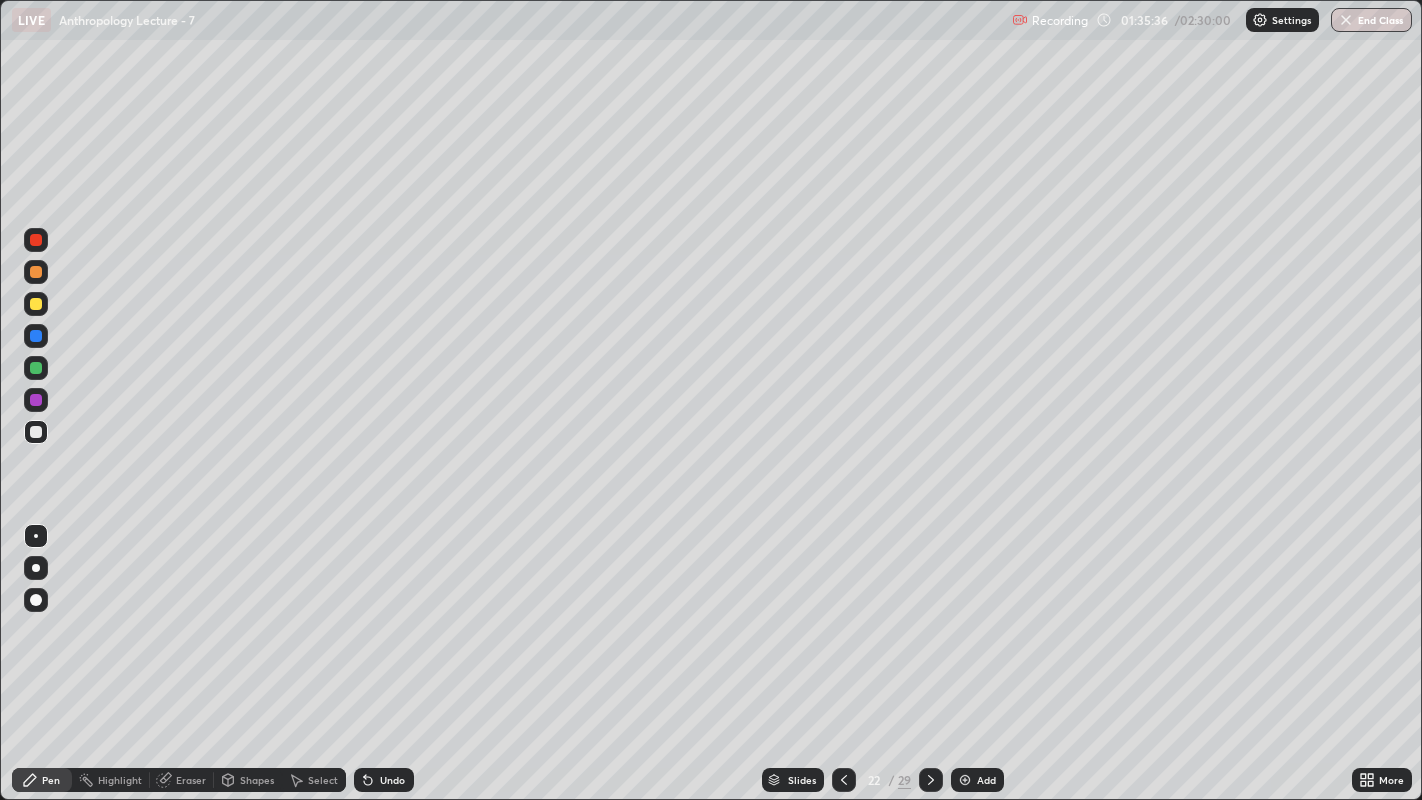 click at bounding box center [36, 336] 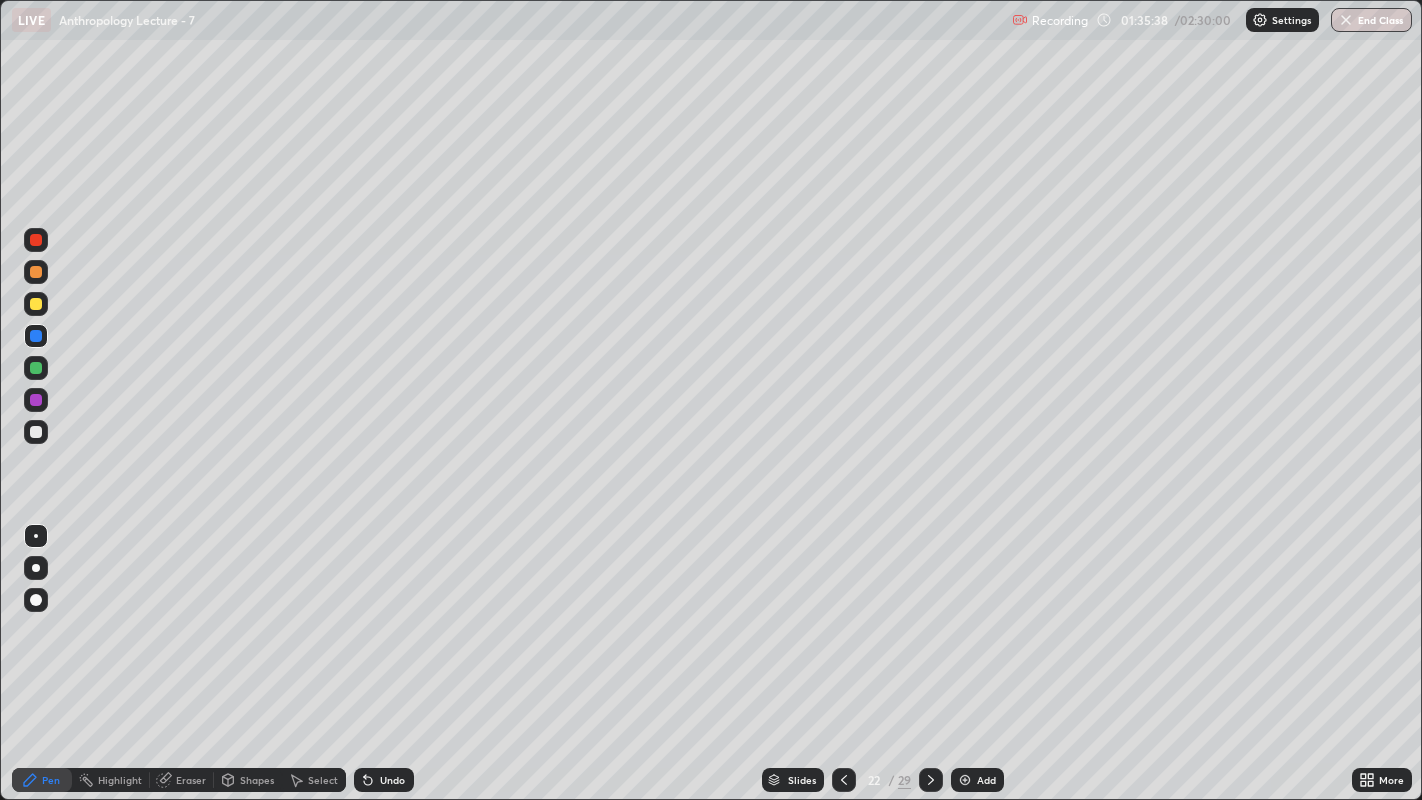 click at bounding box center [965, 780] 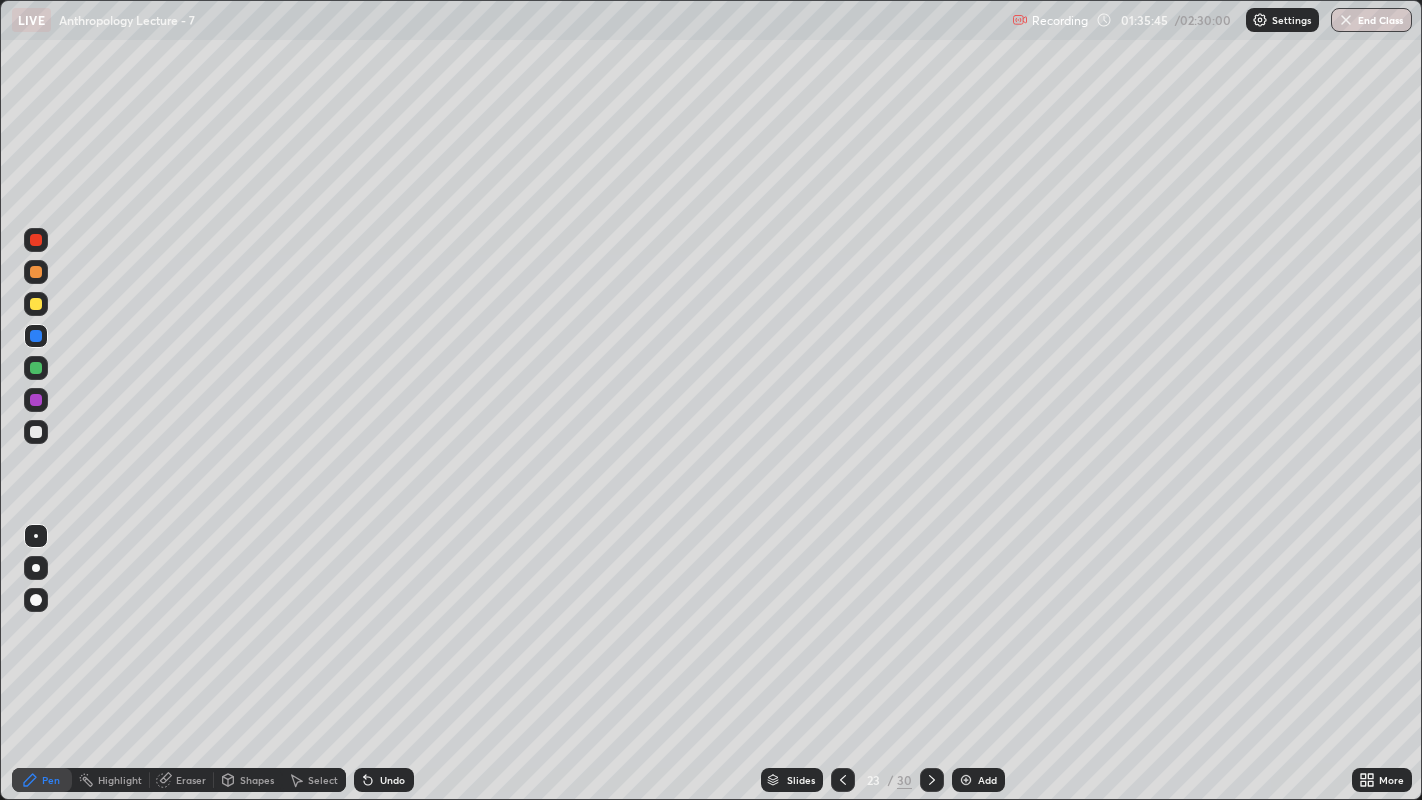 click at bounding box center (36, 432) 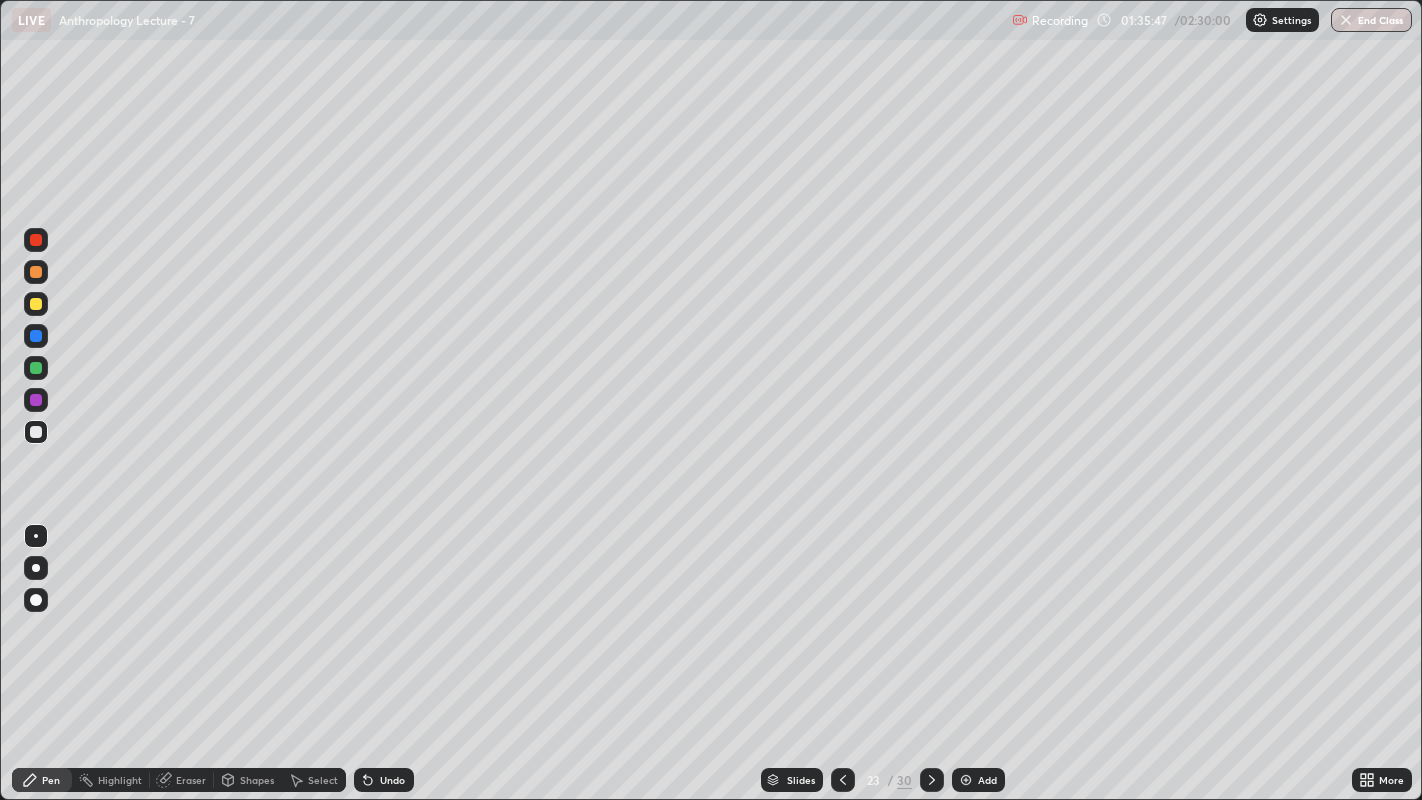 click at bounding box center (36, 336) 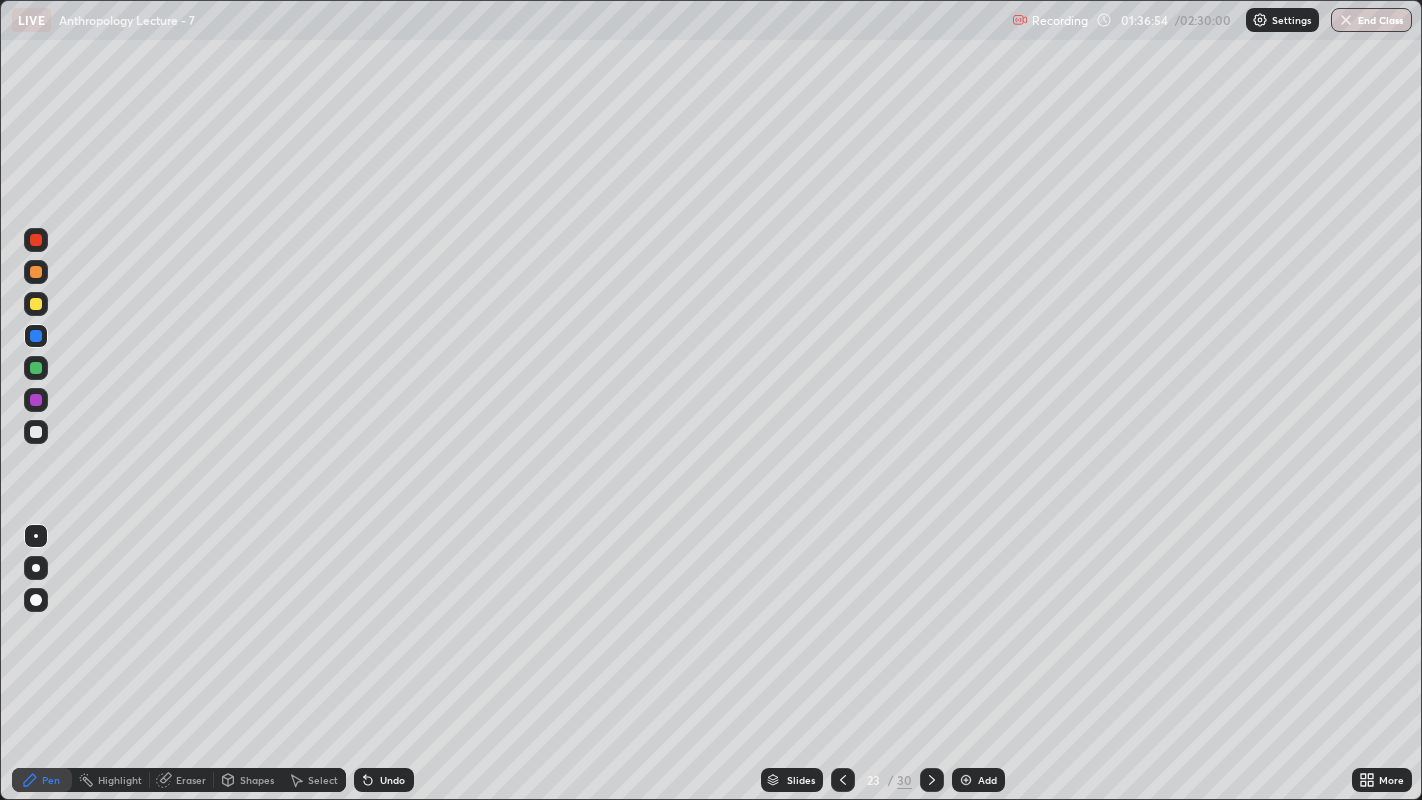 click at bounding box center [36, 432] 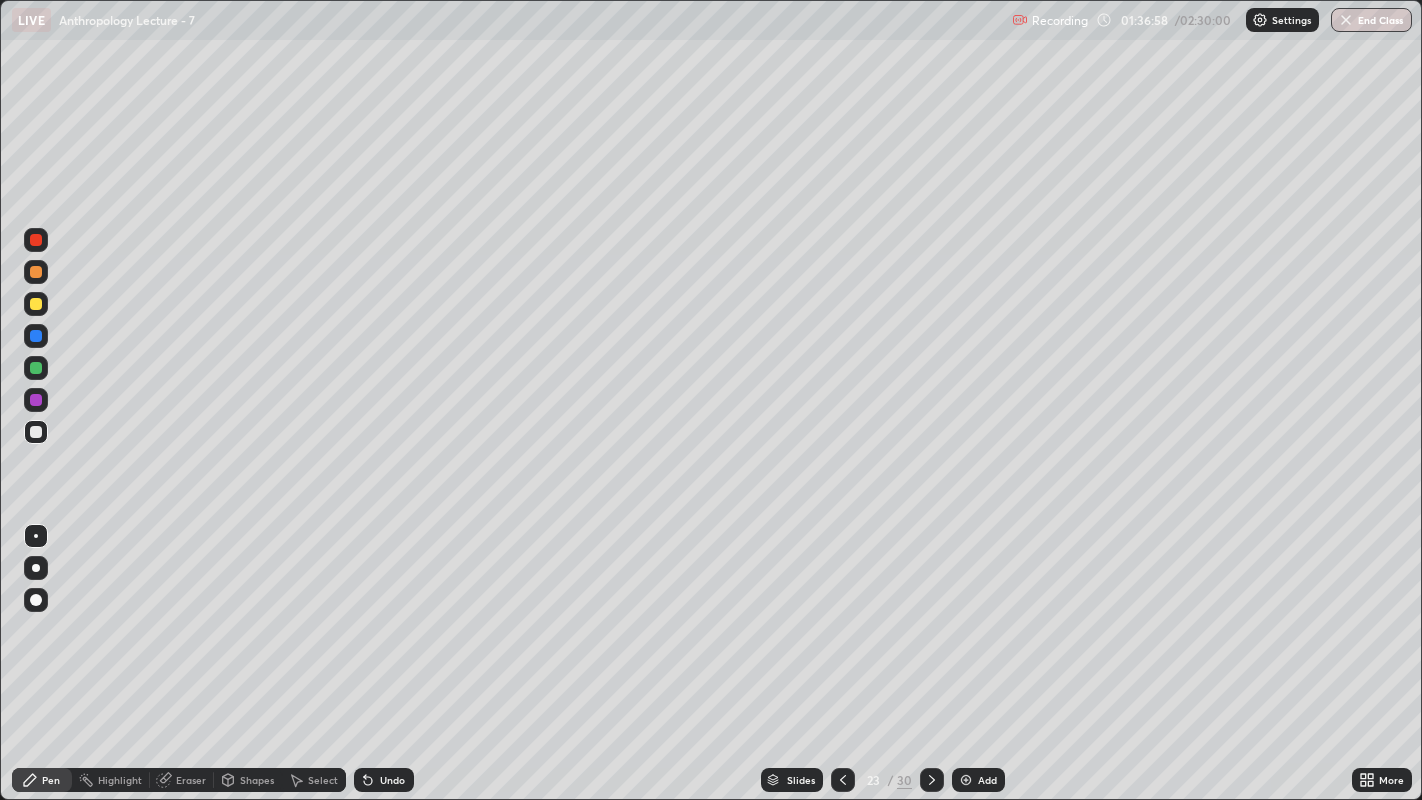 click at bounding box center [36, 336] 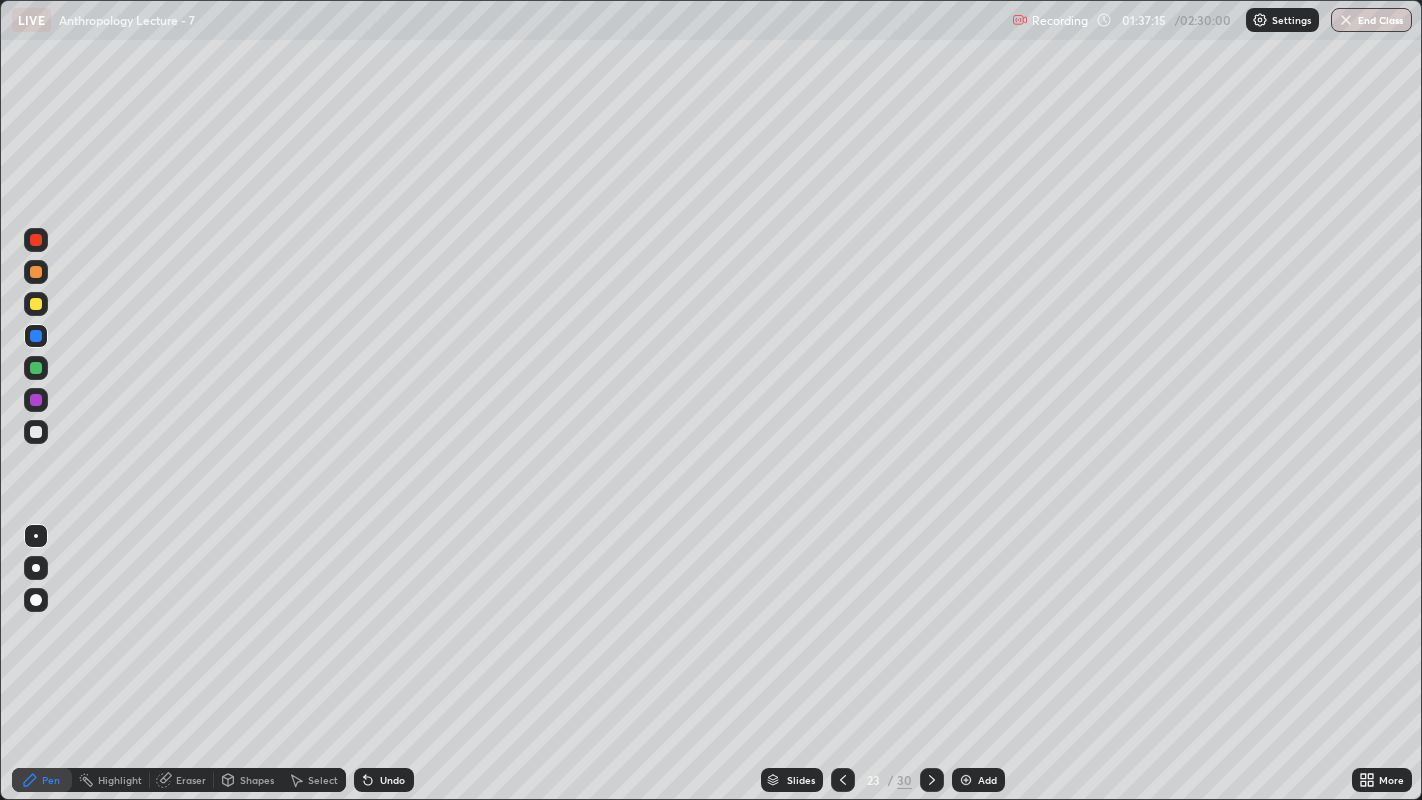 click at bounding box center (36, 432) 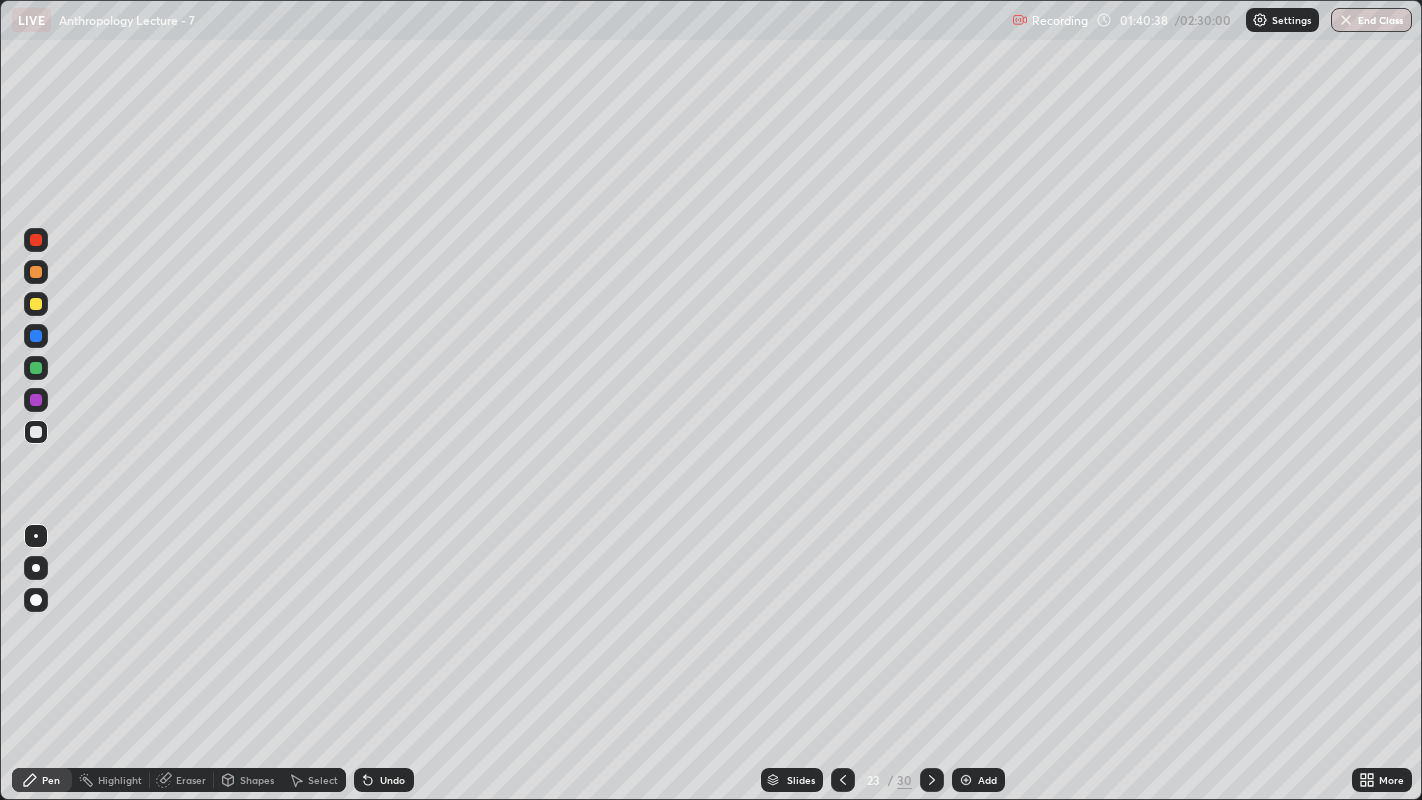 click 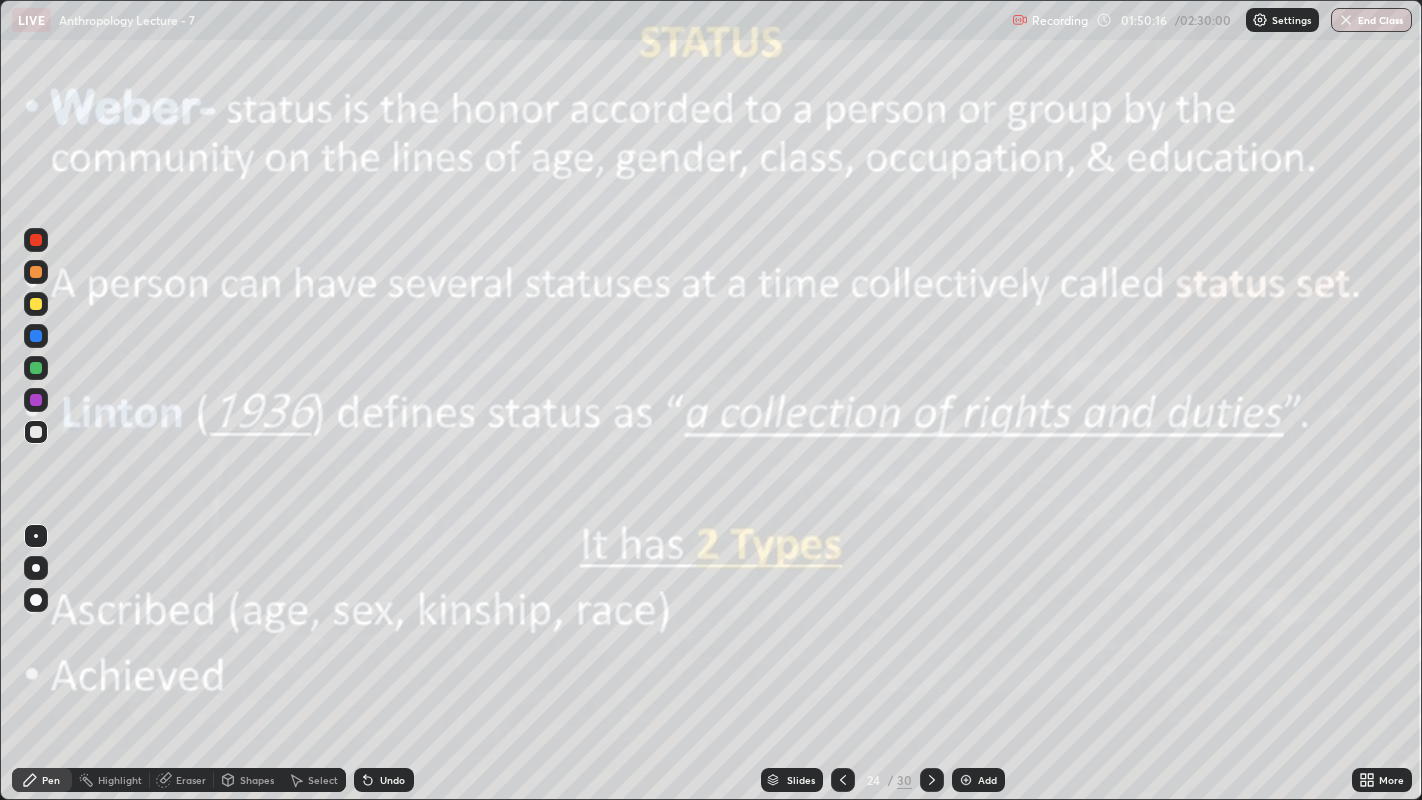 click 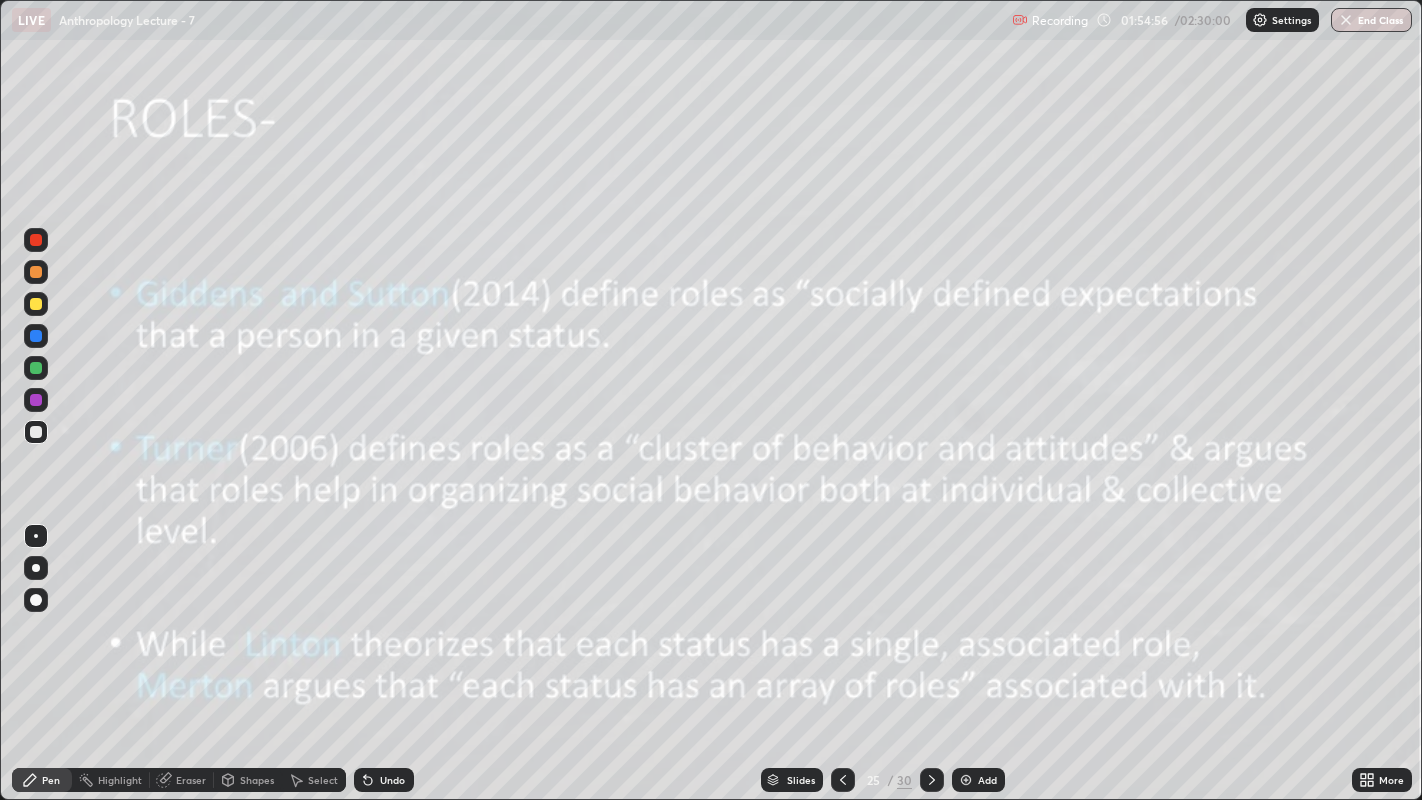 click 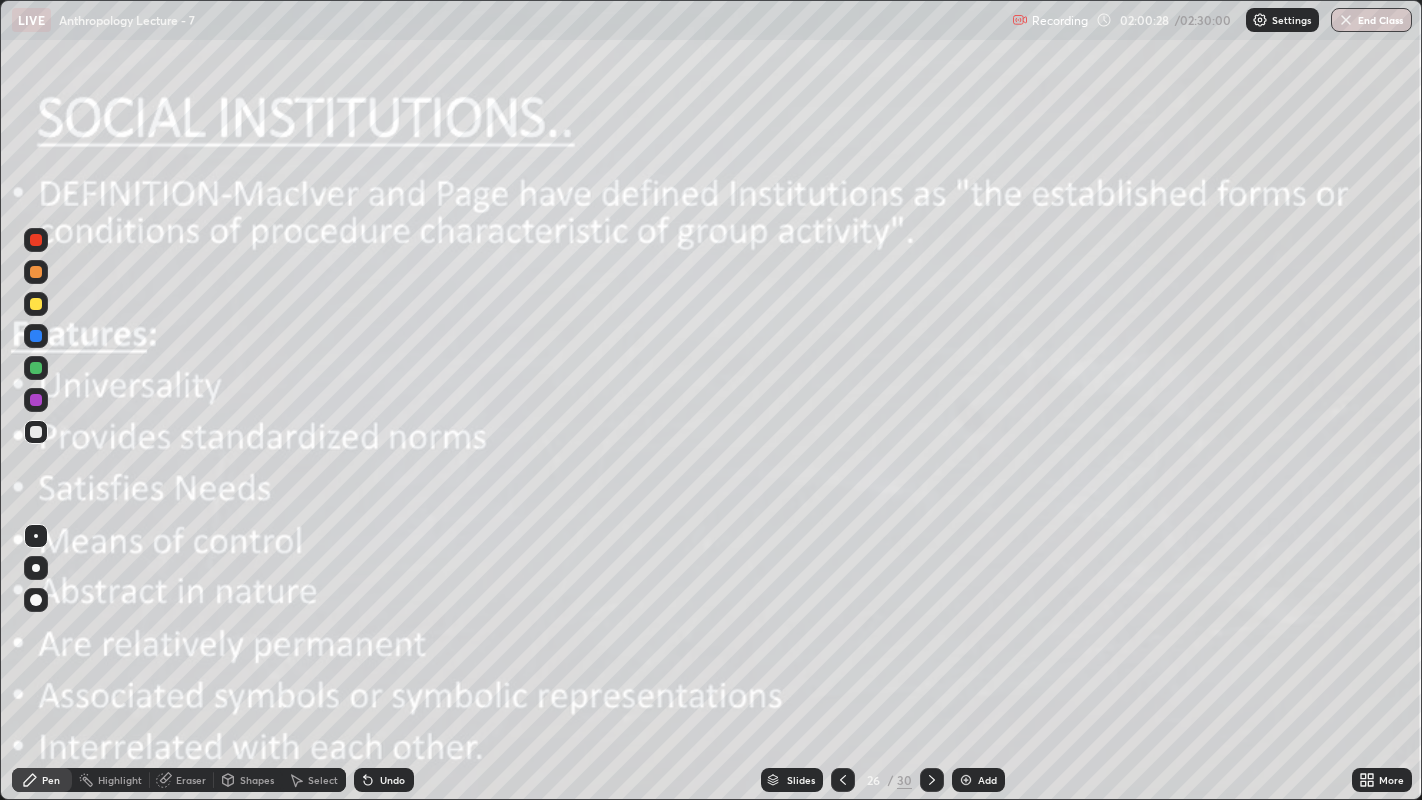 click at bounding box center [36, 368] 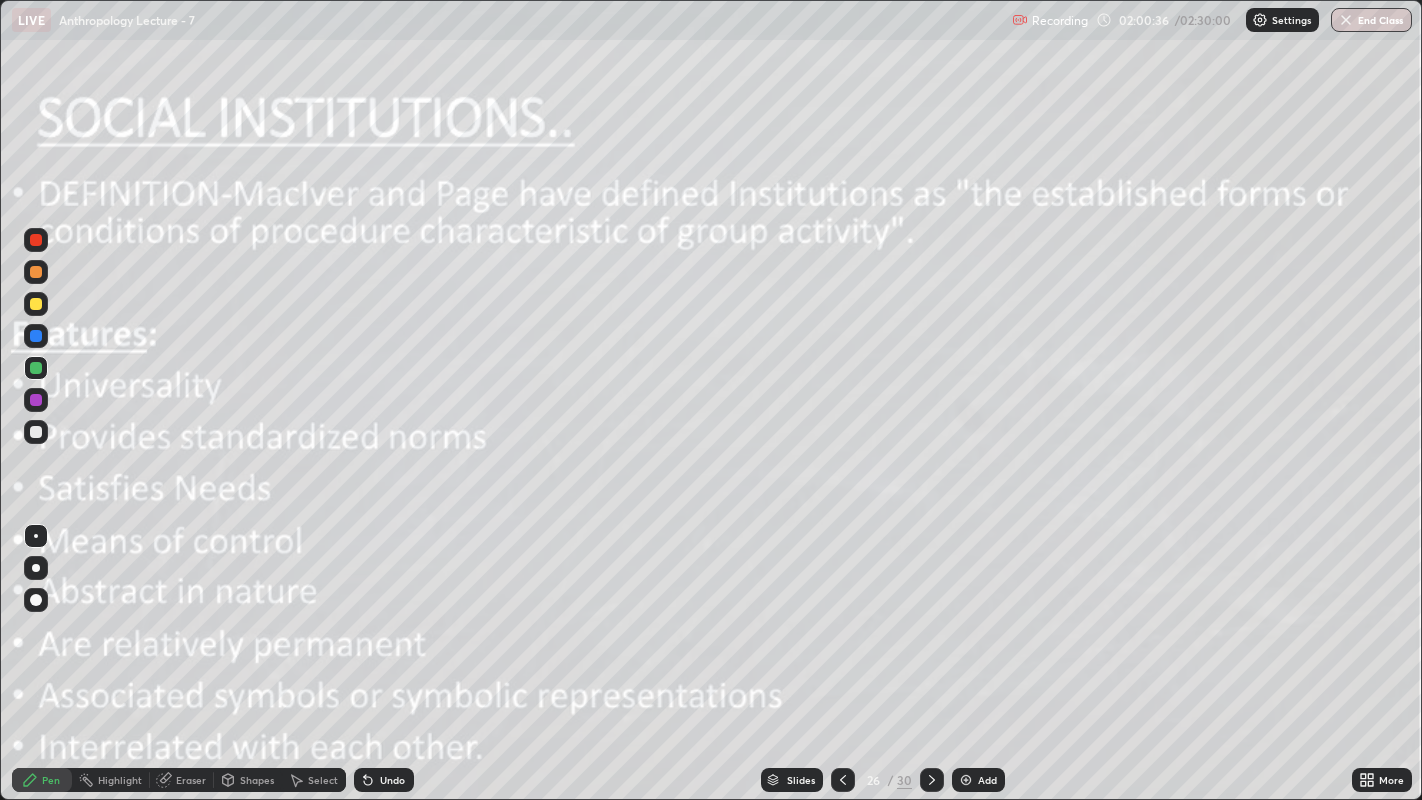 click at bounding box center (36, 432) 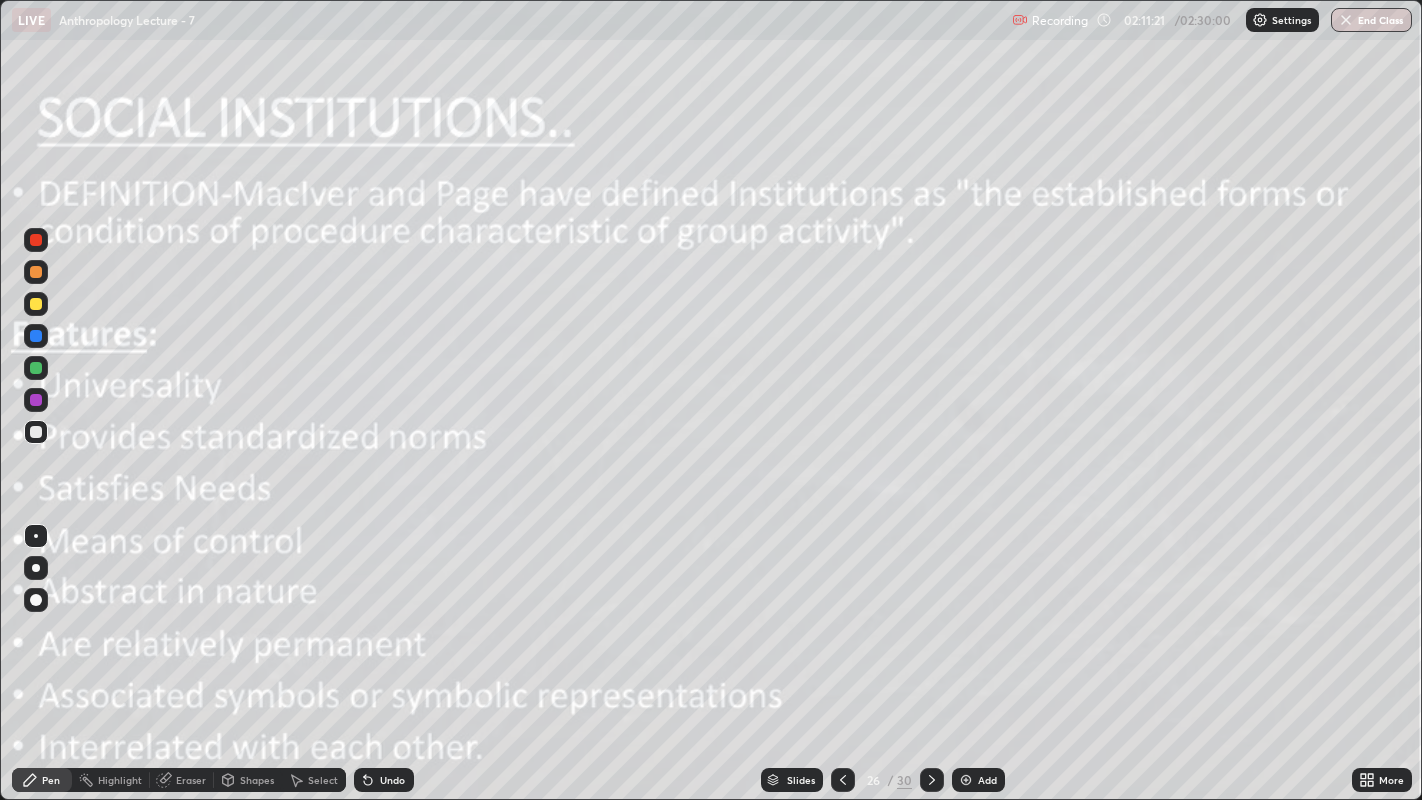click at bounding box center [966, 780] 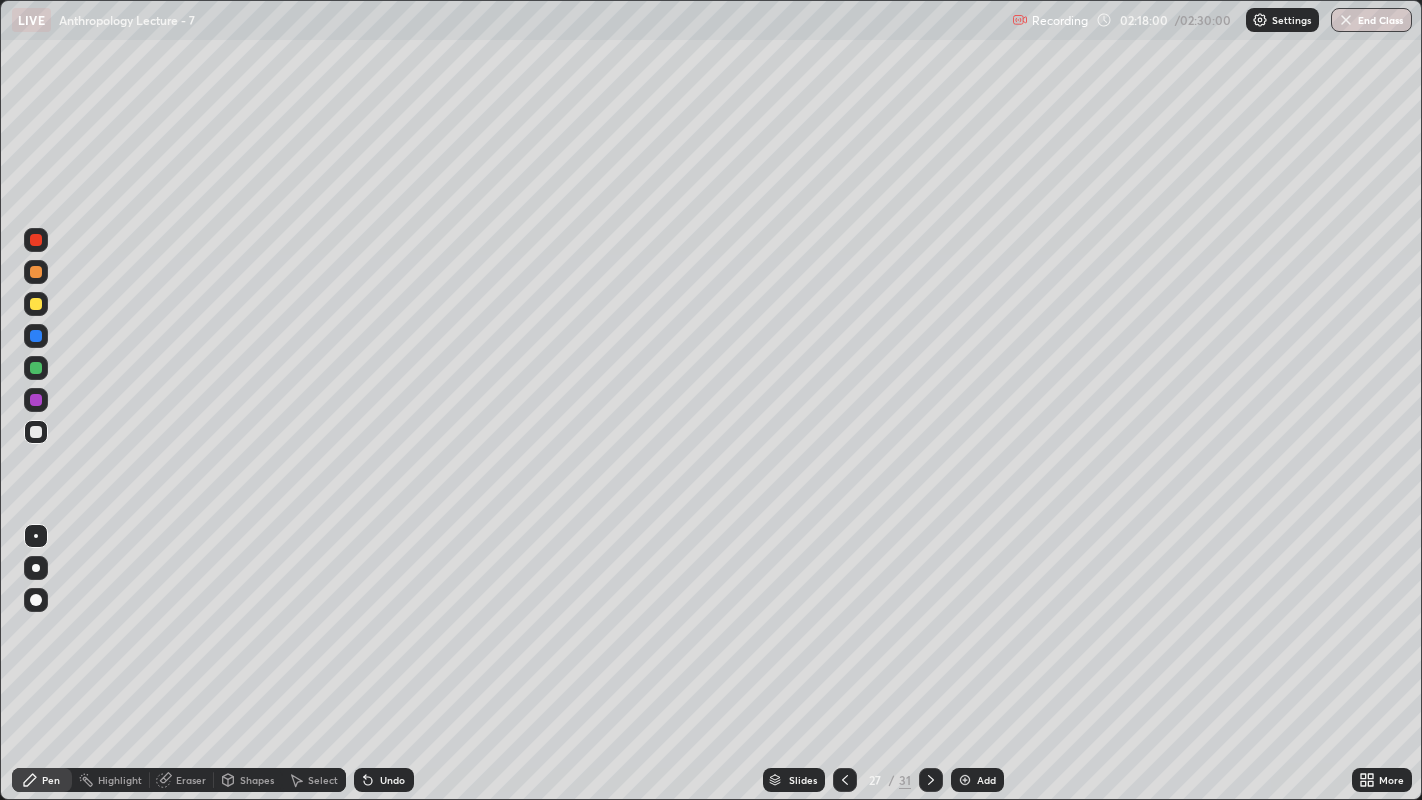 click on "End Class" at bounding box center [1371, 20] 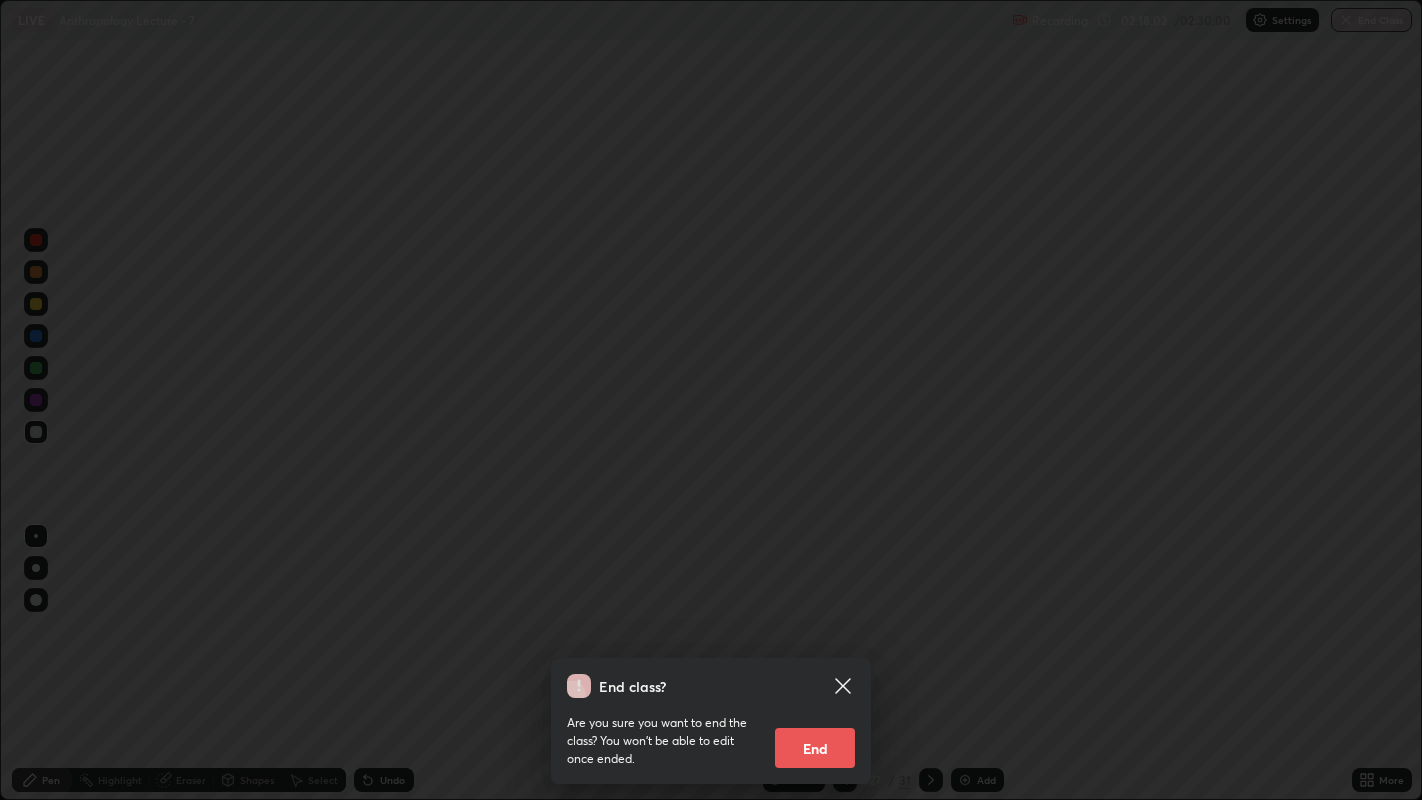 click on "End" at bounding box center [815, 748] 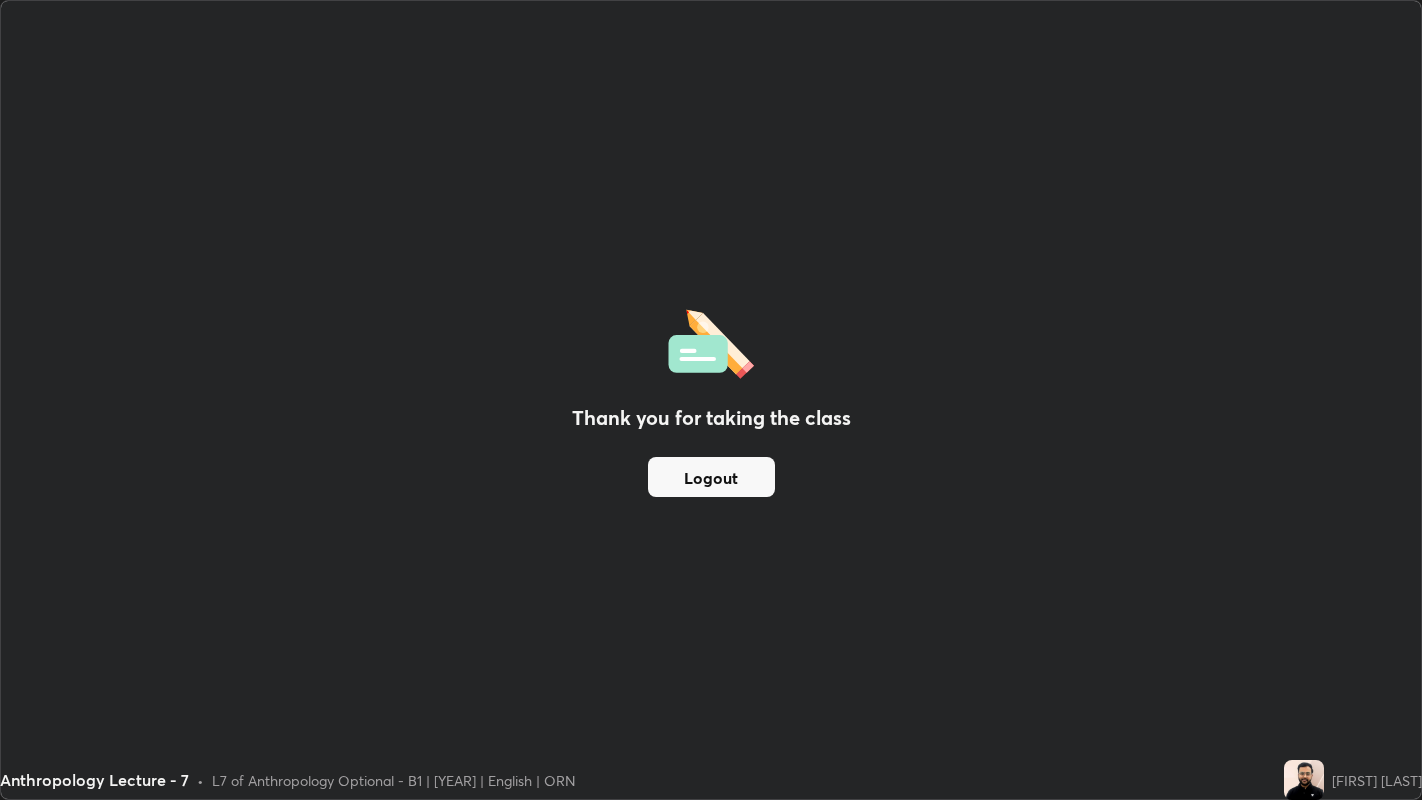 click on "Logout" at bounding box center [711, 477] 